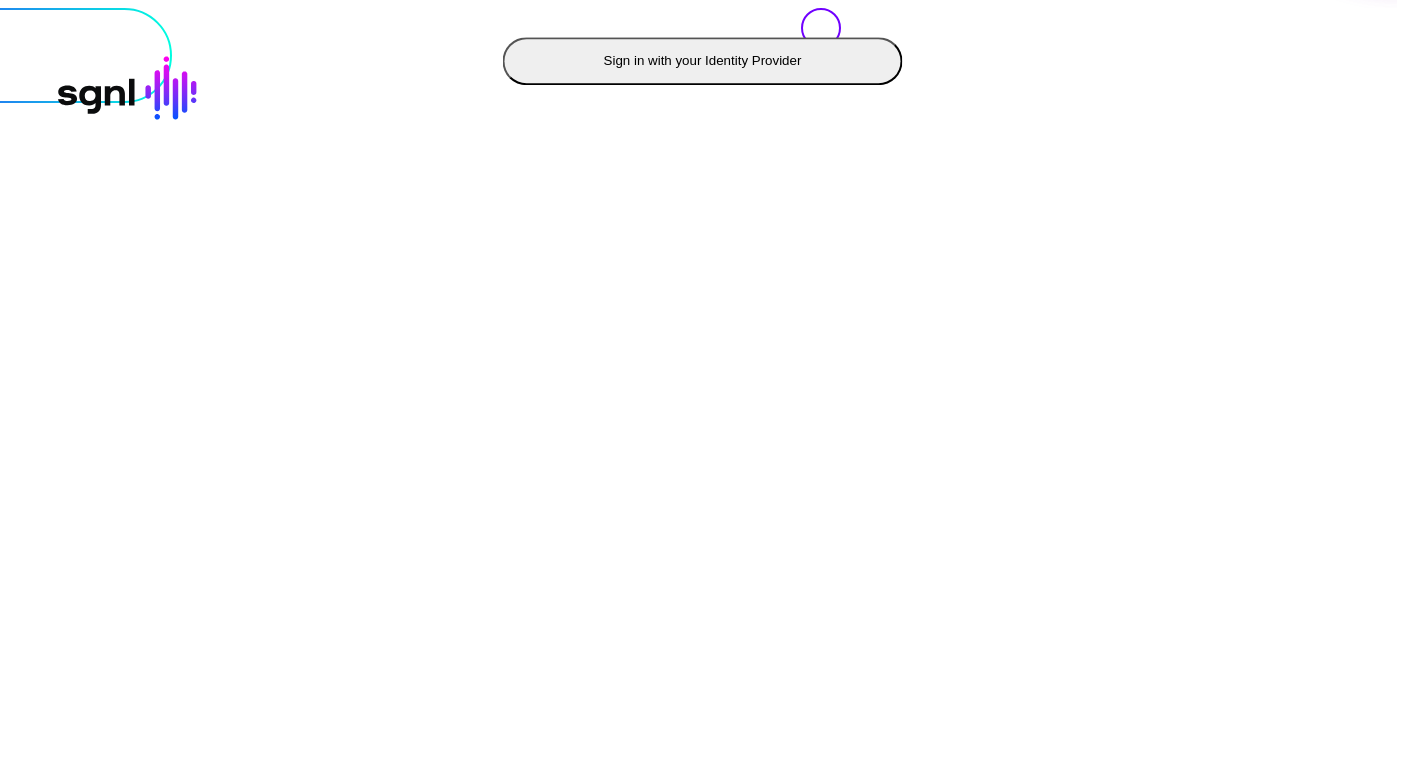 scroll, scrollTop: 0, scrollLeft: 0, axis: both 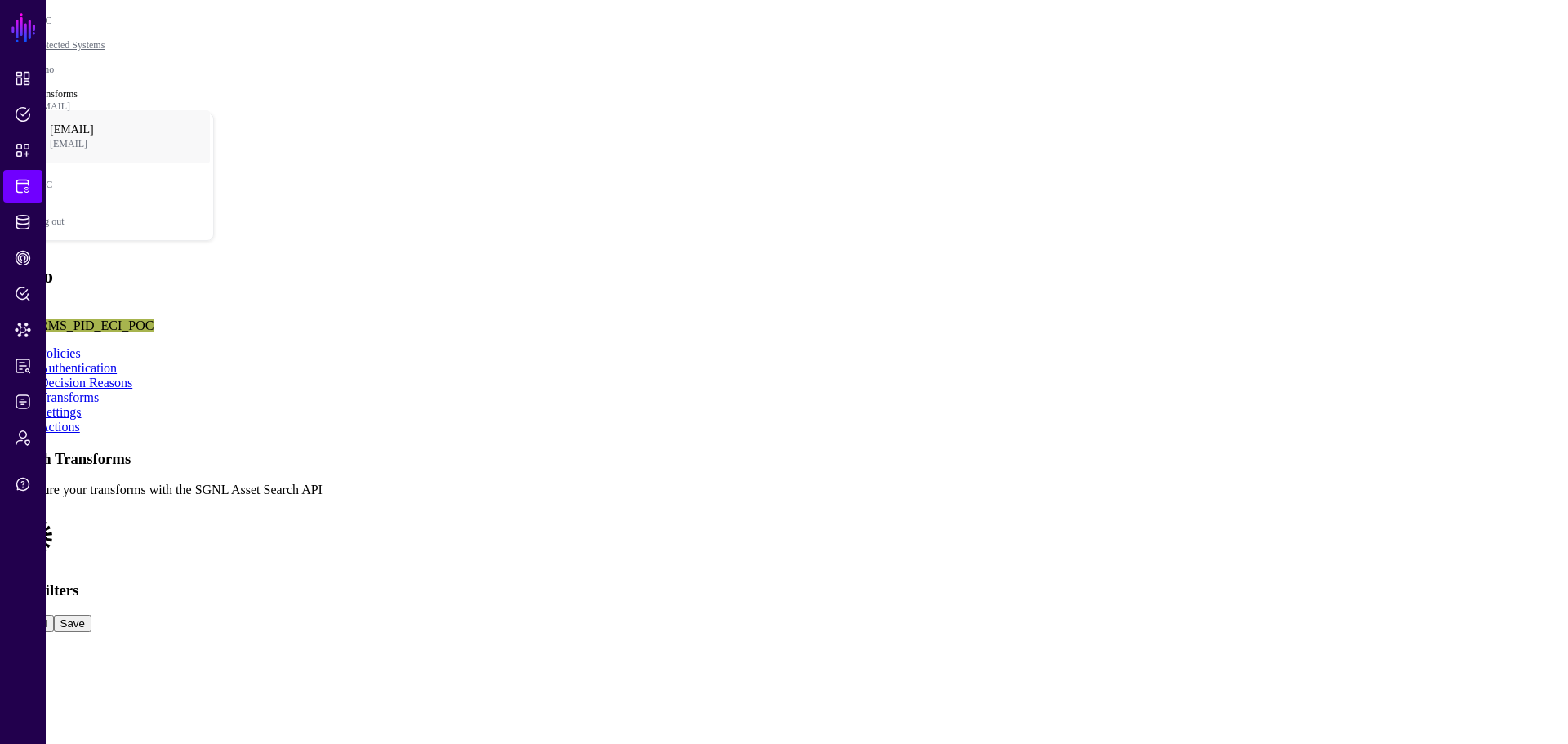 click at bounding box center (7, 510) 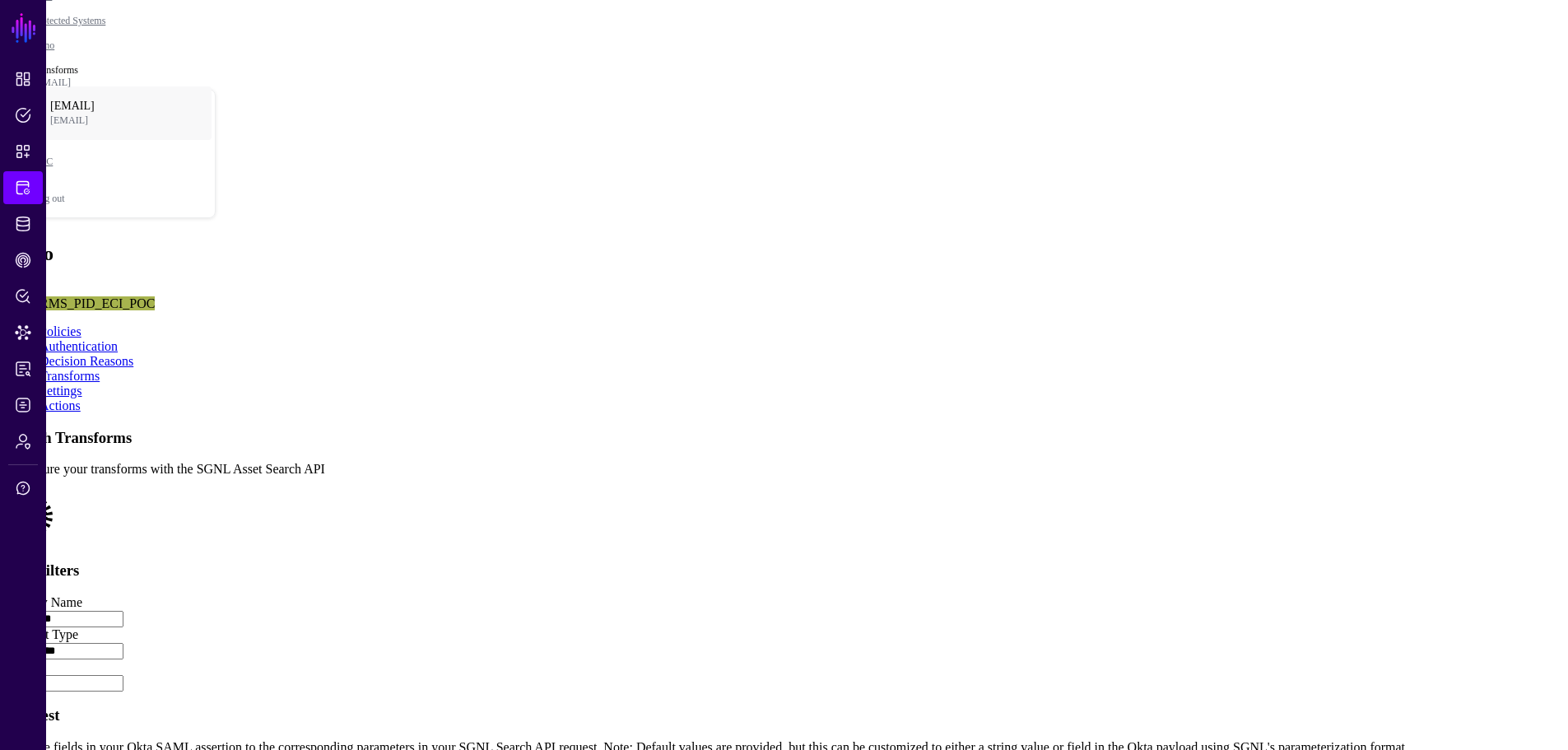 scroll, scrollTop: 0, scrollLeft: 0, axis: both 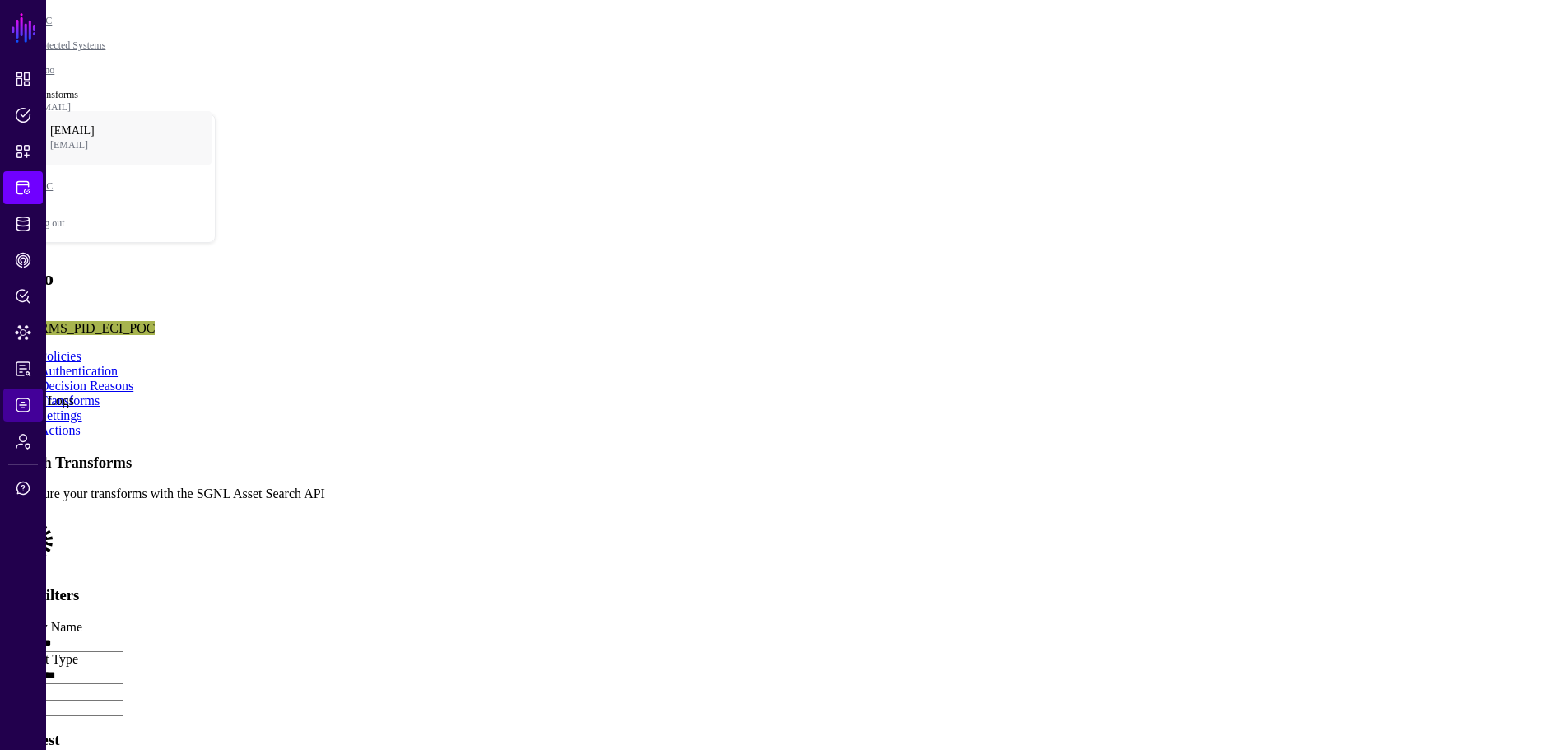 click on "Logs" 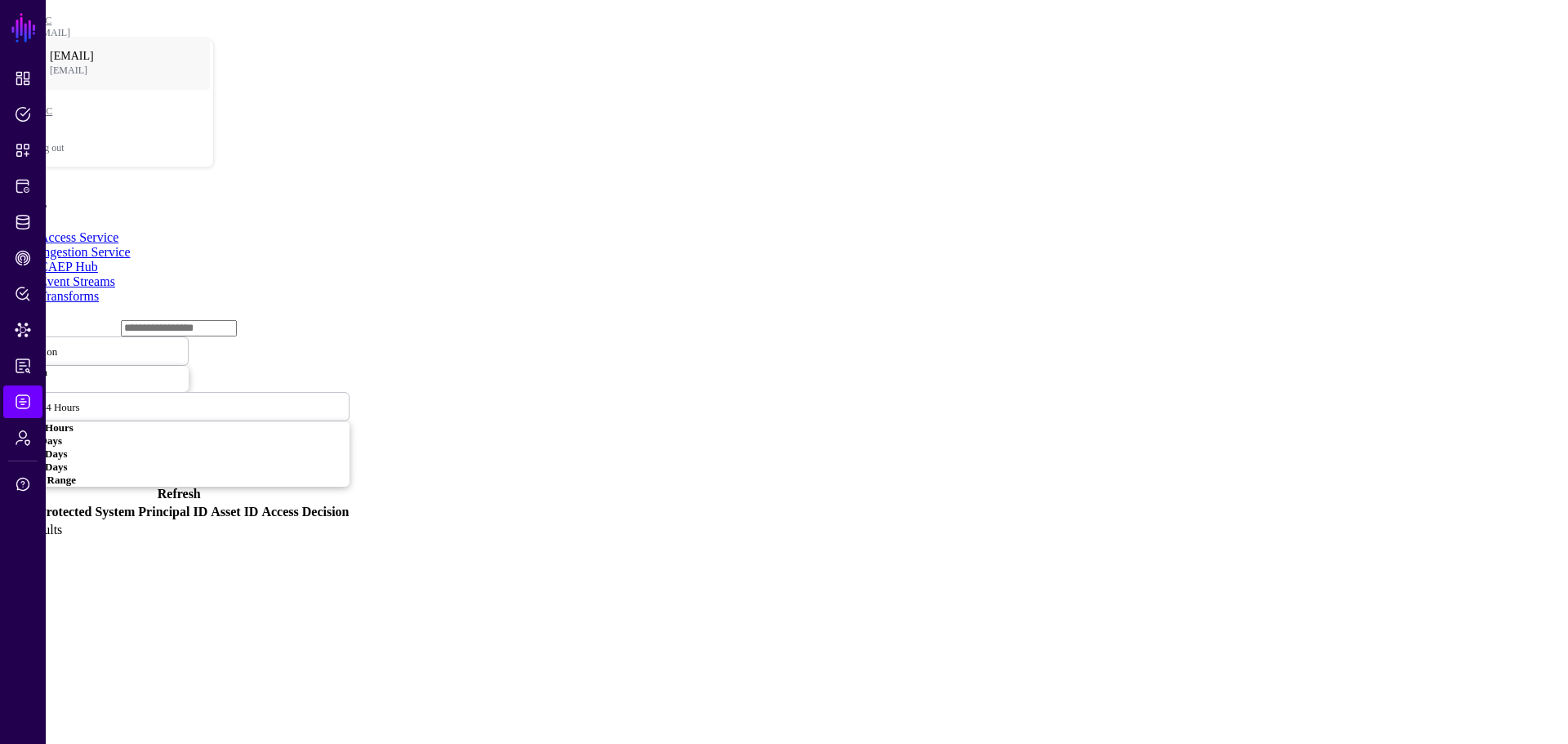 click on "Transforms" 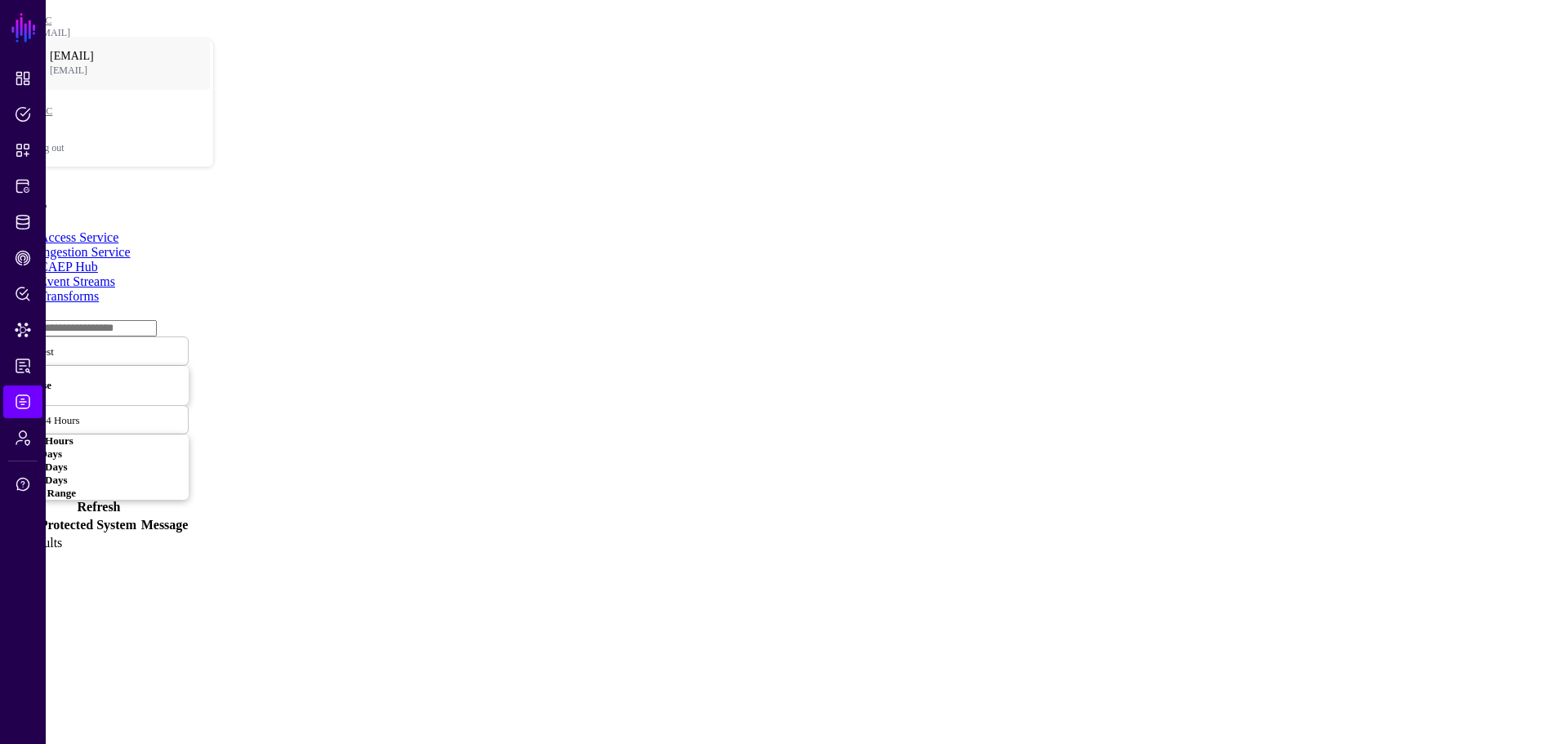 click at bounding box center (64, 350) 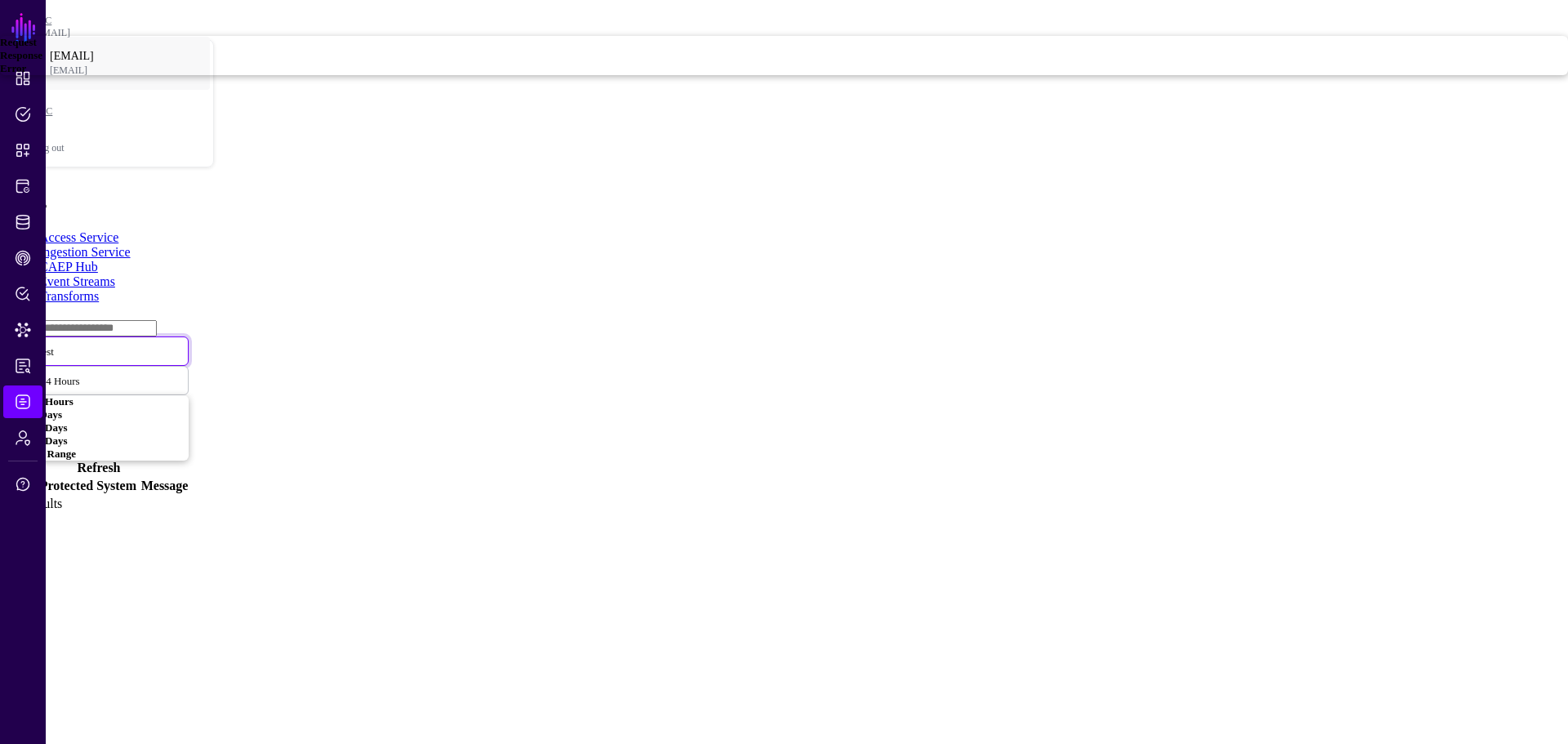 click on "Error" at bounding box center (784, 69) 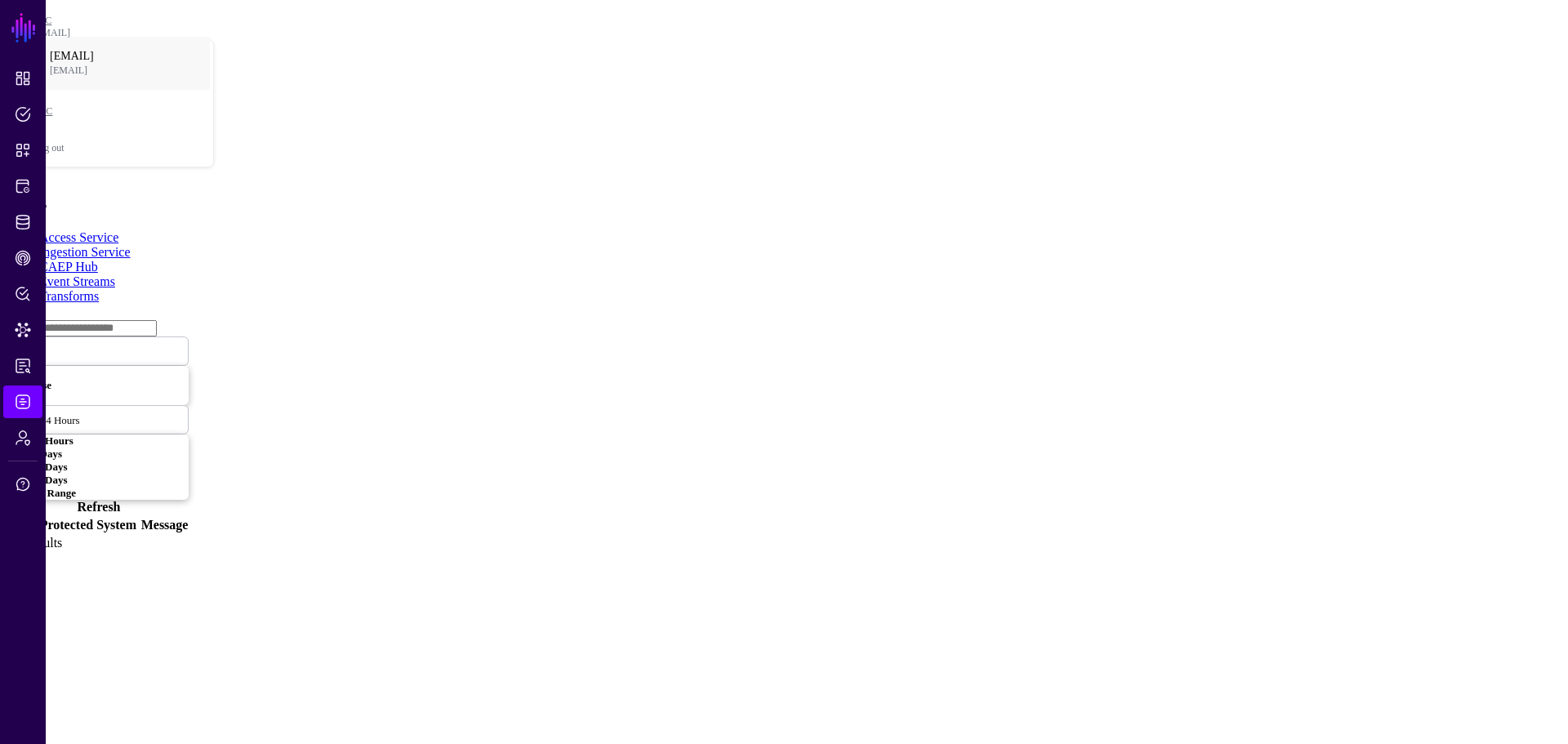 click at bounding box center [51, 350] 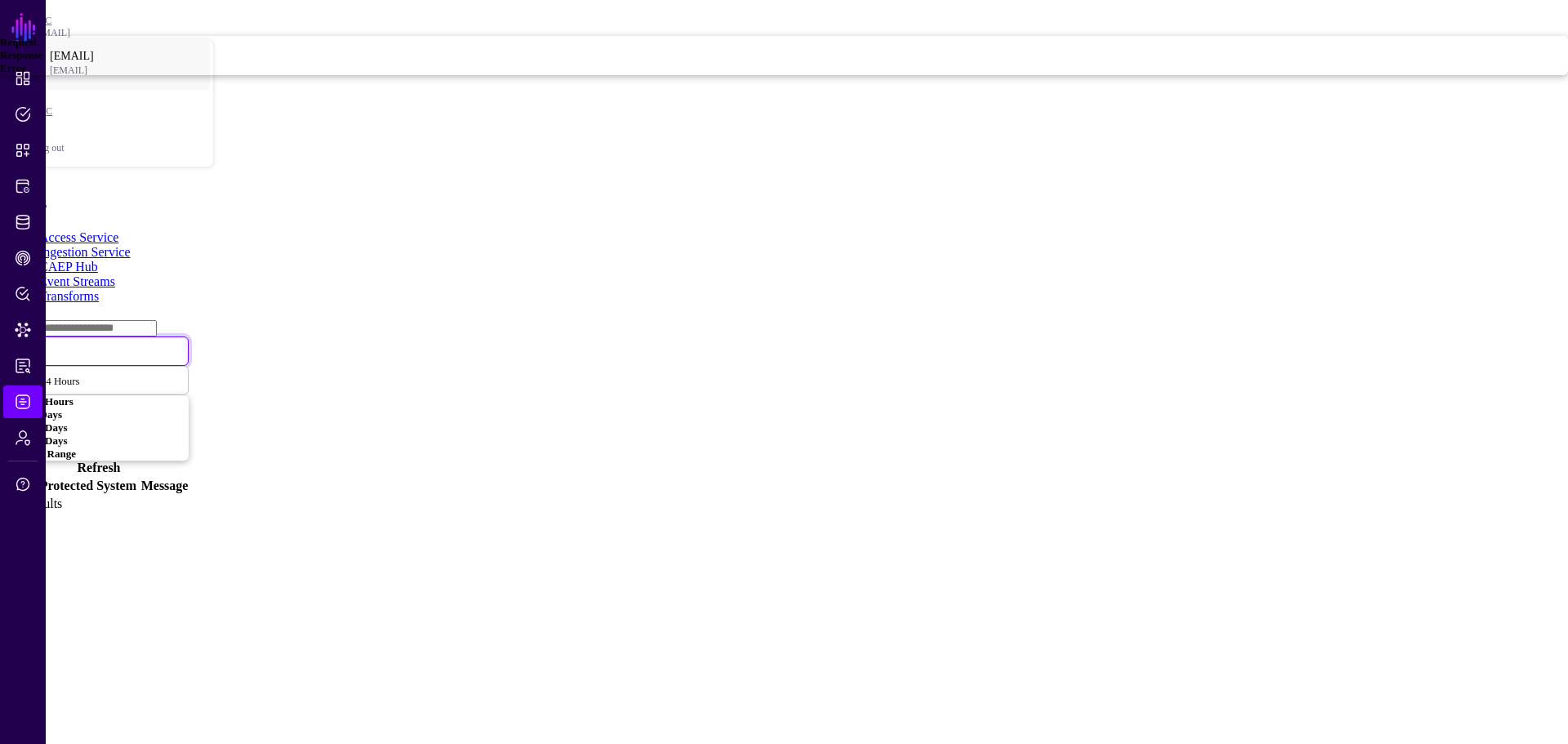 click on "Request" at bounding box center (784, 42) 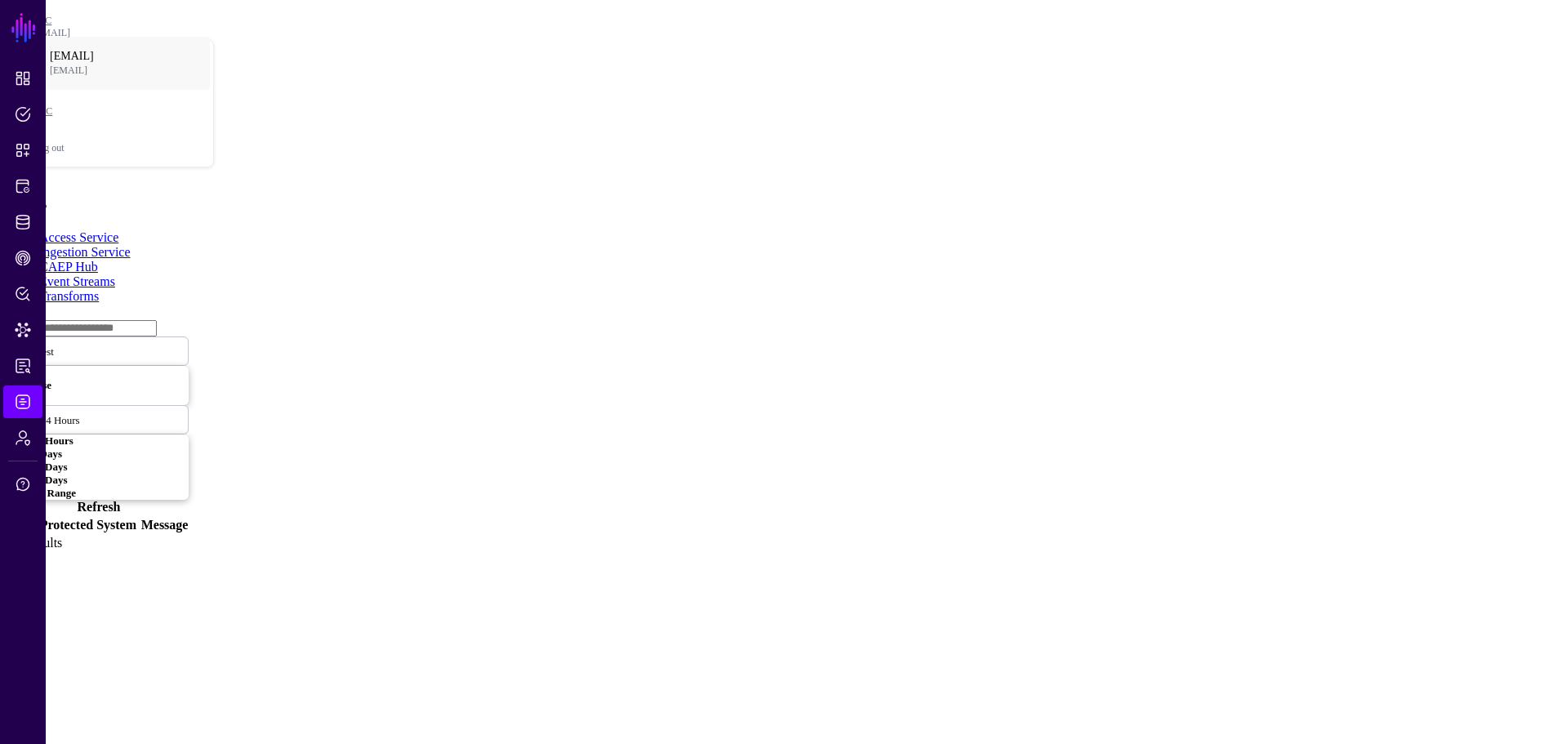 click at bounding box center [64, 350] 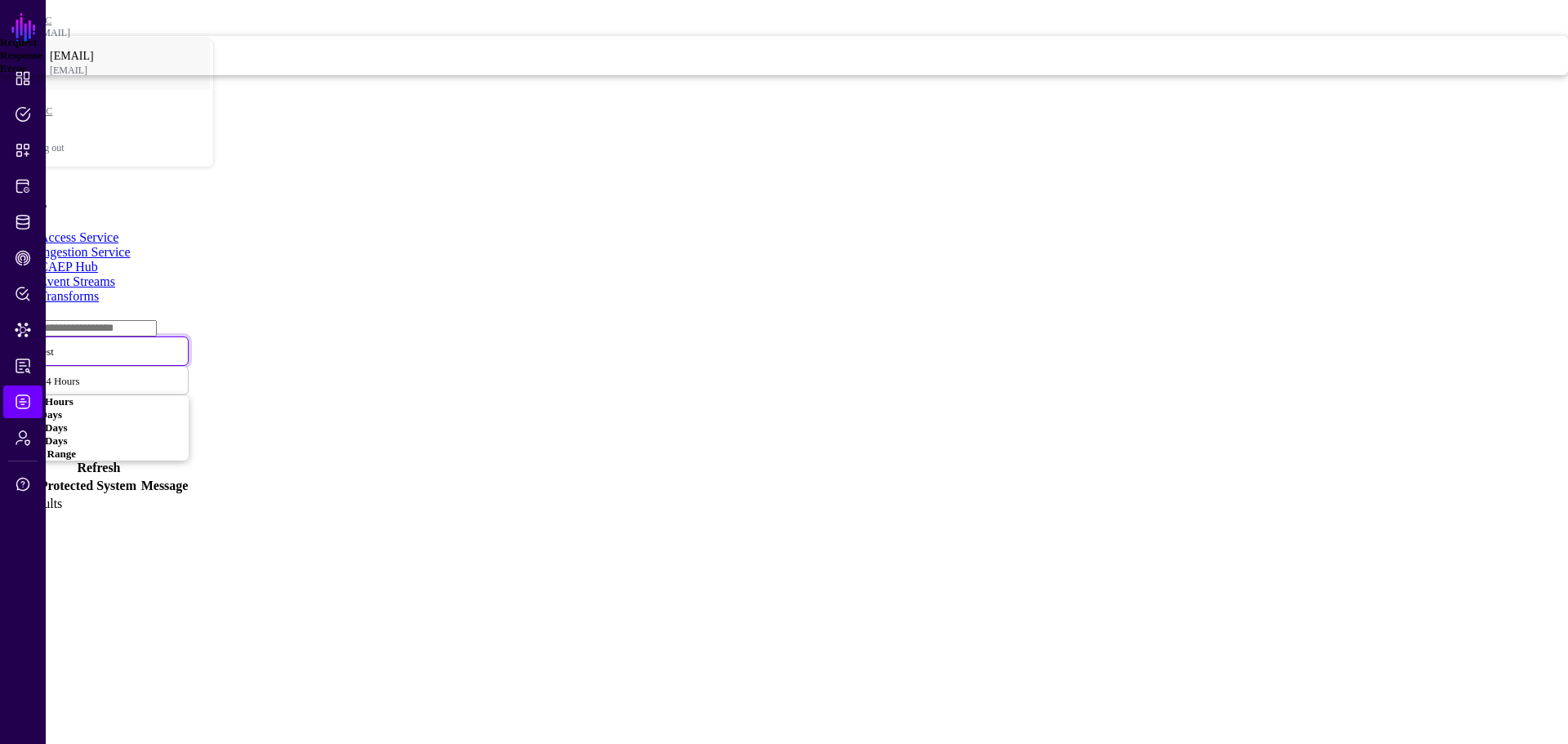 click on "Response" at bounding box center (784, 56) 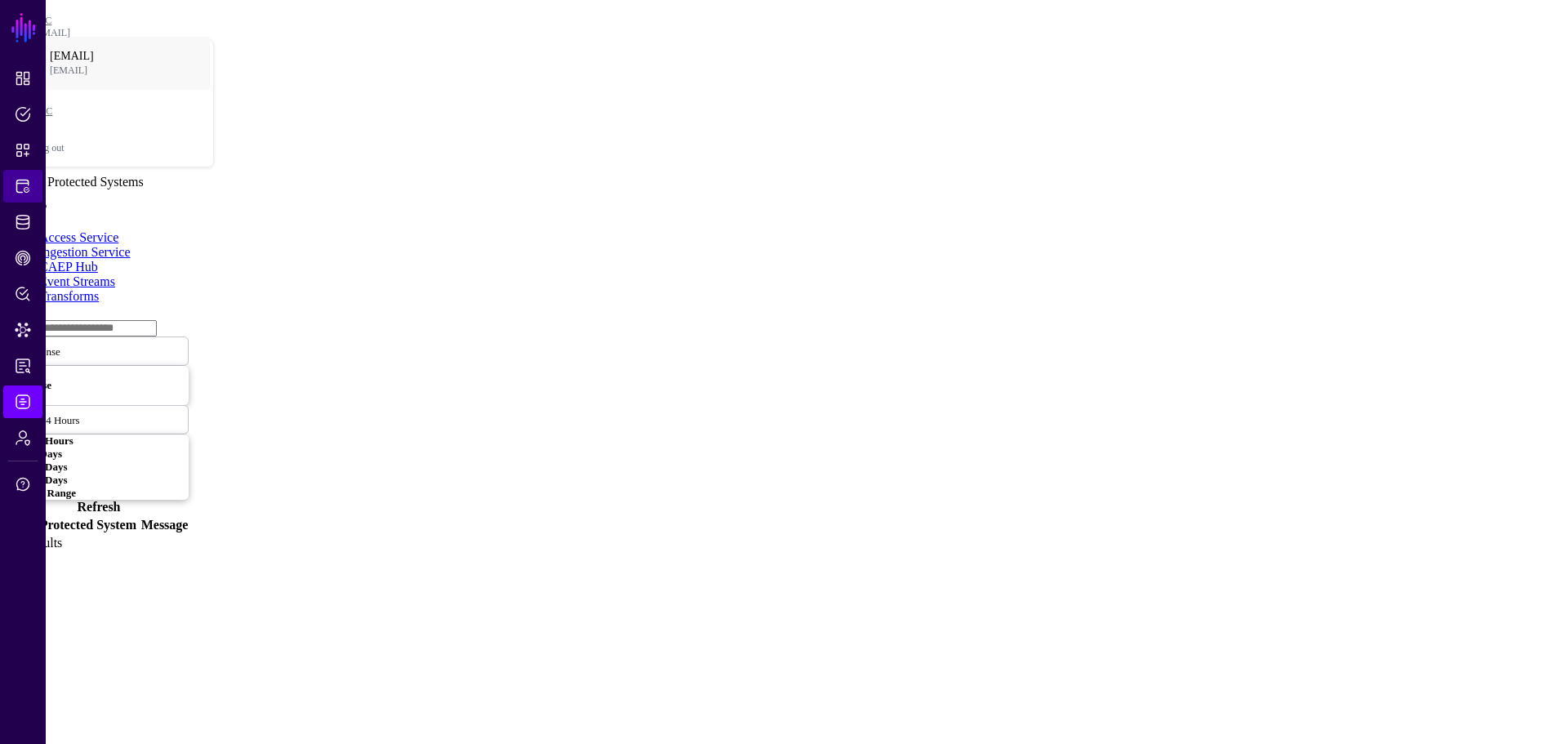 click on "Protected Systems" 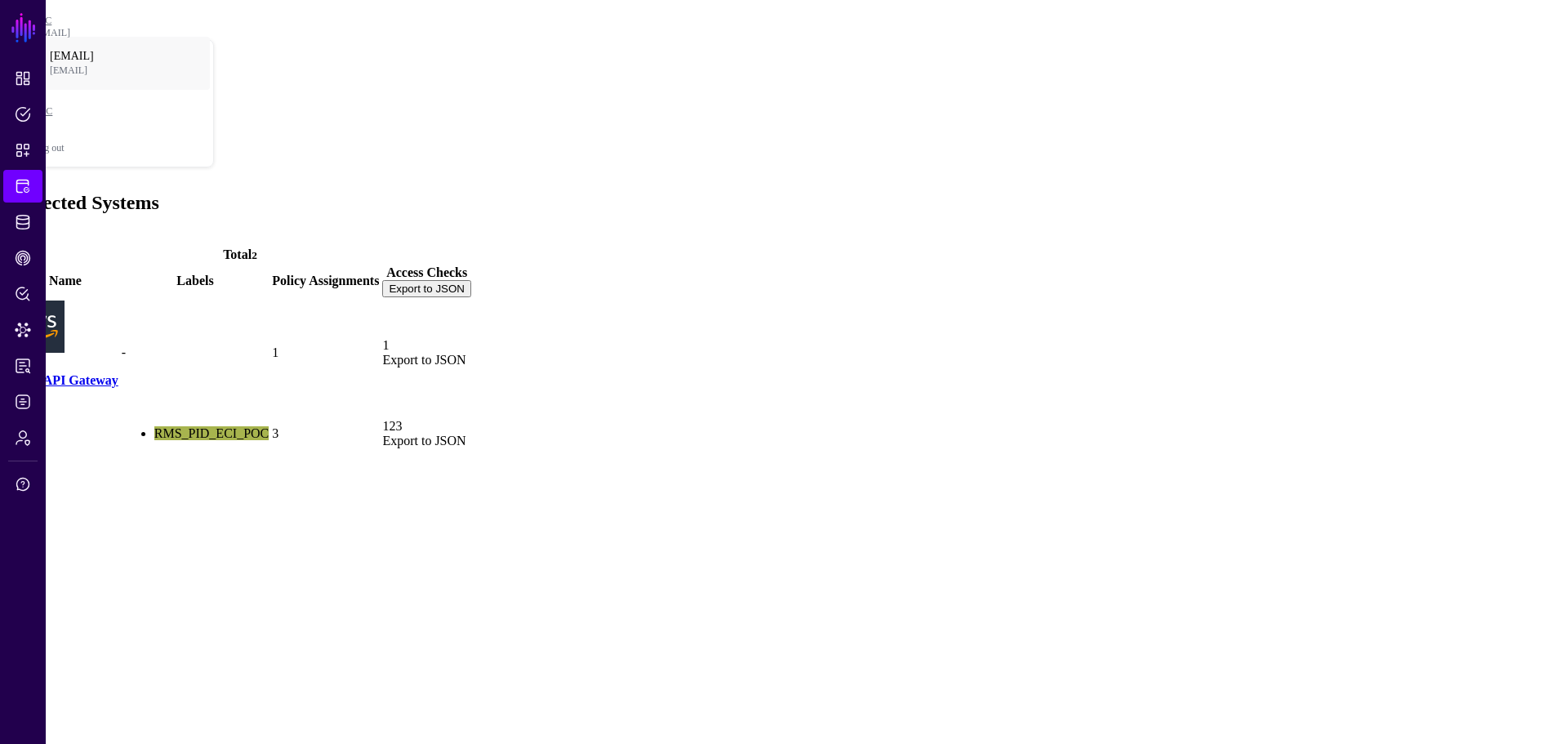 click on "Trino" 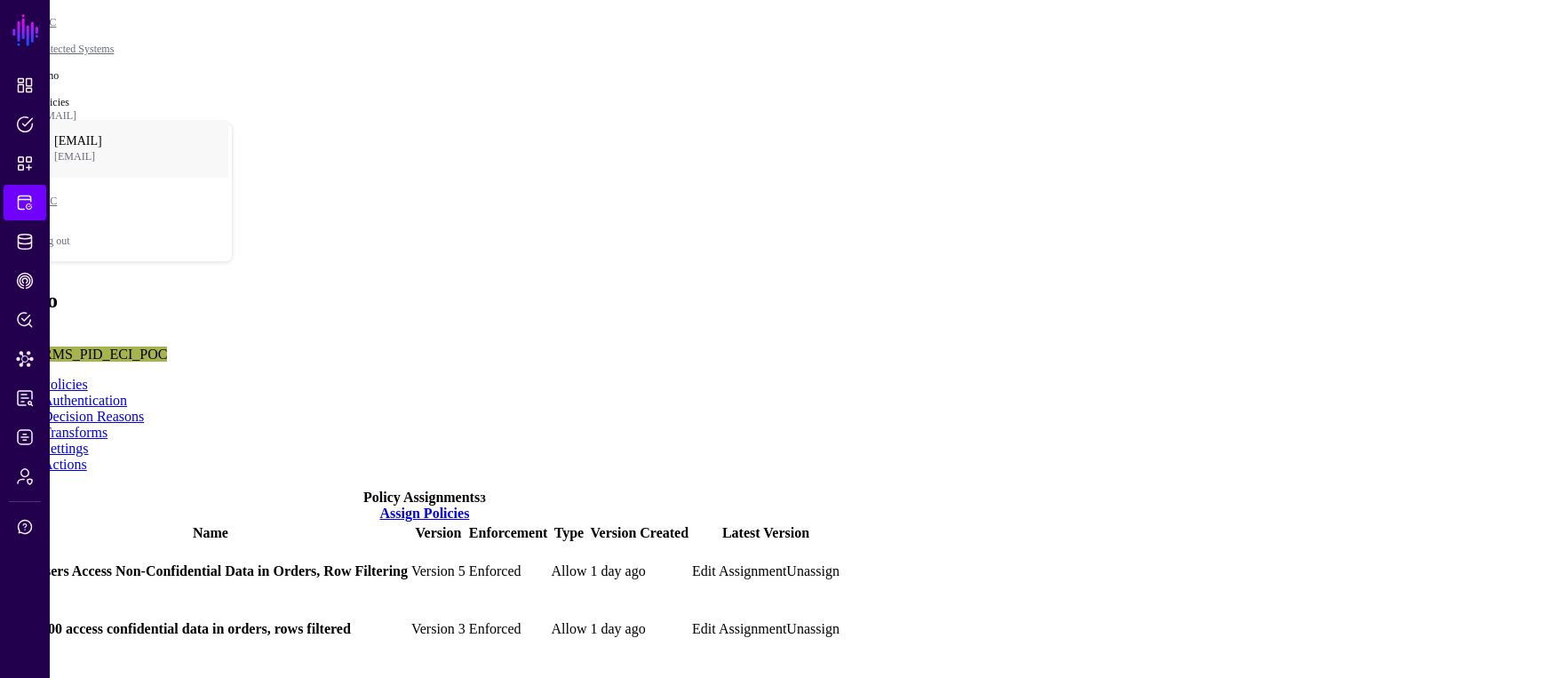 click on "Transforms" 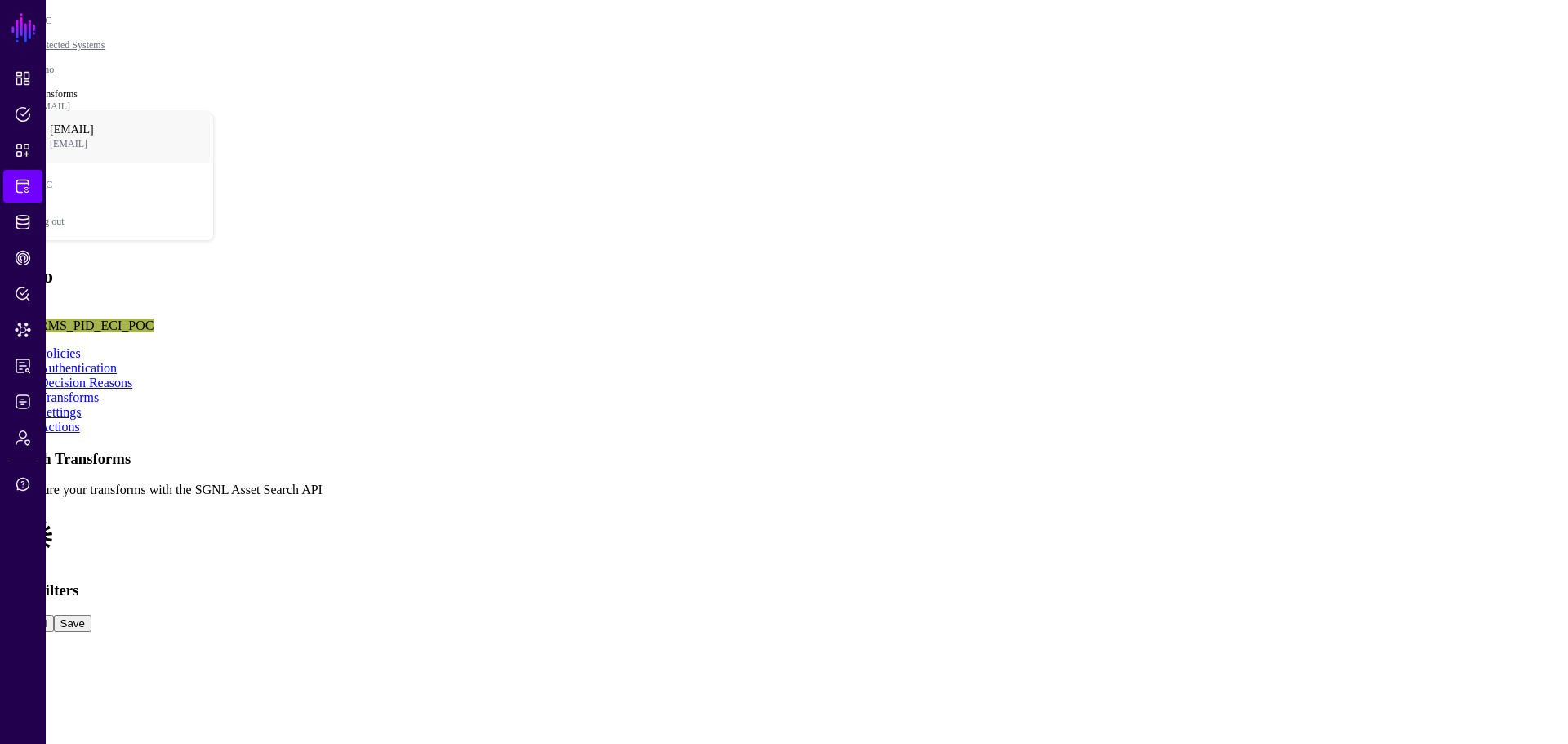 click at bounding box center (7, 510) 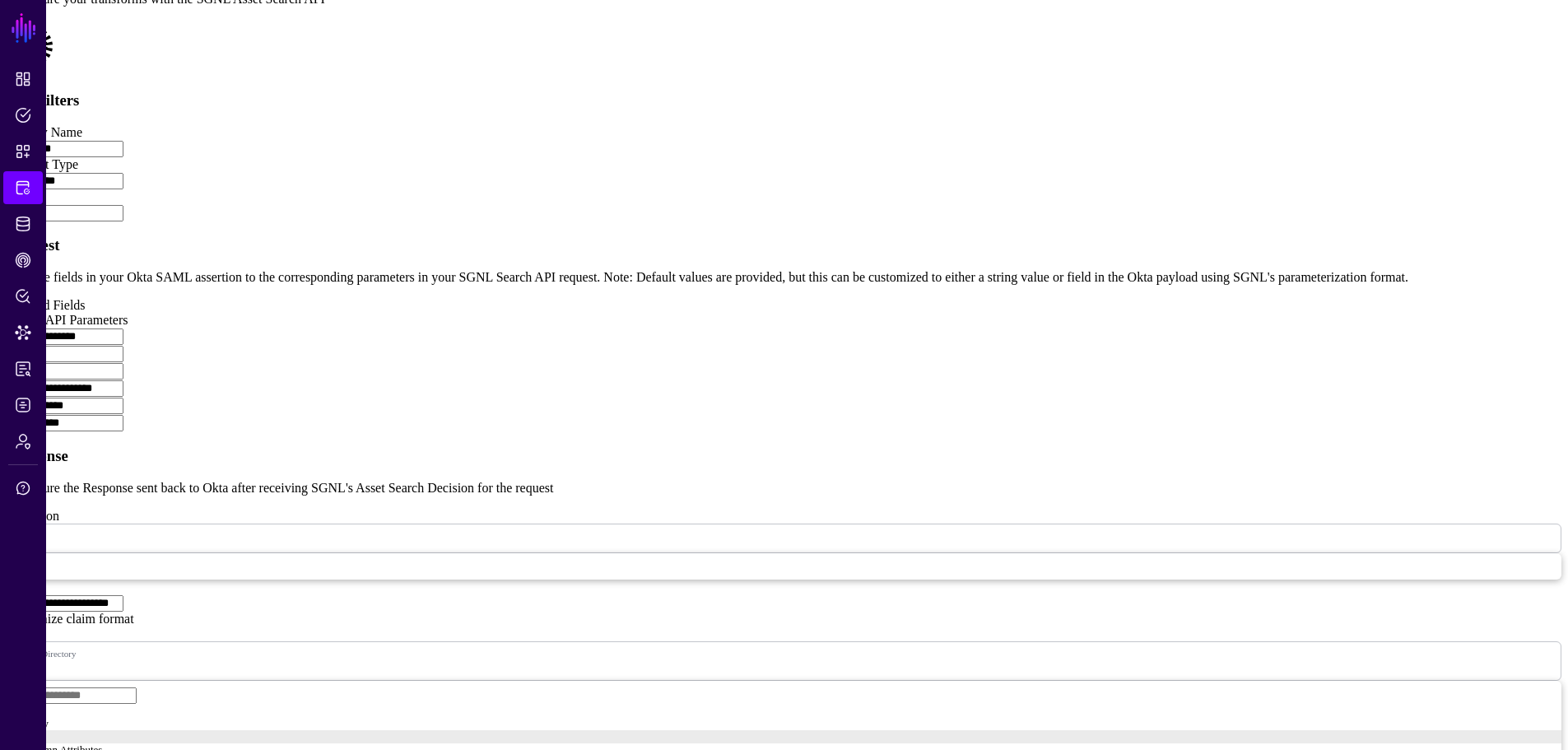scroll, scrollTop: 576, scrollLeft: 0, axis: vertical 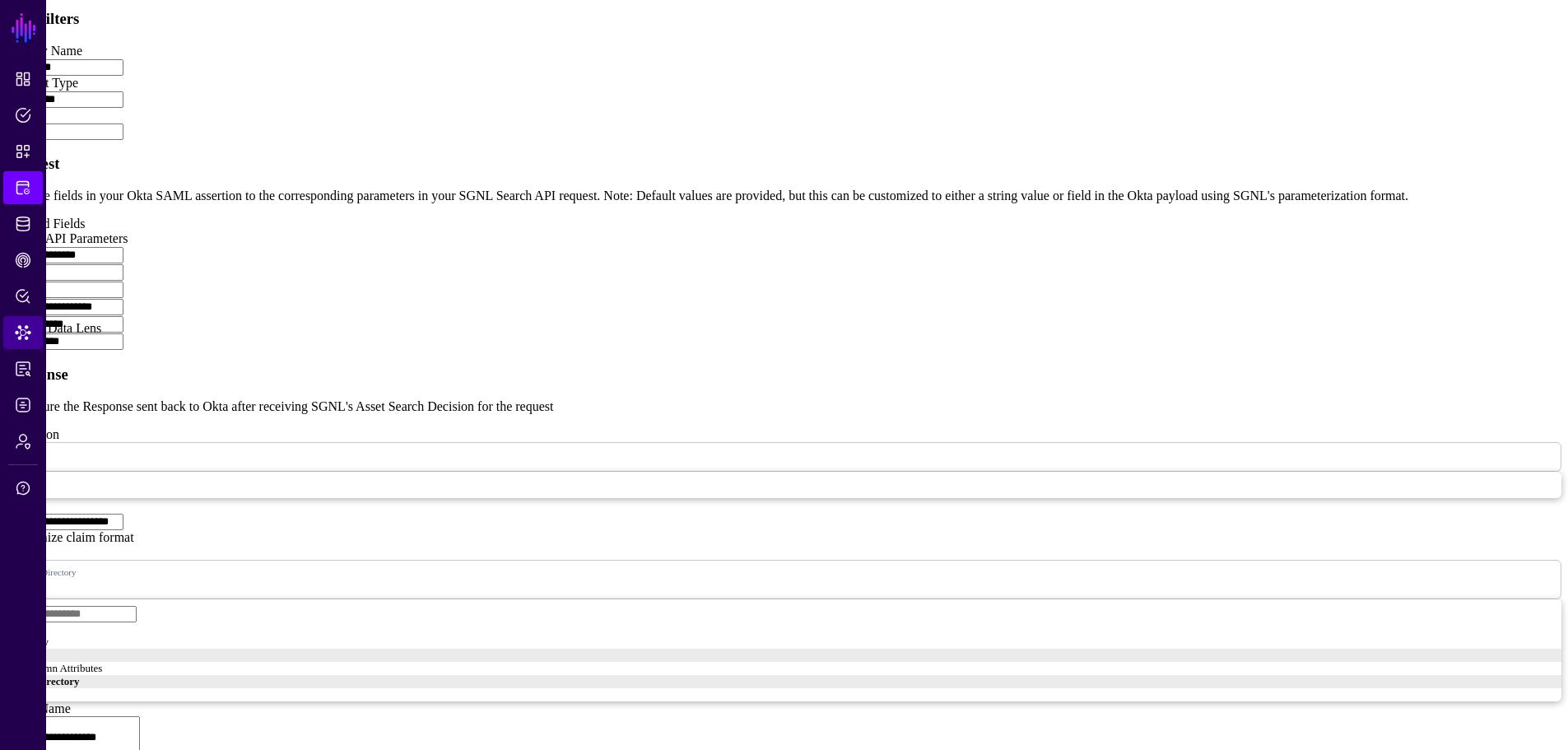 click on "Data Lens" 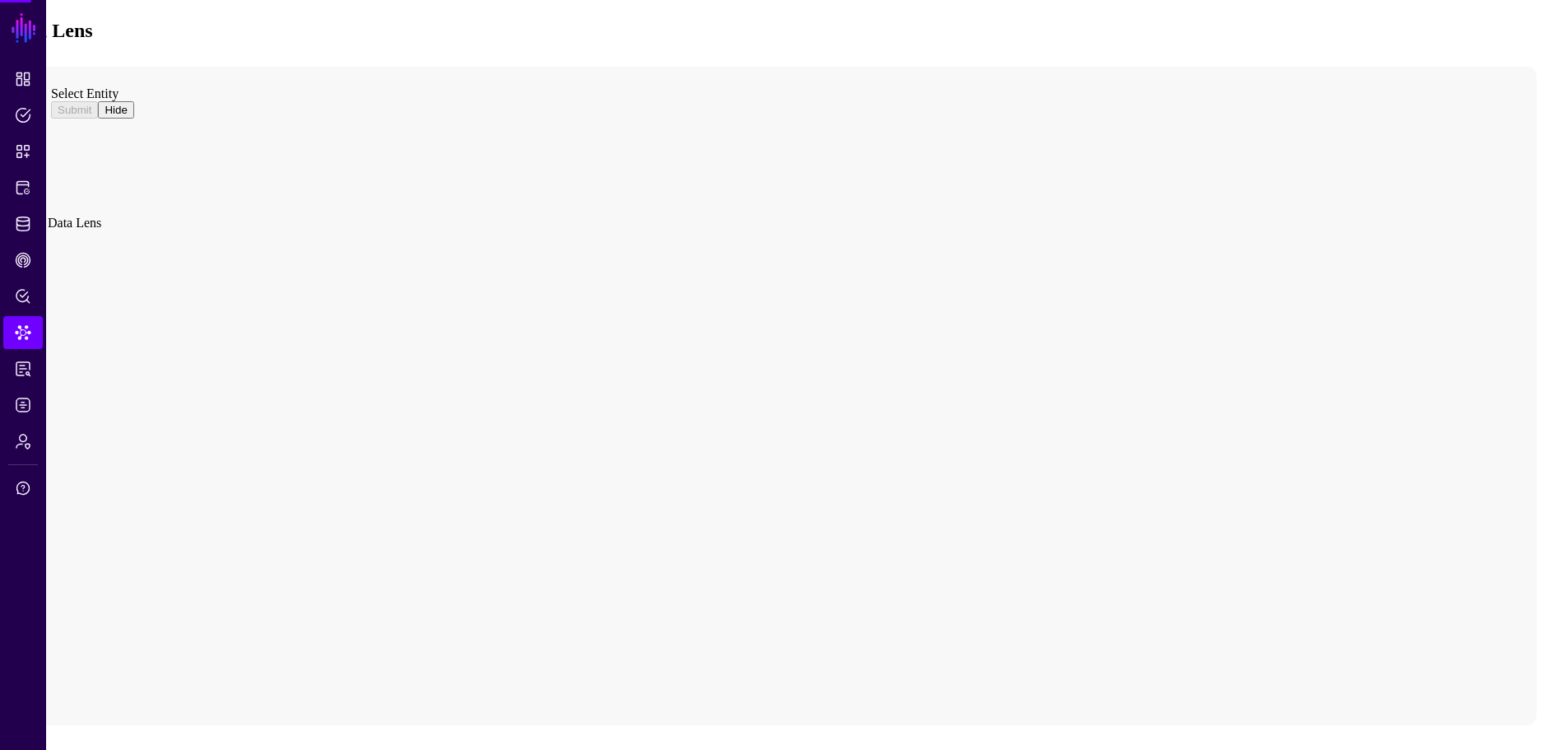 scroll, scrollTop: 68, scrollLeft: 0, axis: vertical 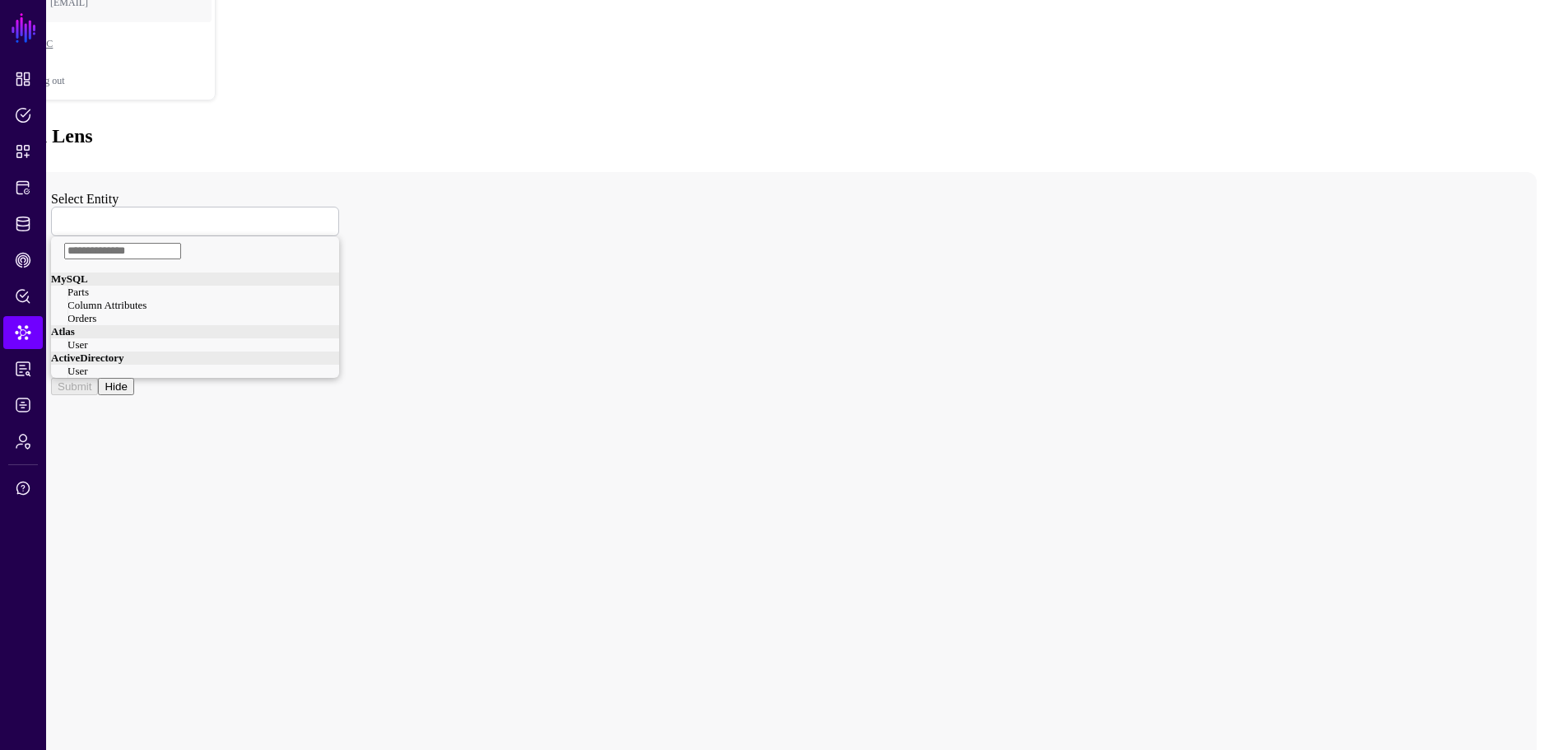 click 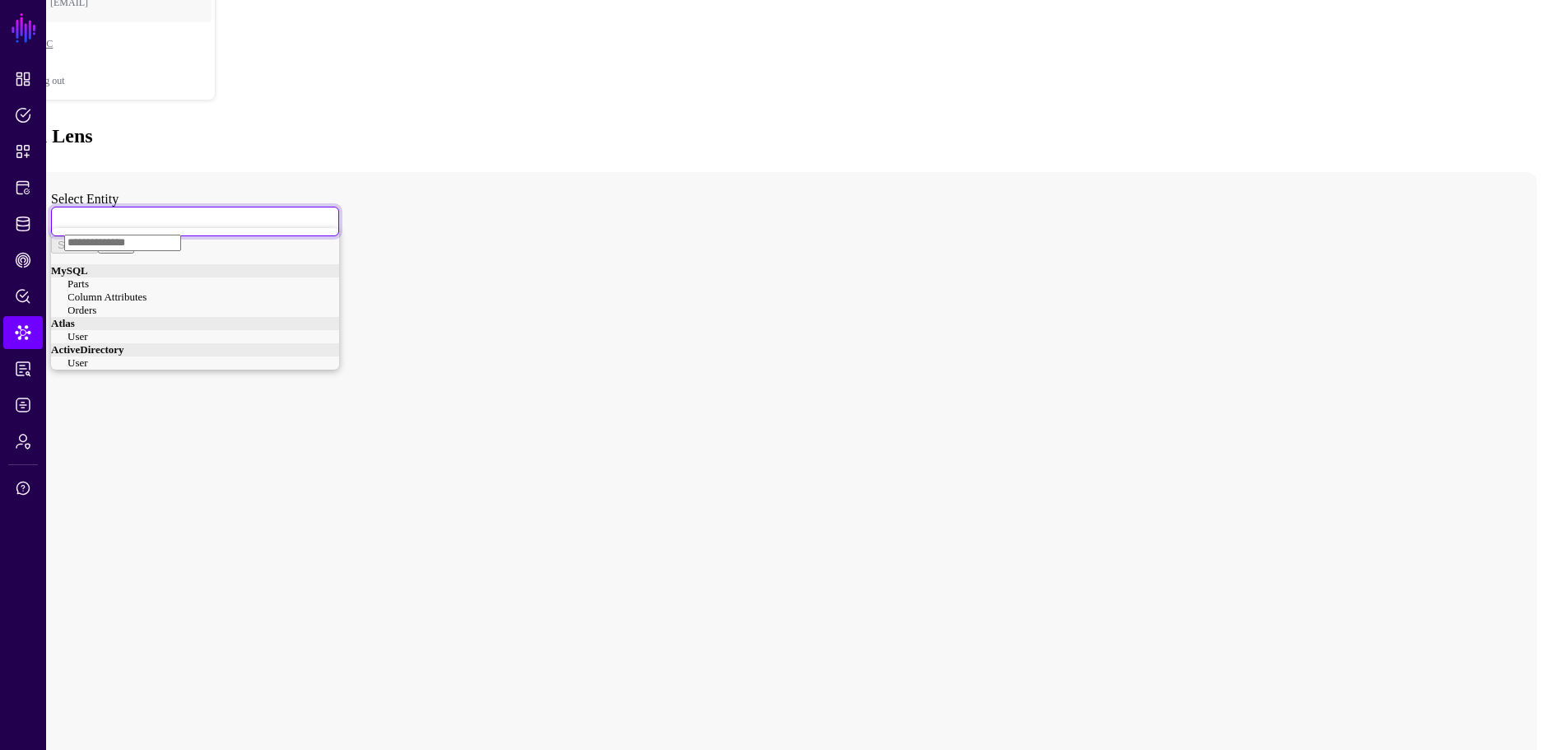click on "User" 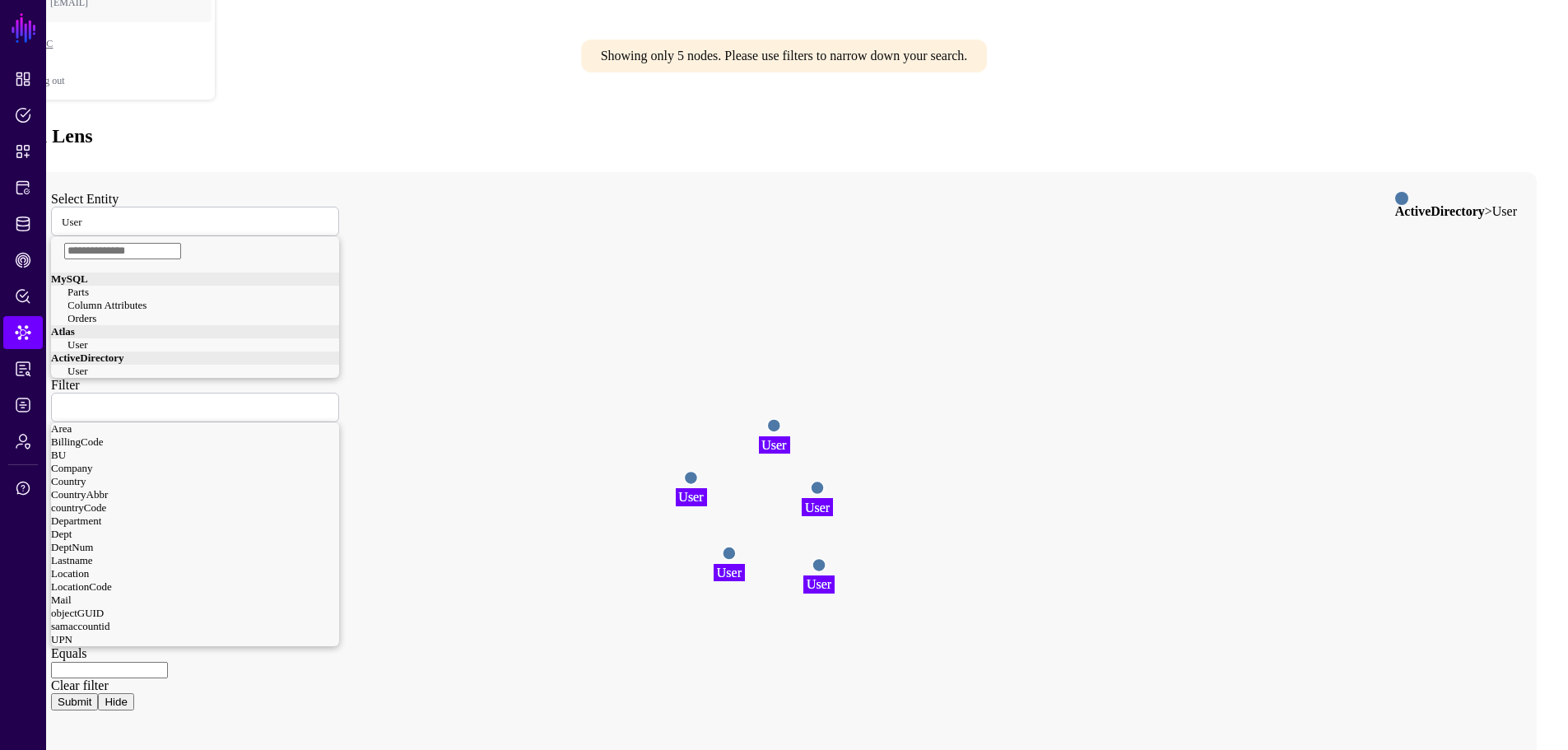 click 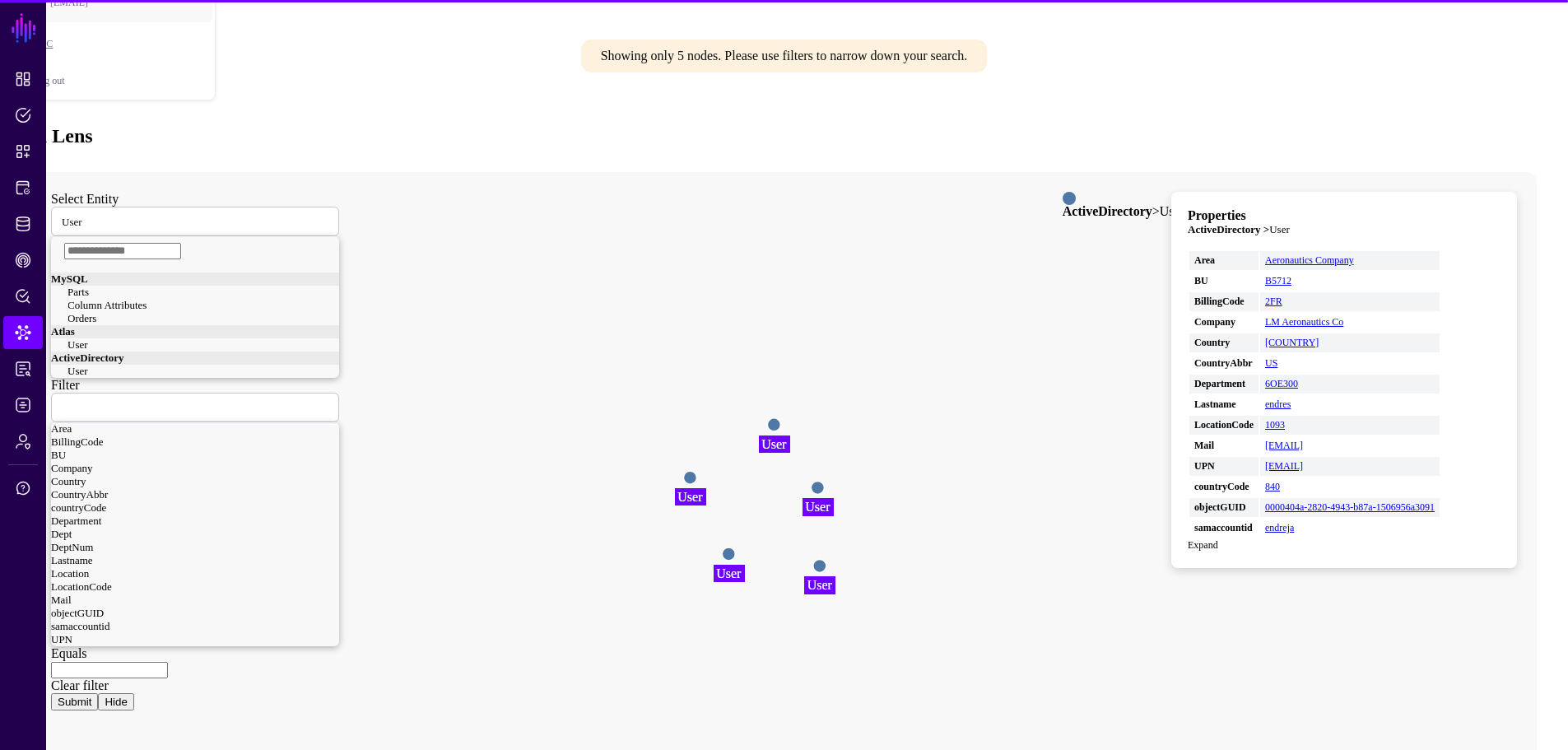 click 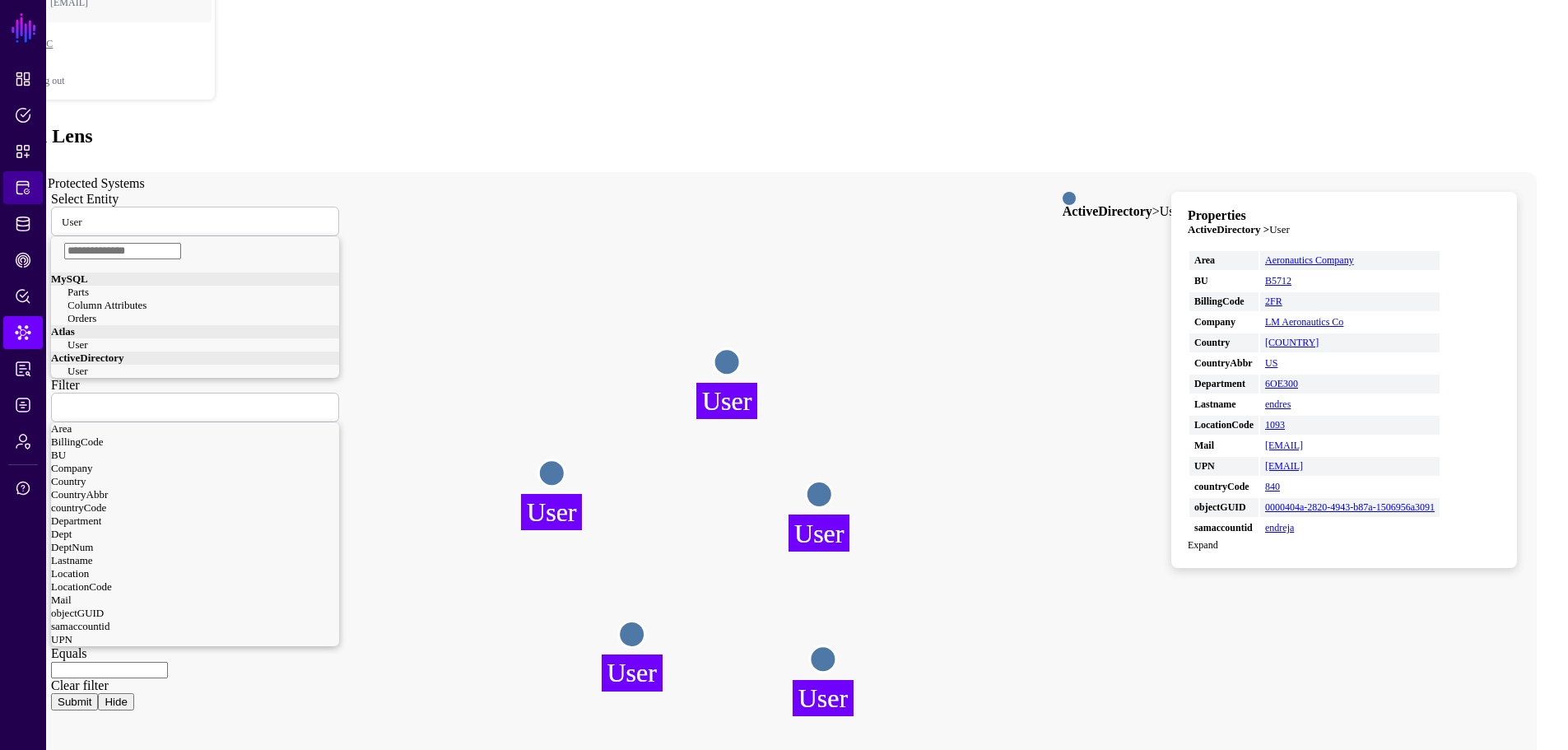 click on "Protected Systems" 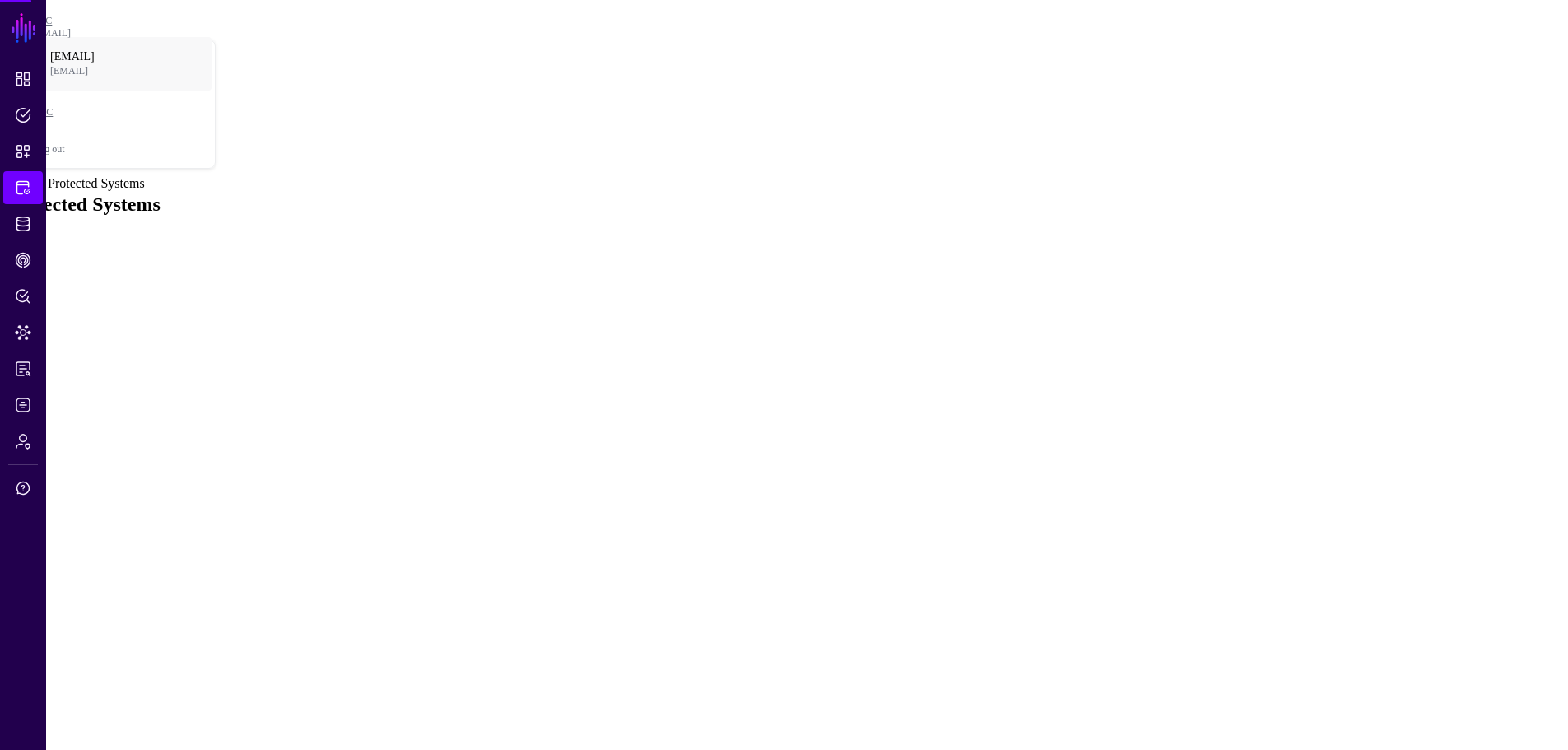 scroll, scrollTop: 0, scrollLeft: 0, axis: both 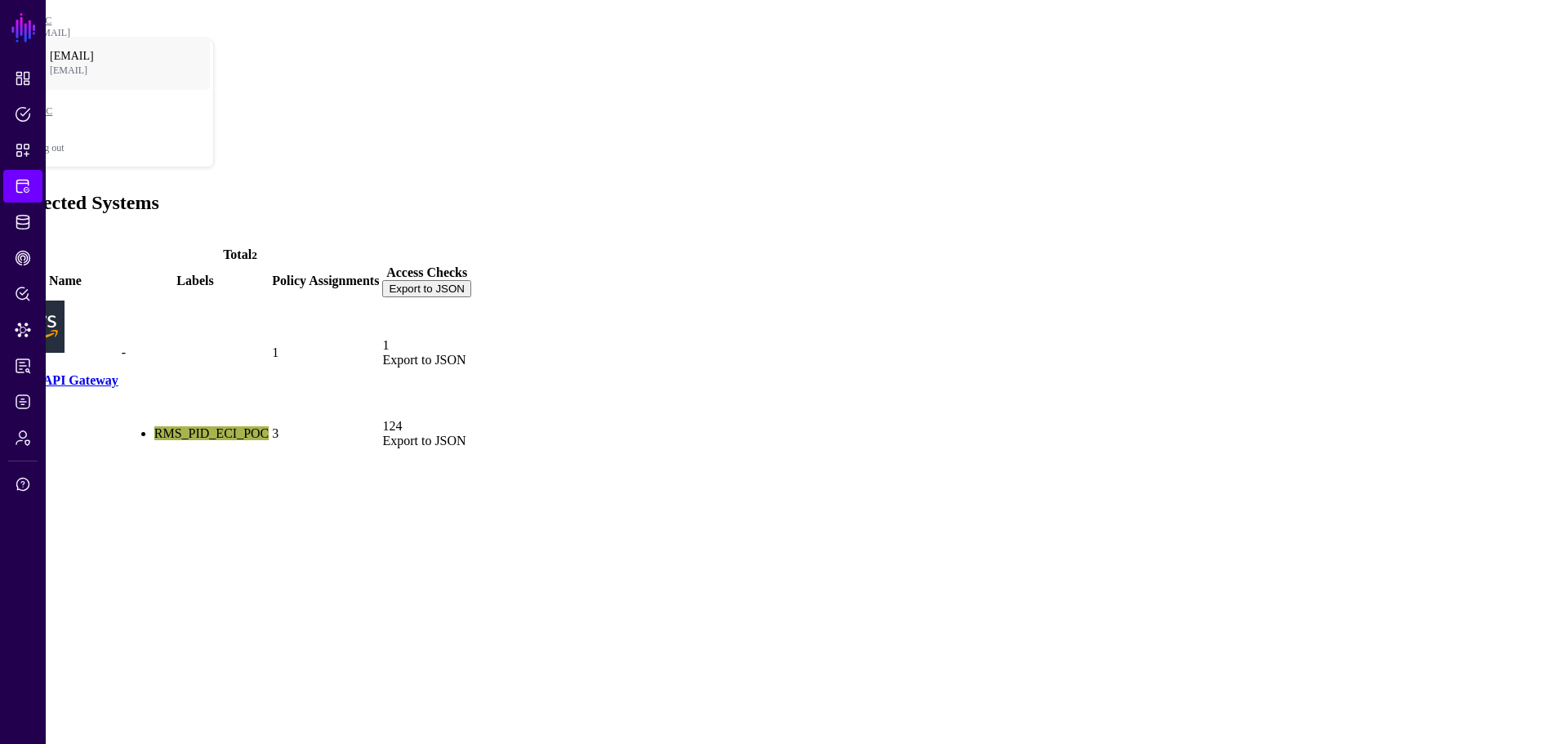 click on "Trino" 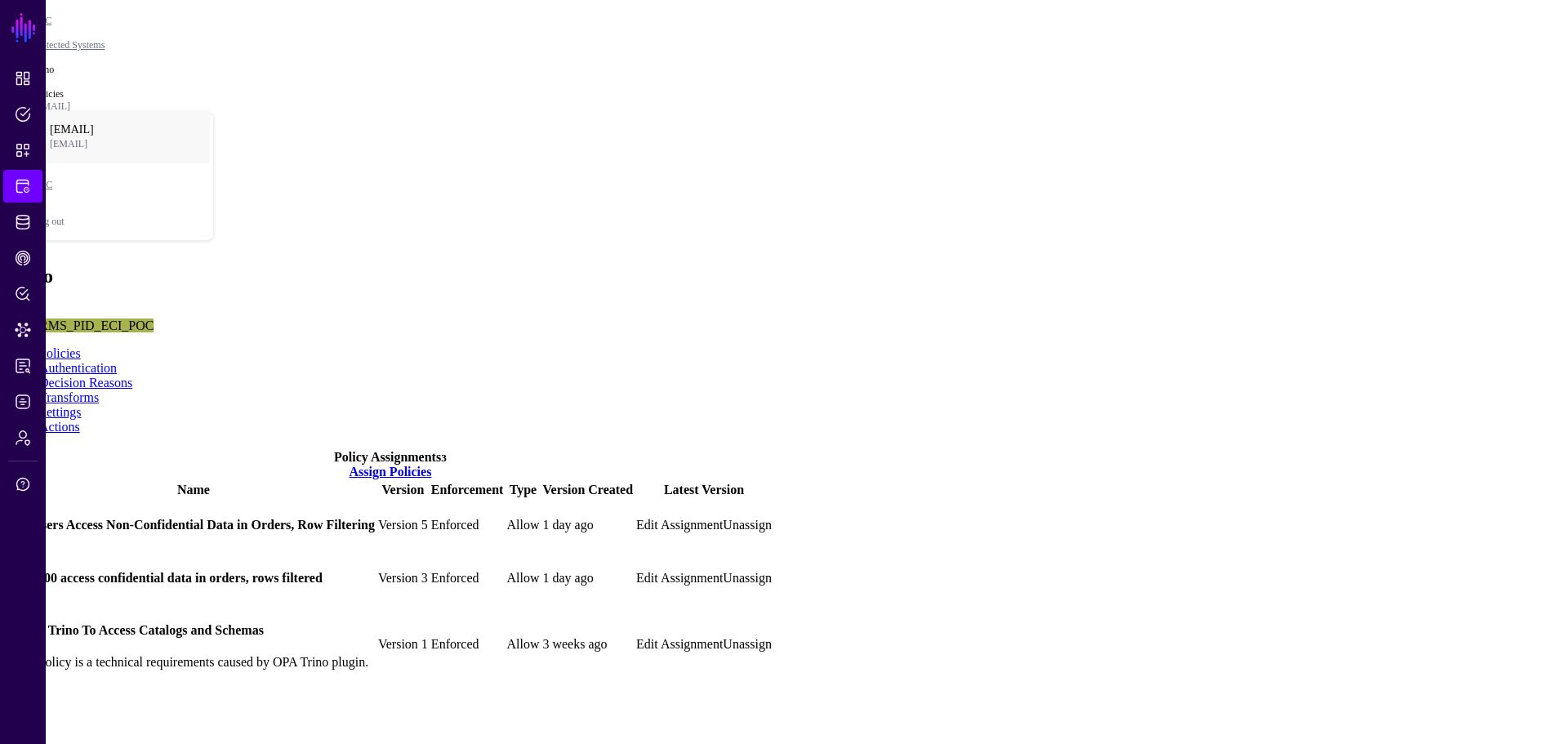 click on "Transforms" 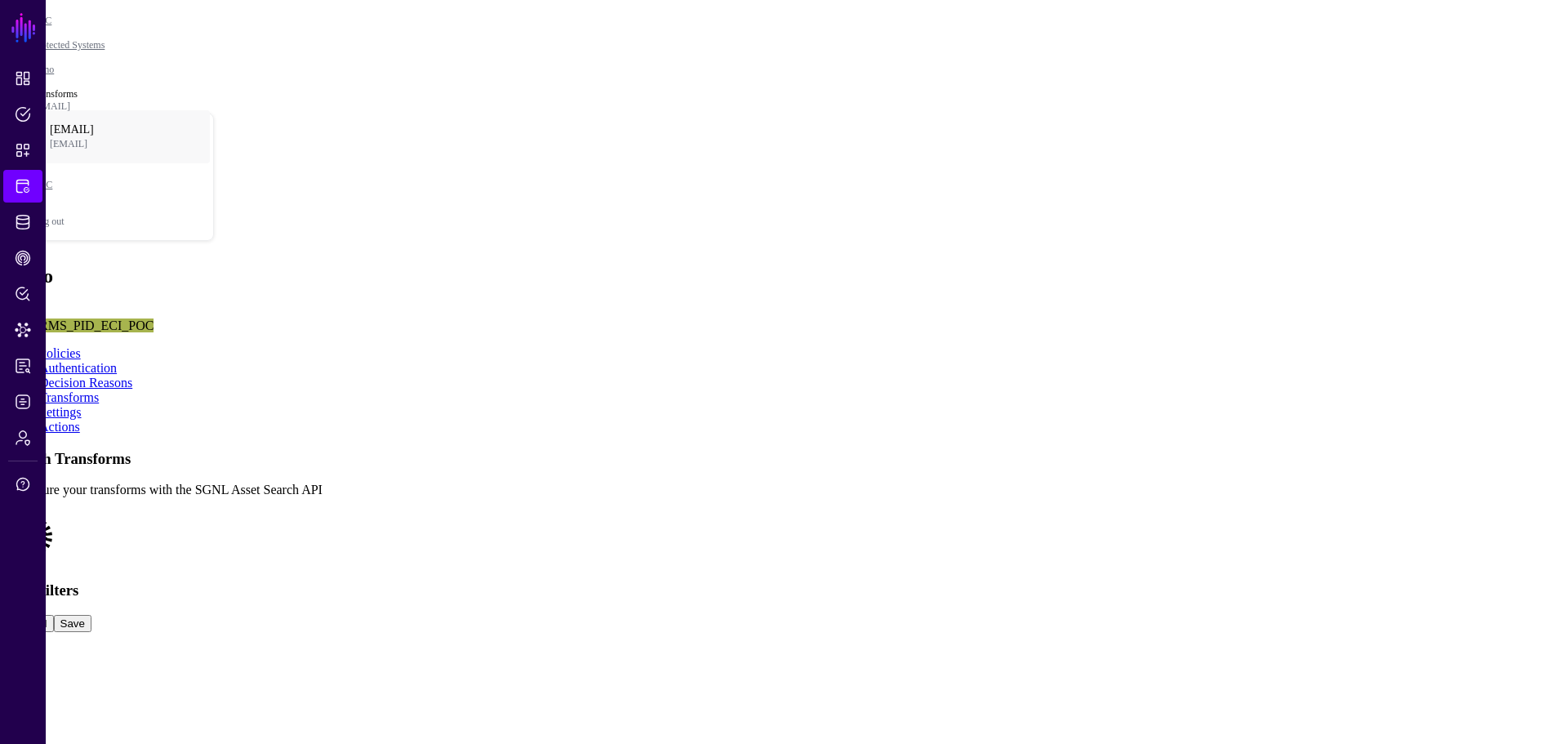 click at bounding box center [7, 510] 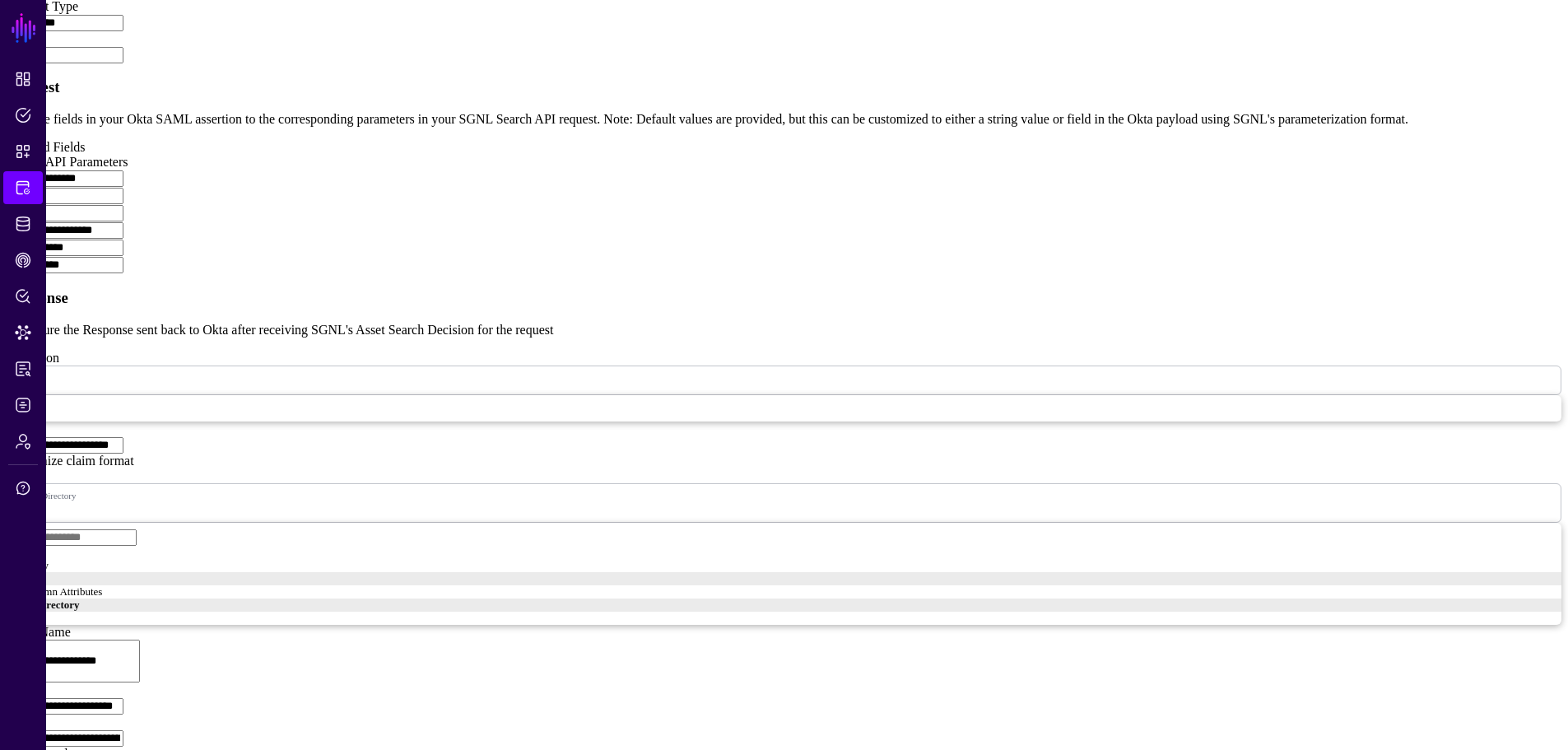 scroll, scrollTop: 741, scrollLeft: 0, axis: vertical 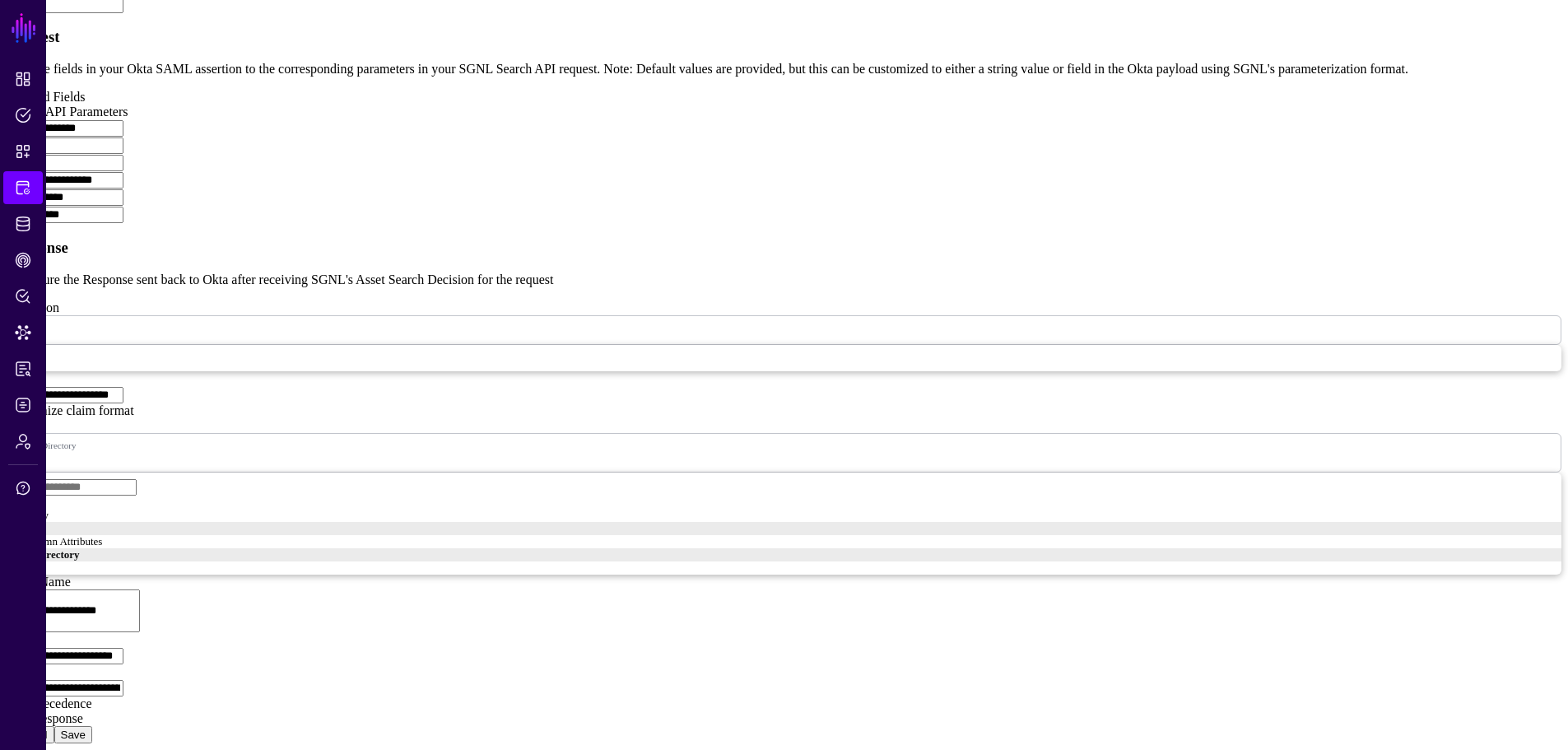 drag, startPoint x: 844, startPoint y: 446, endPoint x: 937, endPoint y: 449, distance: 93.04837 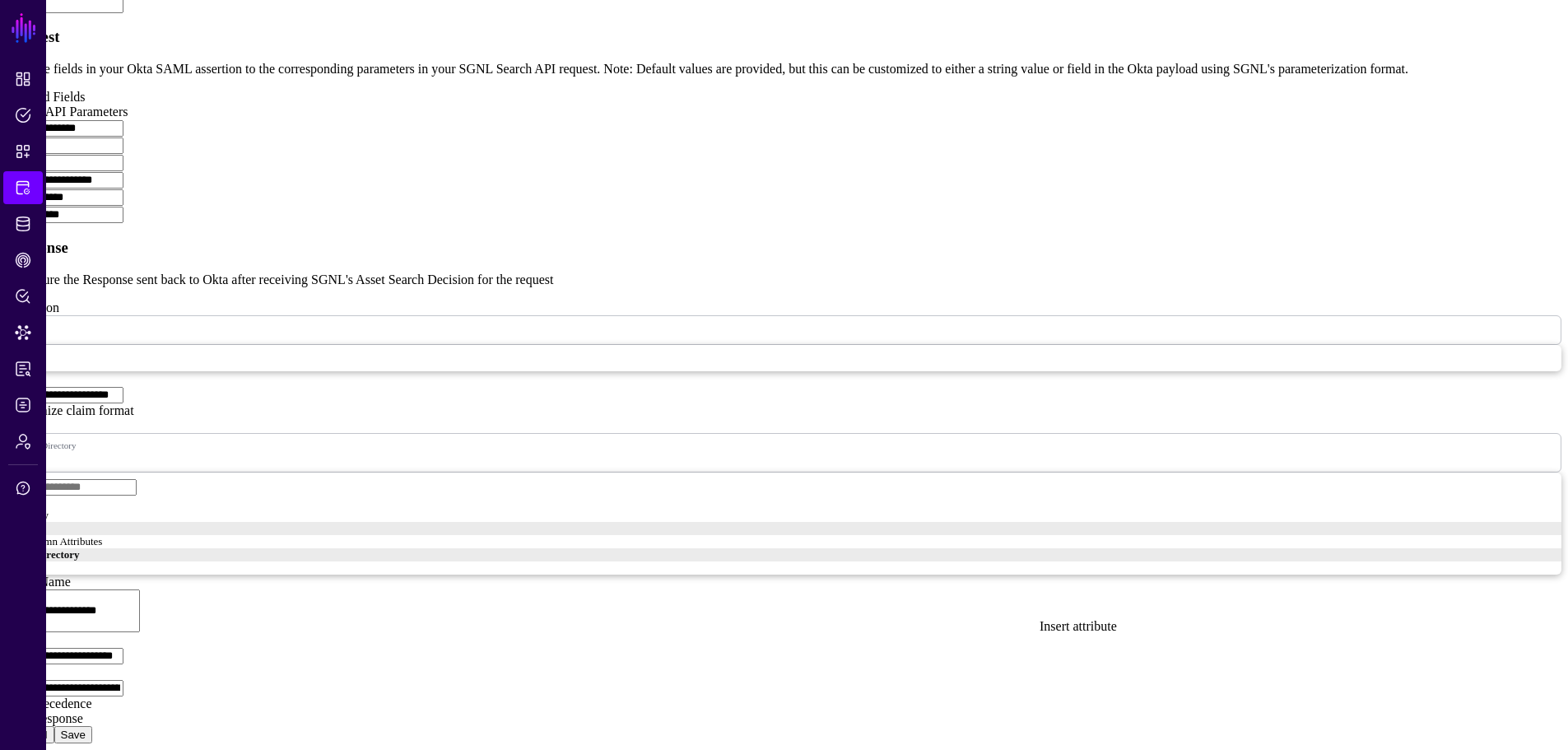 click at bounding box center (7, 696) 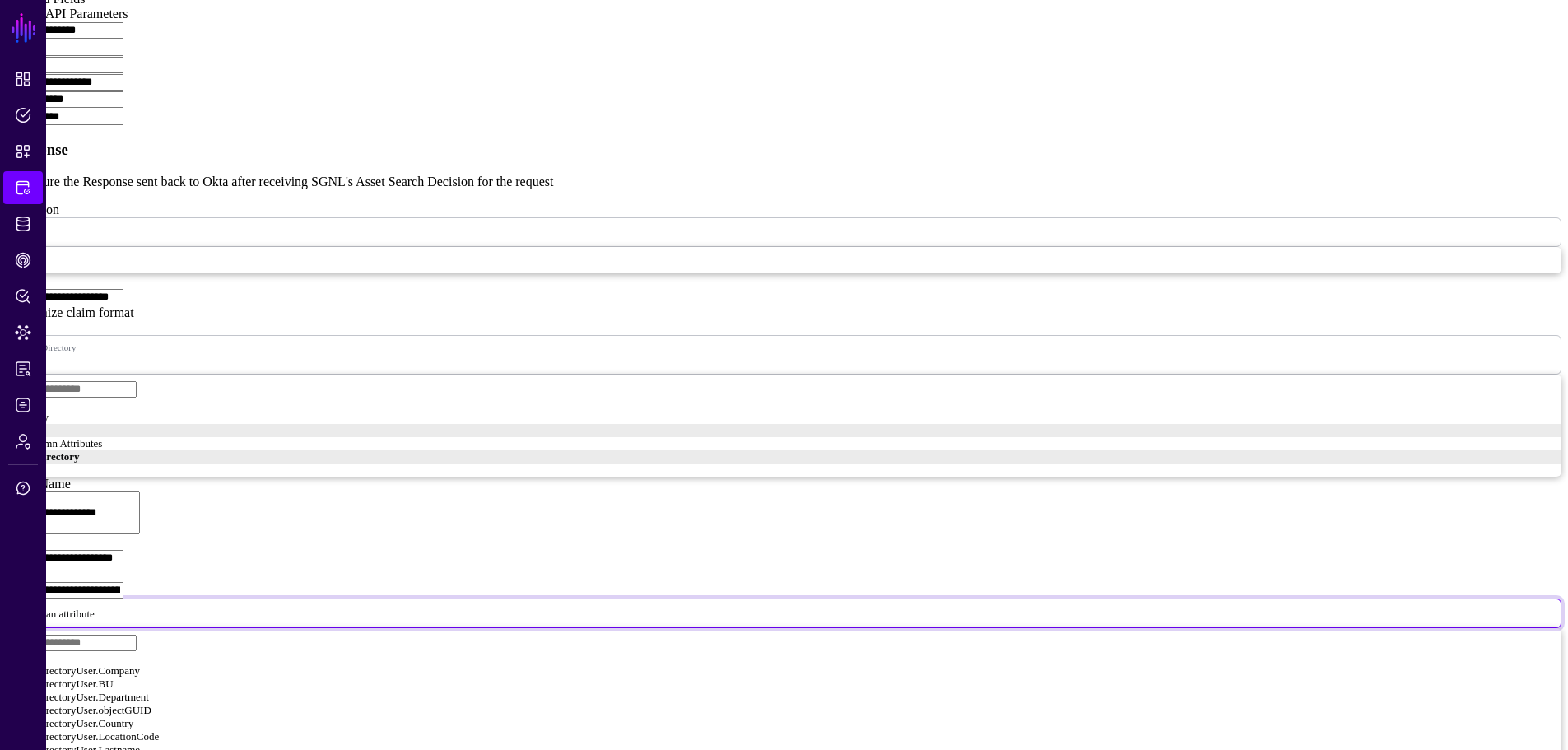 scroll, scrollTop: 1029, scrollLeft: 0, axis: vertical 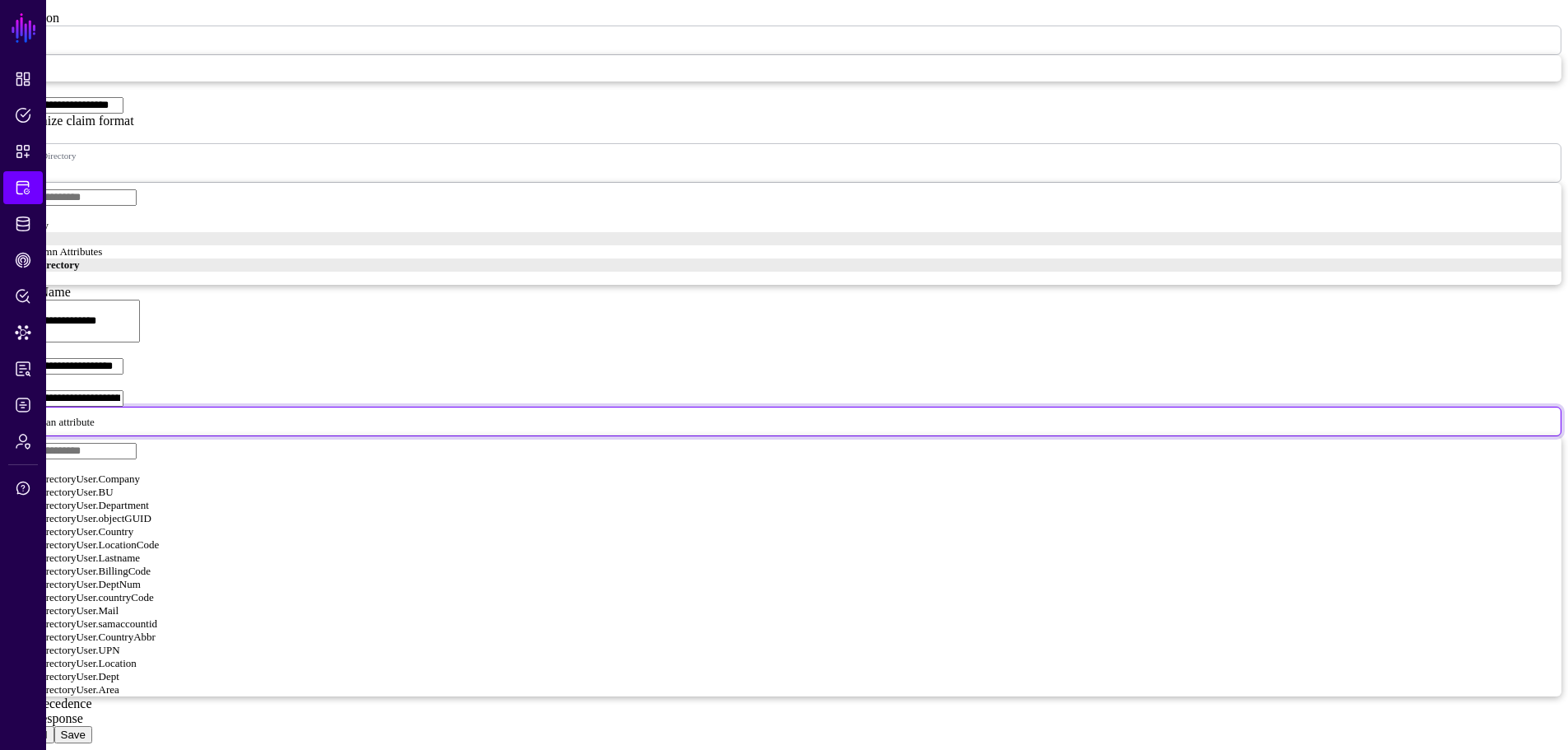 click on "ActiveDirectoryUser.Area" at bounding box center (63, 689) 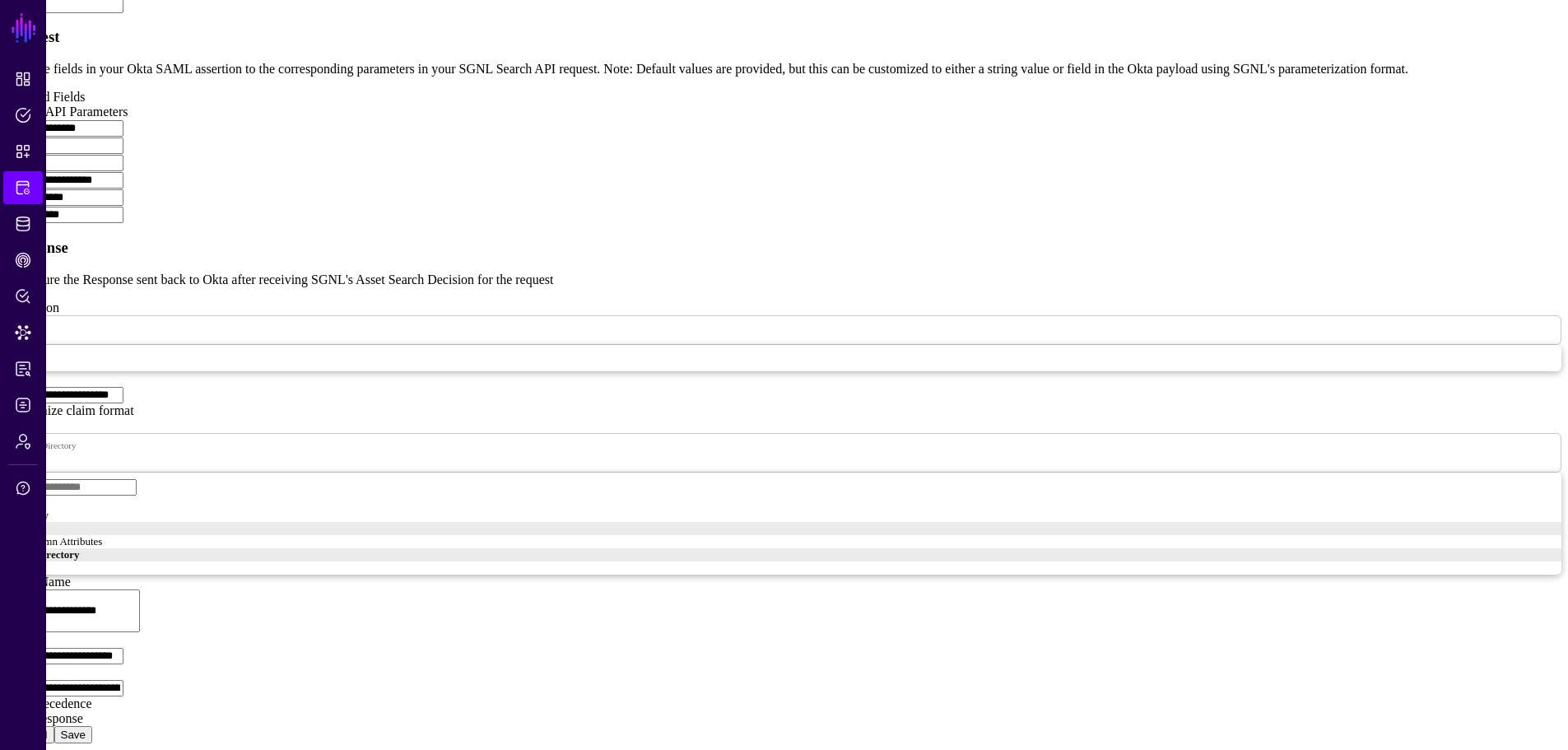 scroll, scrollTop: 988, scrollLeft: 0, axis: vertical 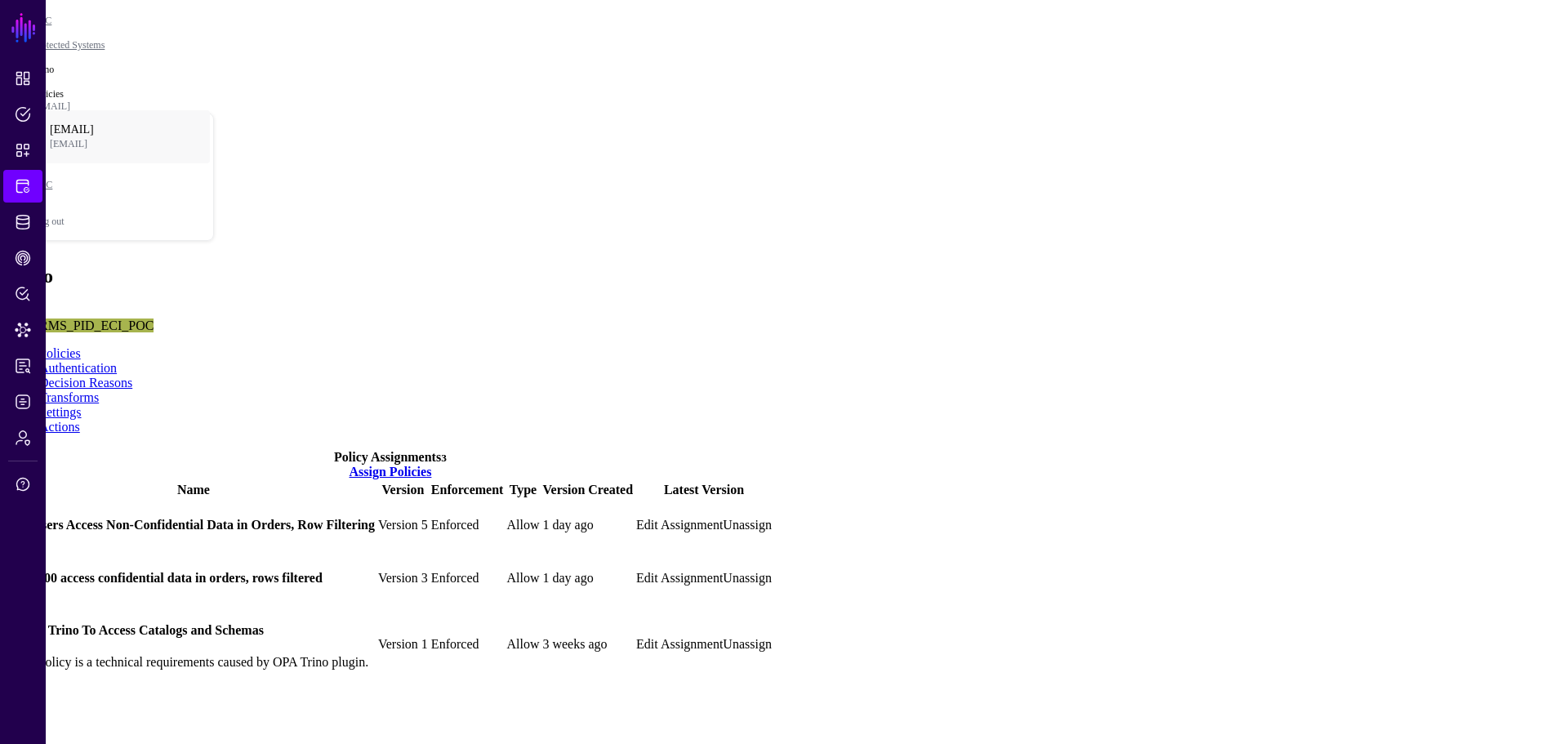 click on "Transforms" 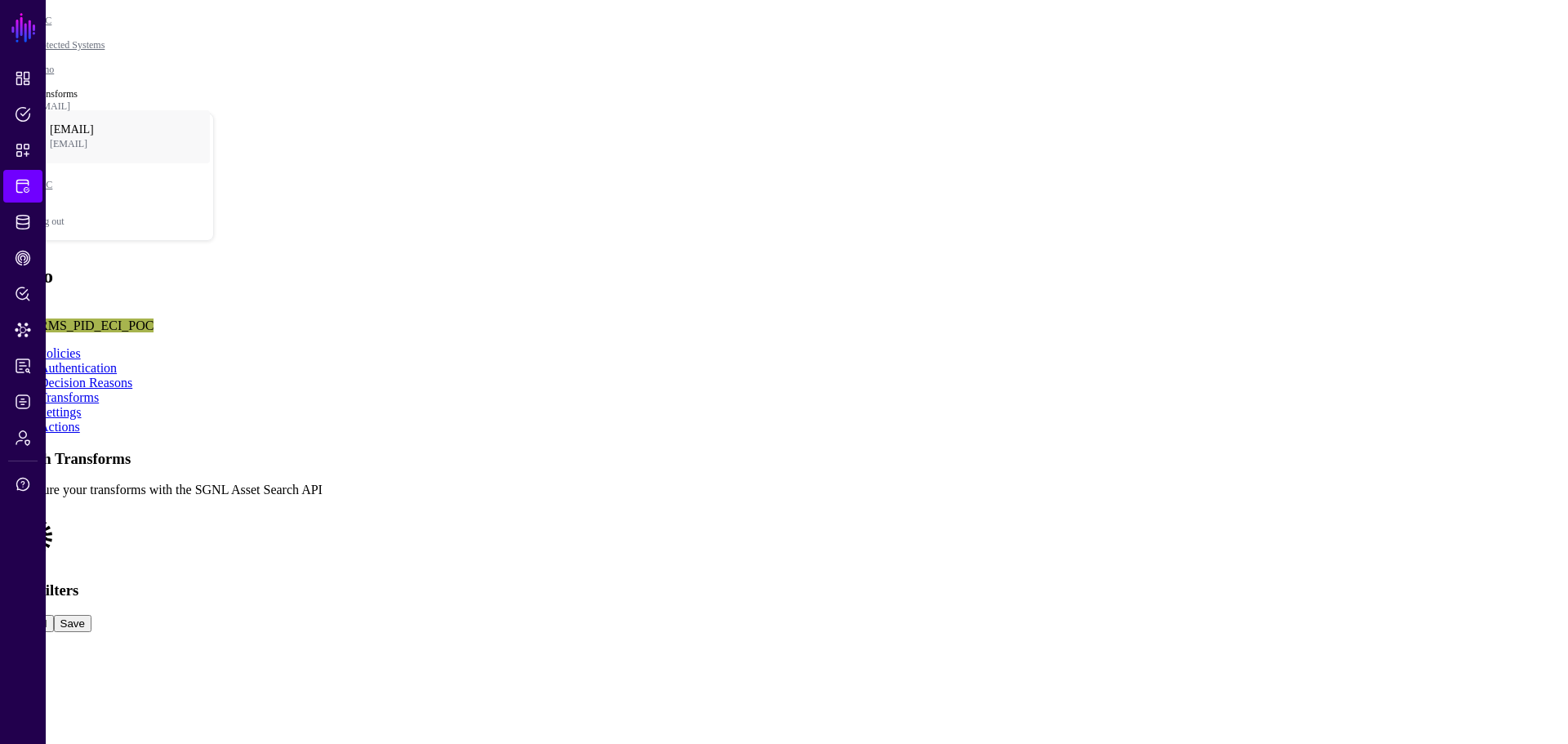 click at bounding box center [7, 510] 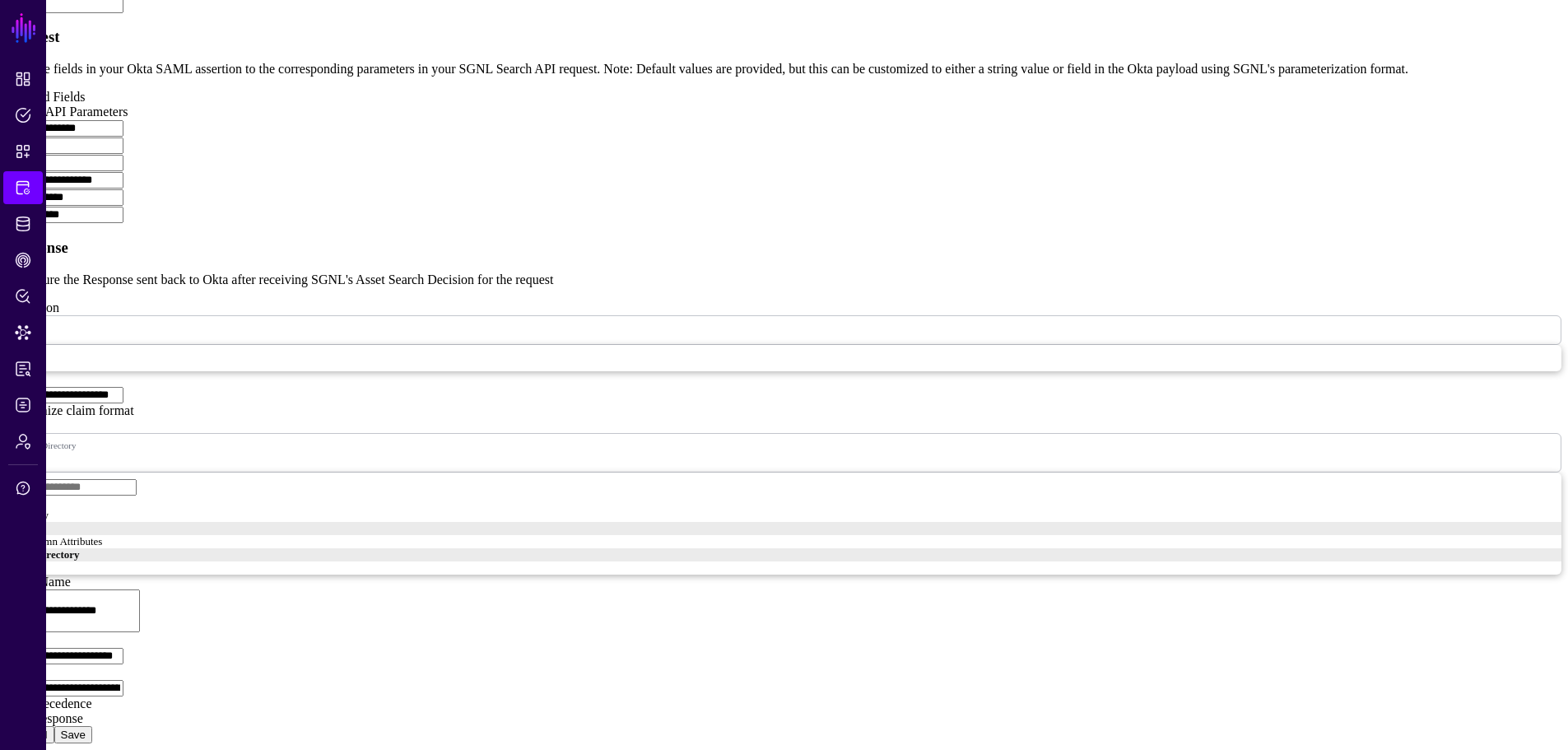 scroll, scrollTop: 988, scrollLeft: 0, axis: vertical 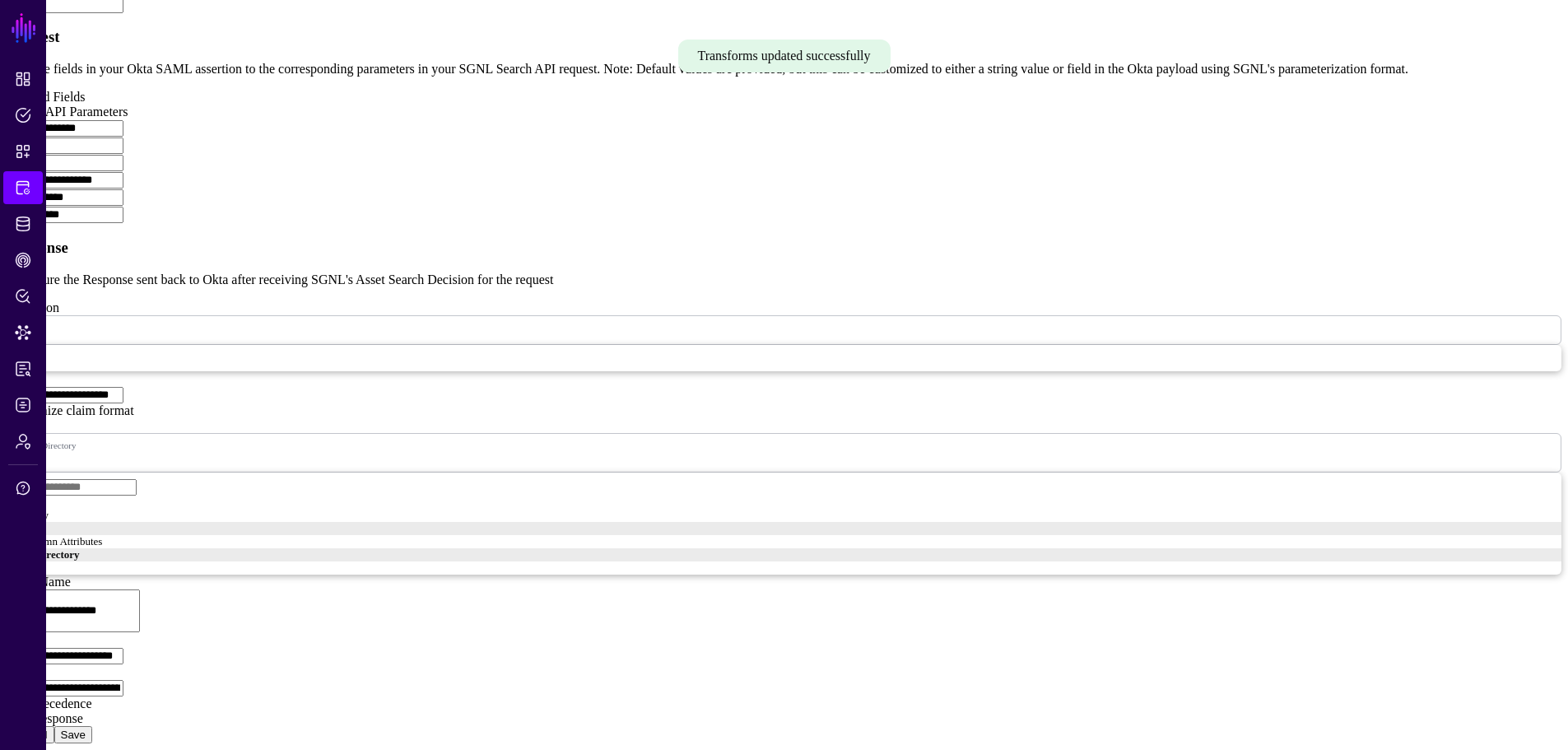 click on "Save" at bounding box center [73, 734] 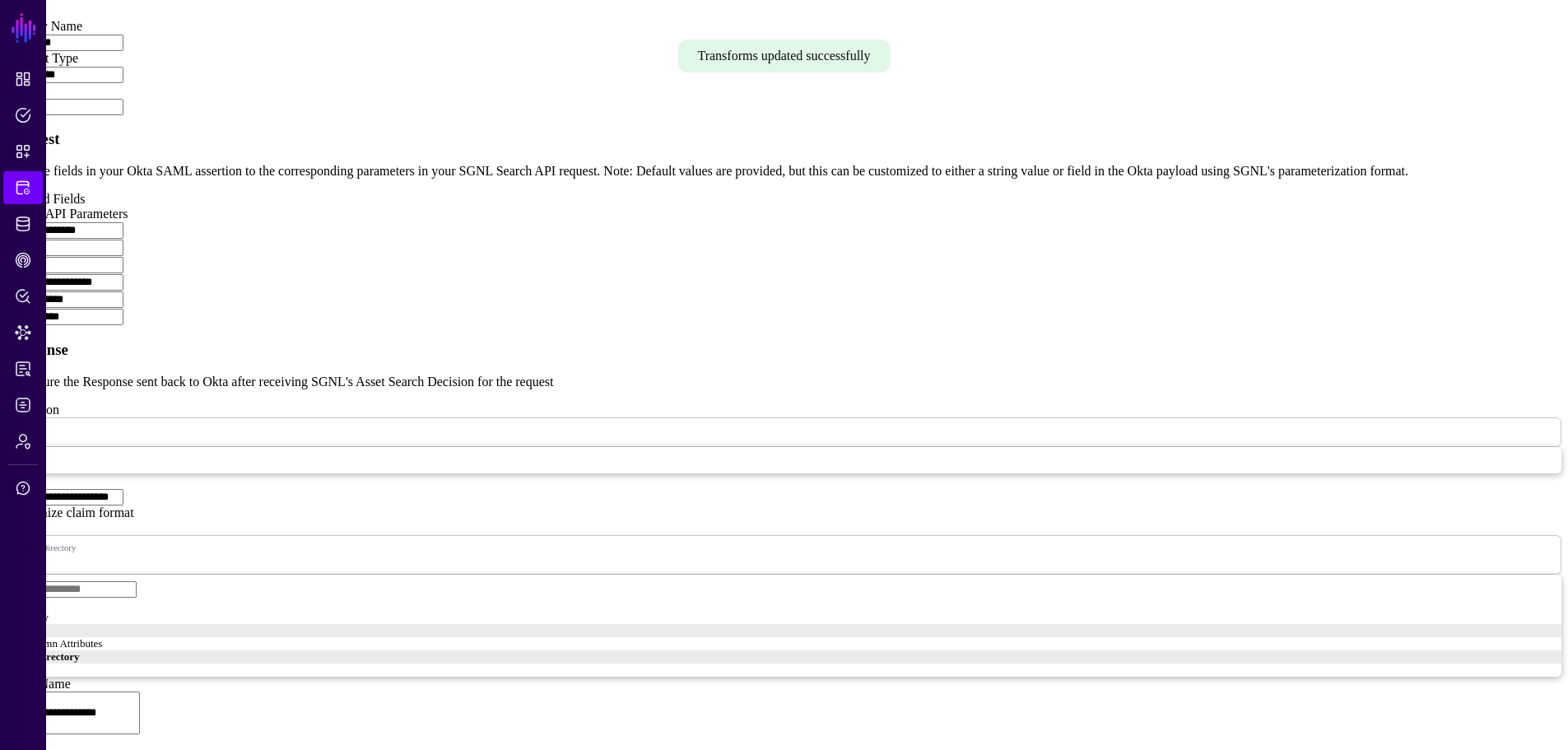 scroll, scrollTop: 576, scrollLeft: 0, axis: vertical 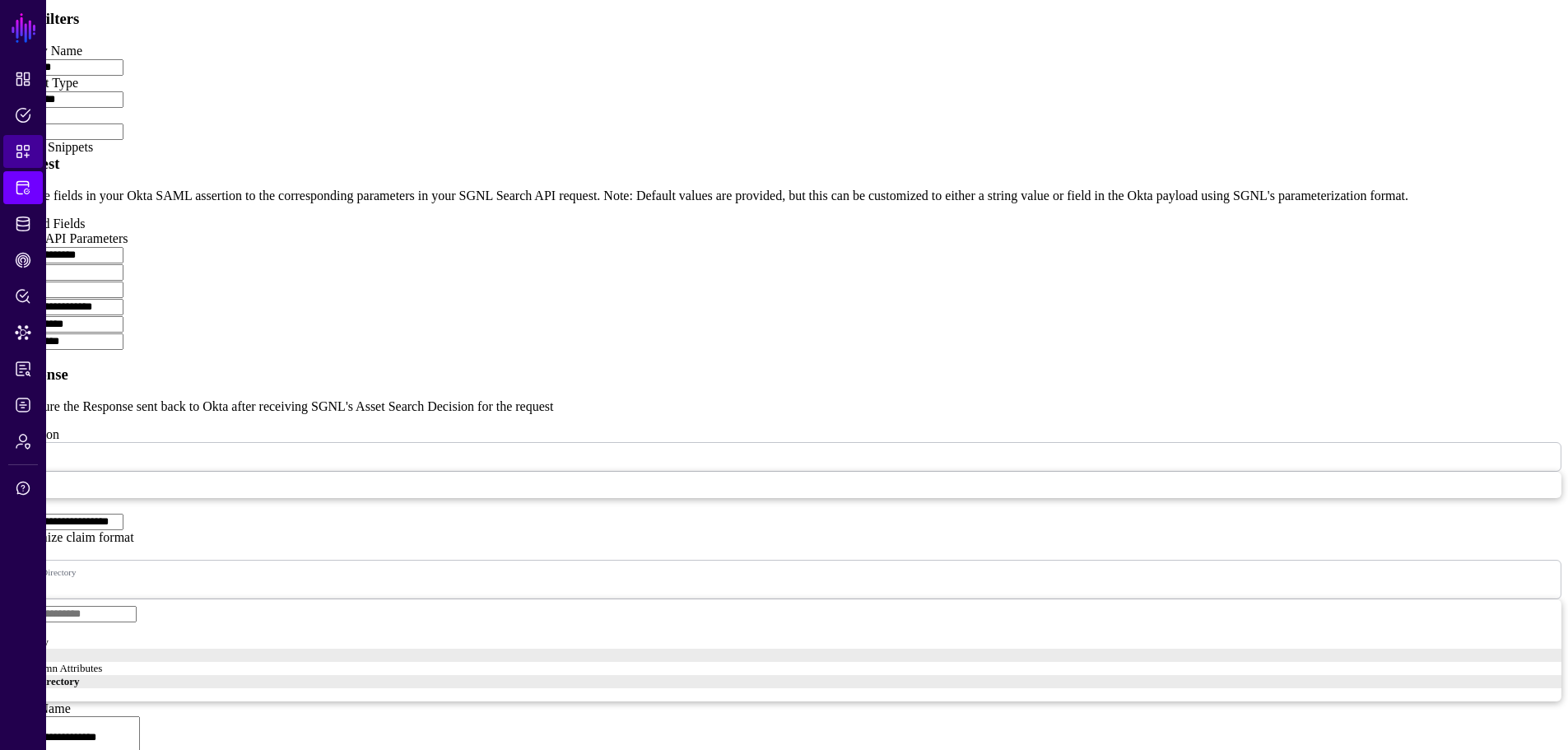 click on "Snippets" 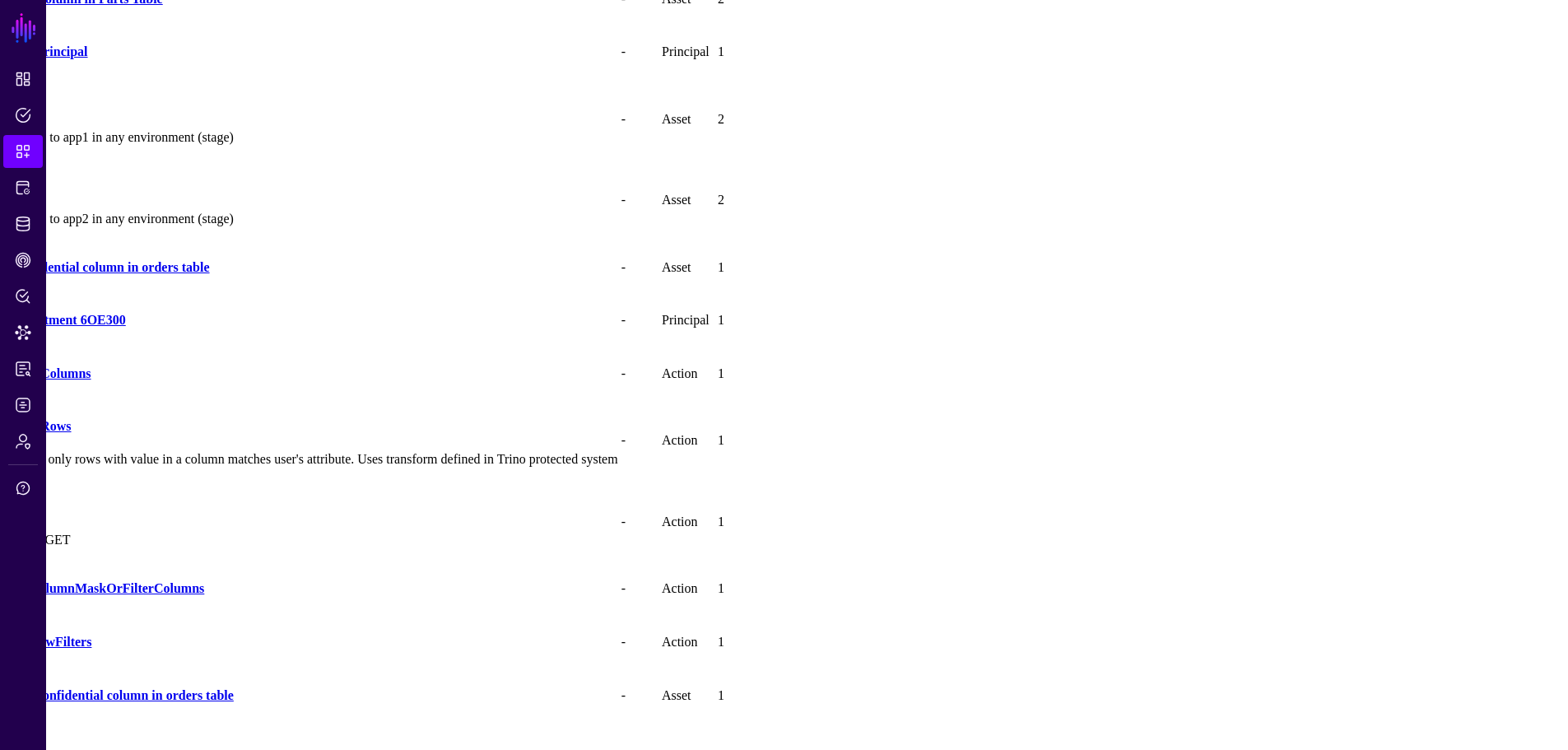 scroll, scrollTop: 523, scrollLeft: 0, axis: vertical 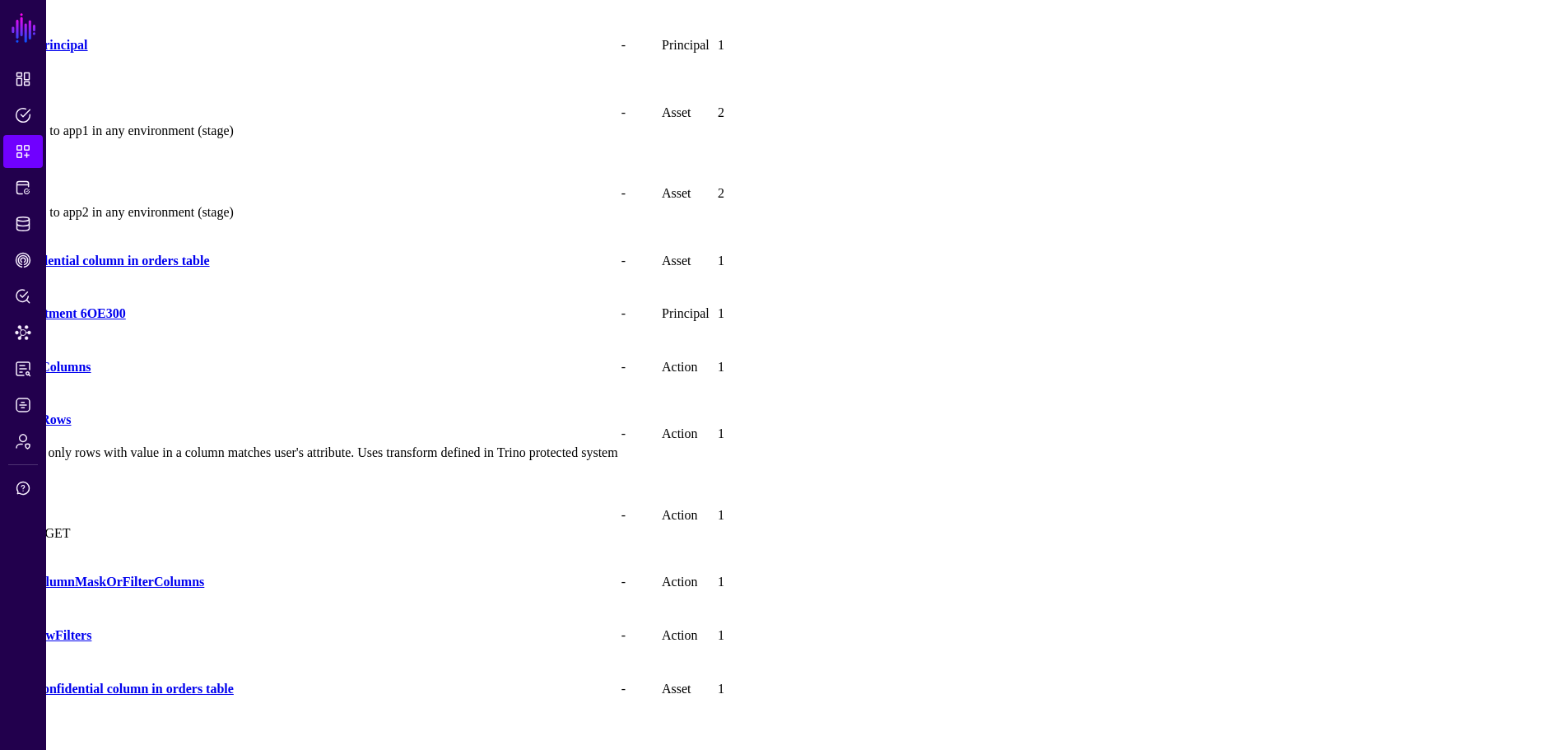 click on "GetRowFilters" 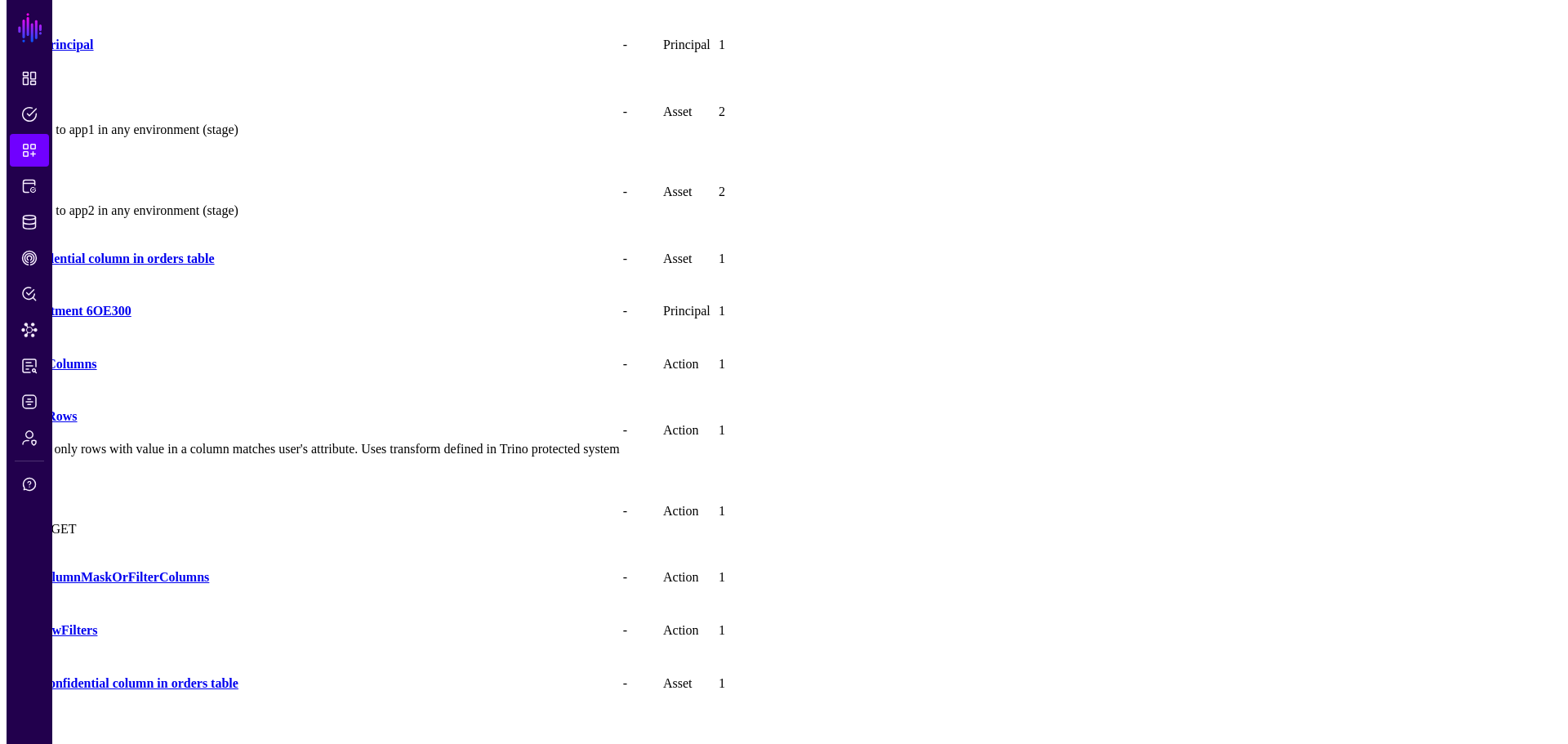 scroll, scrollTop: 0, scrollLeft: 0, axis: both 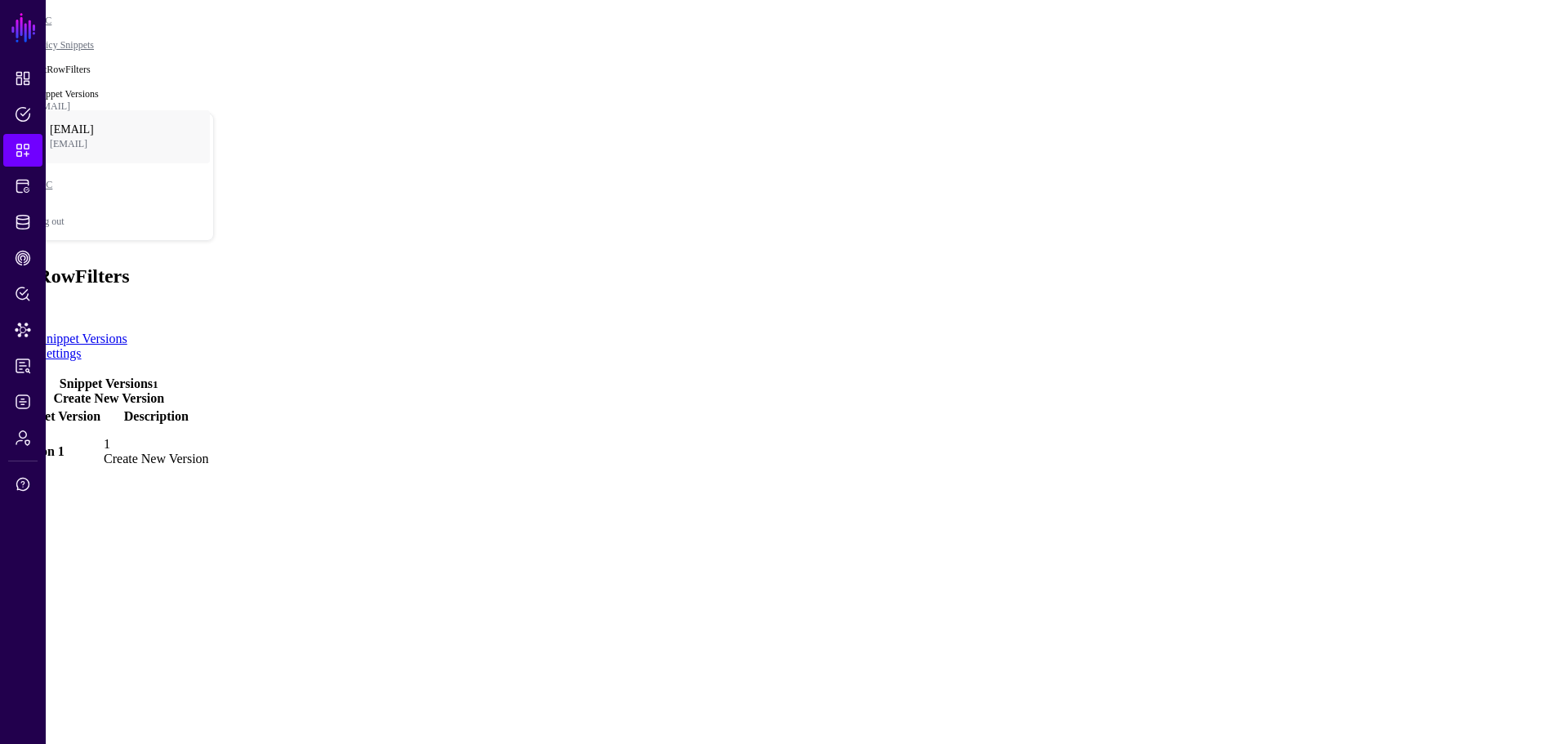 click on "Version 1" at bounding box center [38, 451] 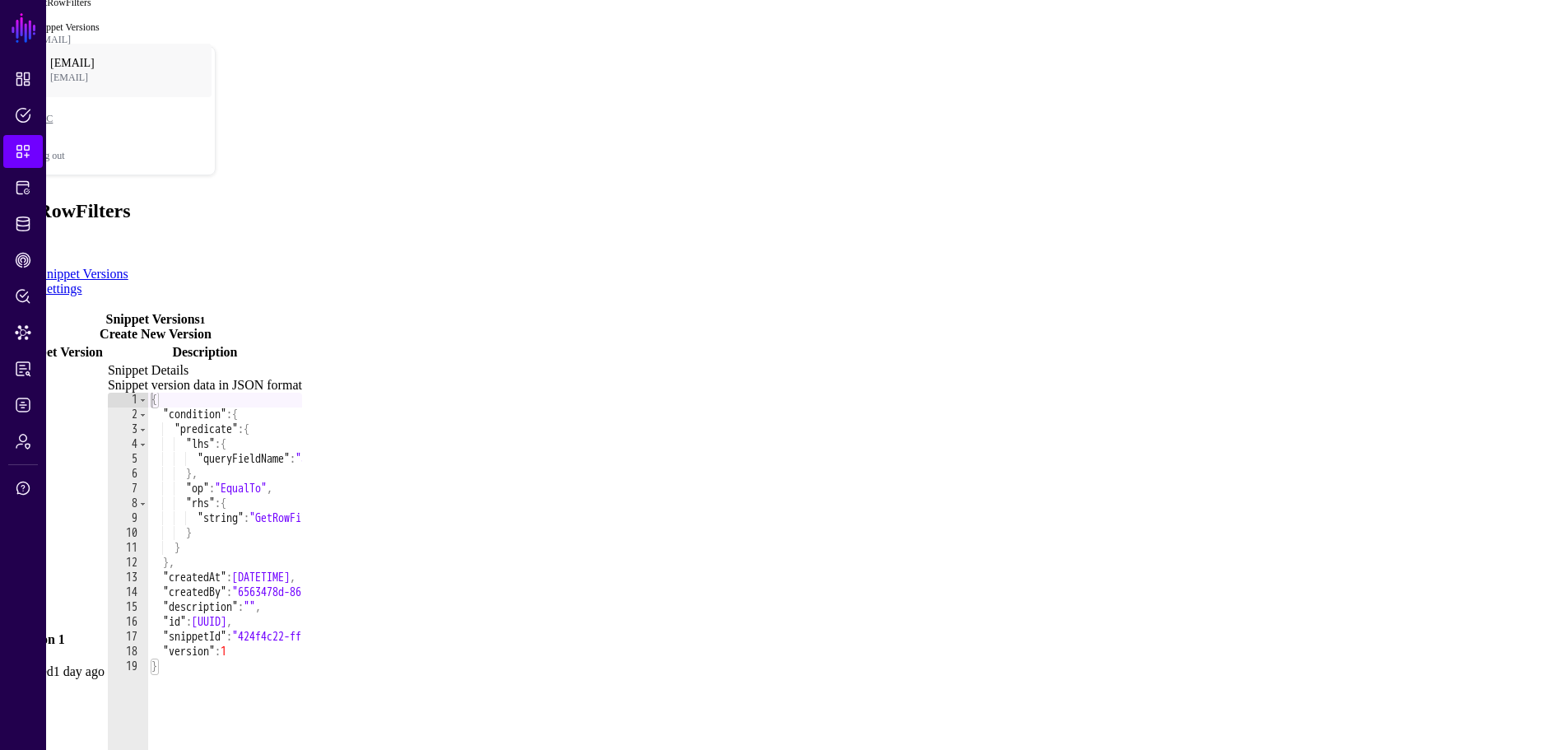 scroll, scrollTop: 0, scrollLeft: 0, axis: both 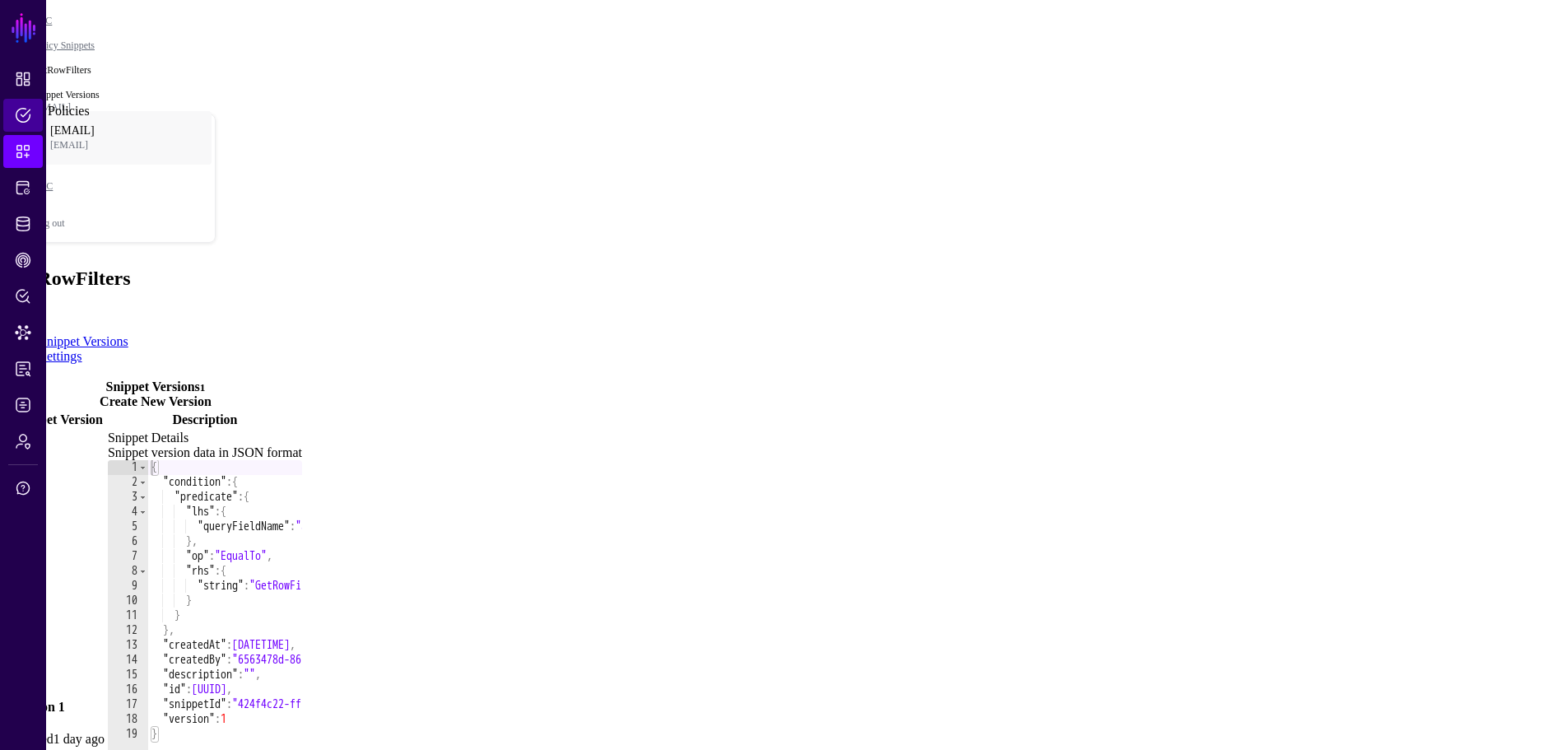 click on "Policies" 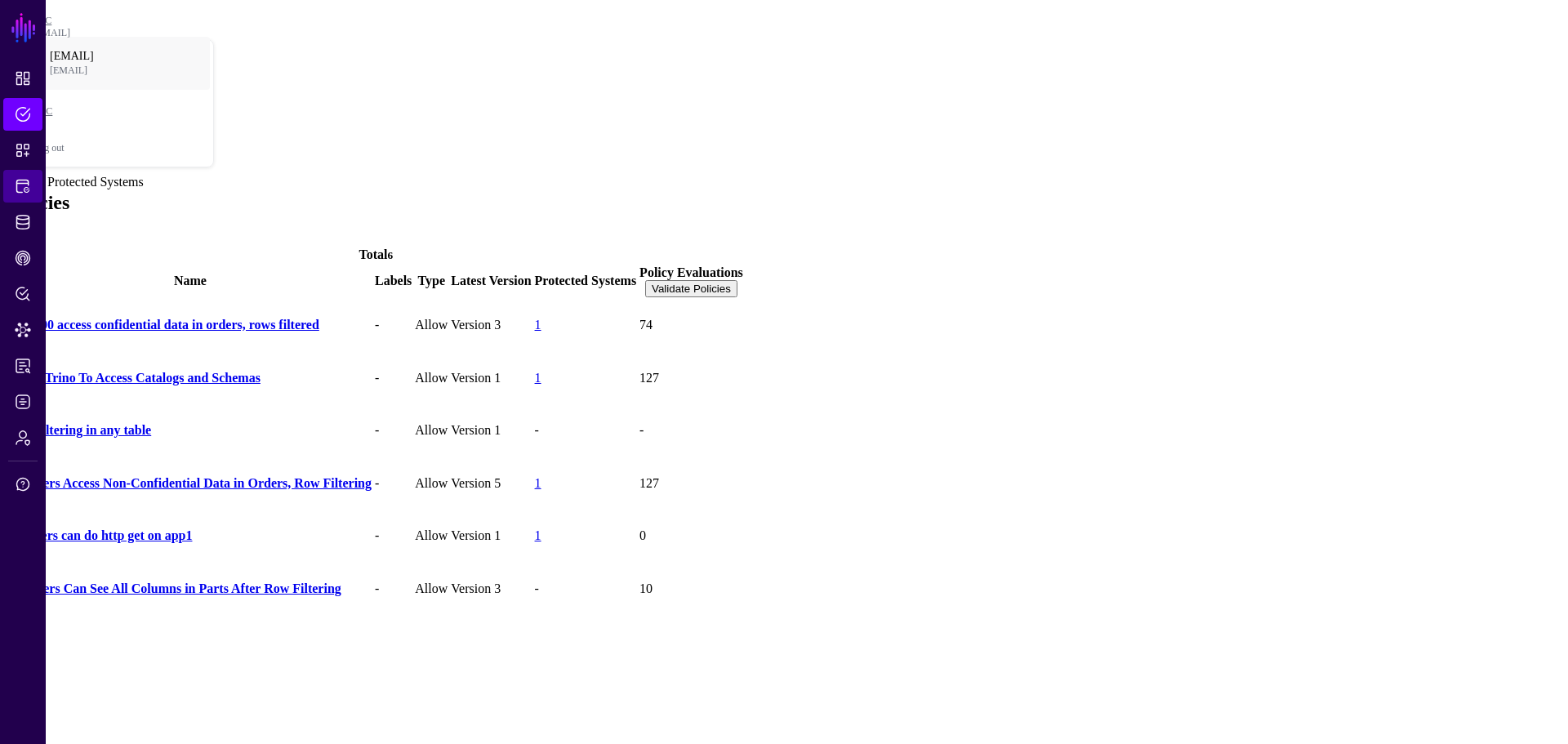 click on "Protected Systems" 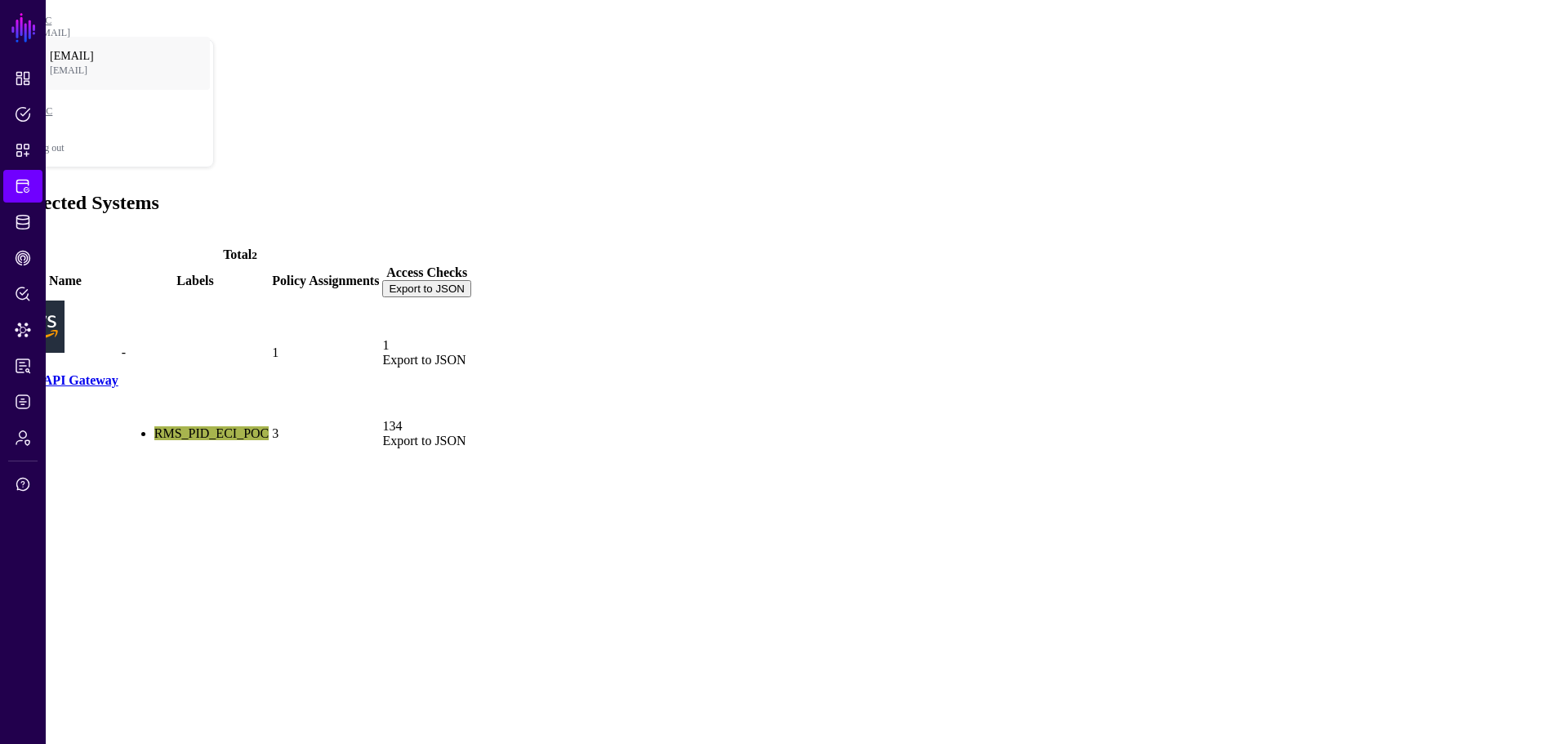 click on "Trino" 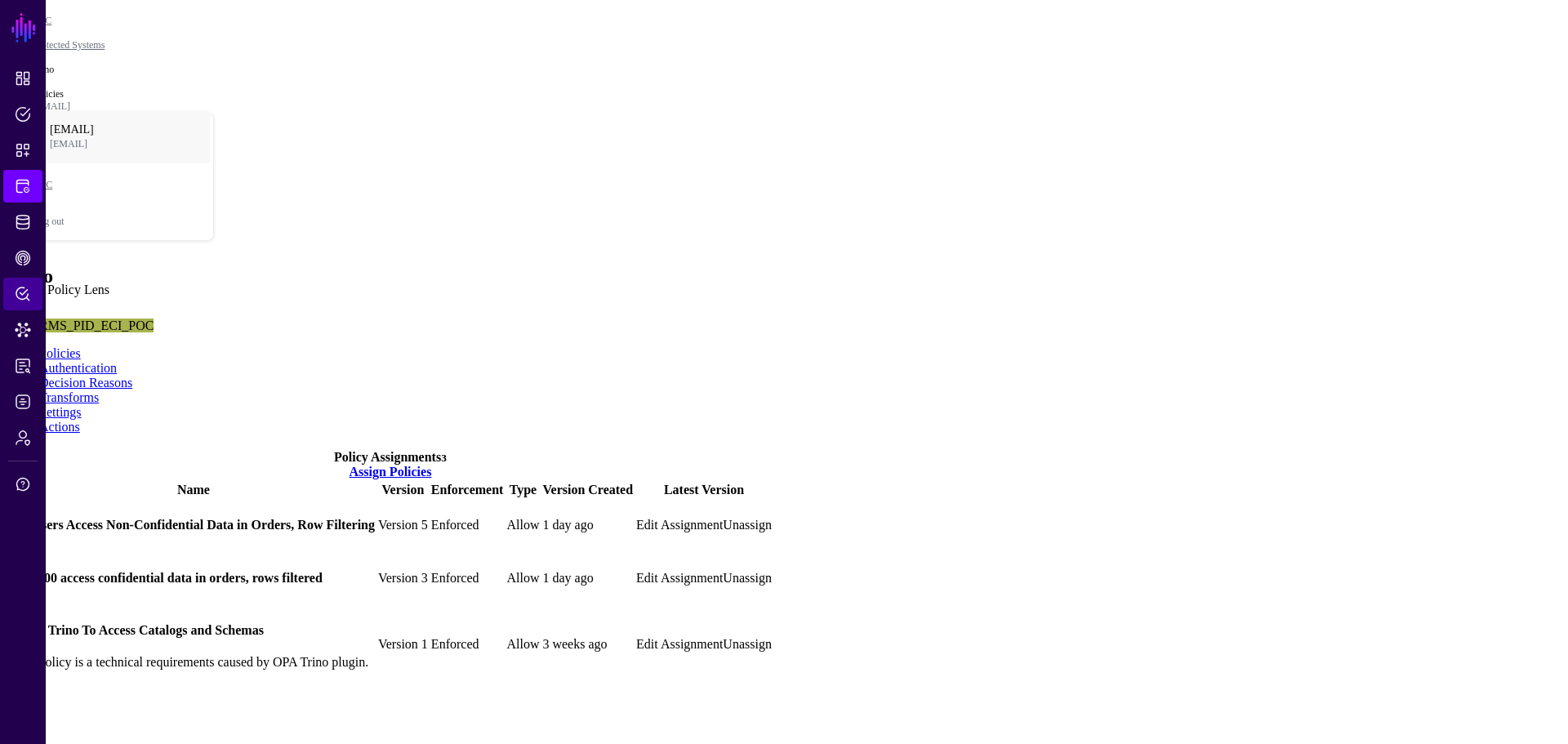 click on "Policy Lens" 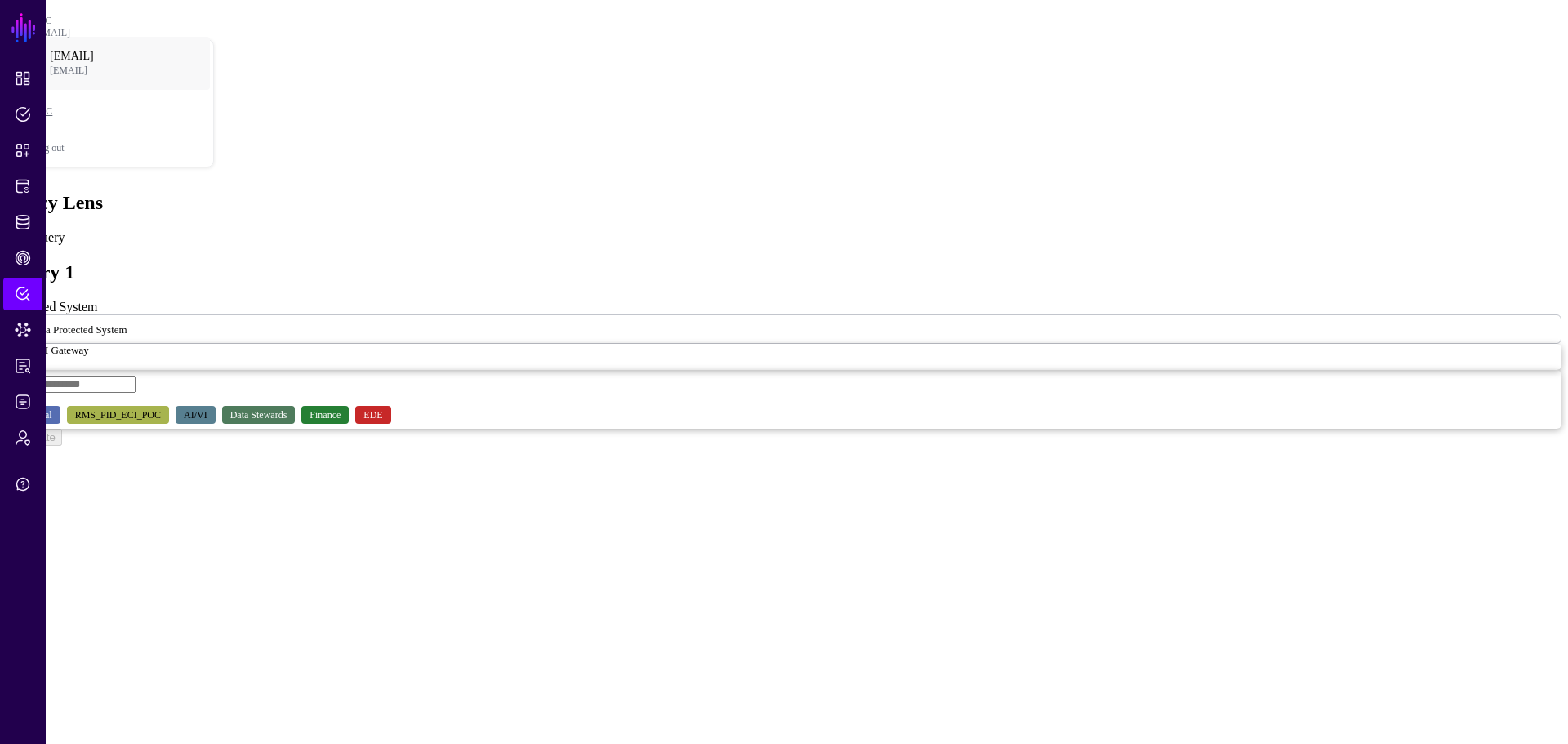 click at bounding box center (137, 328) 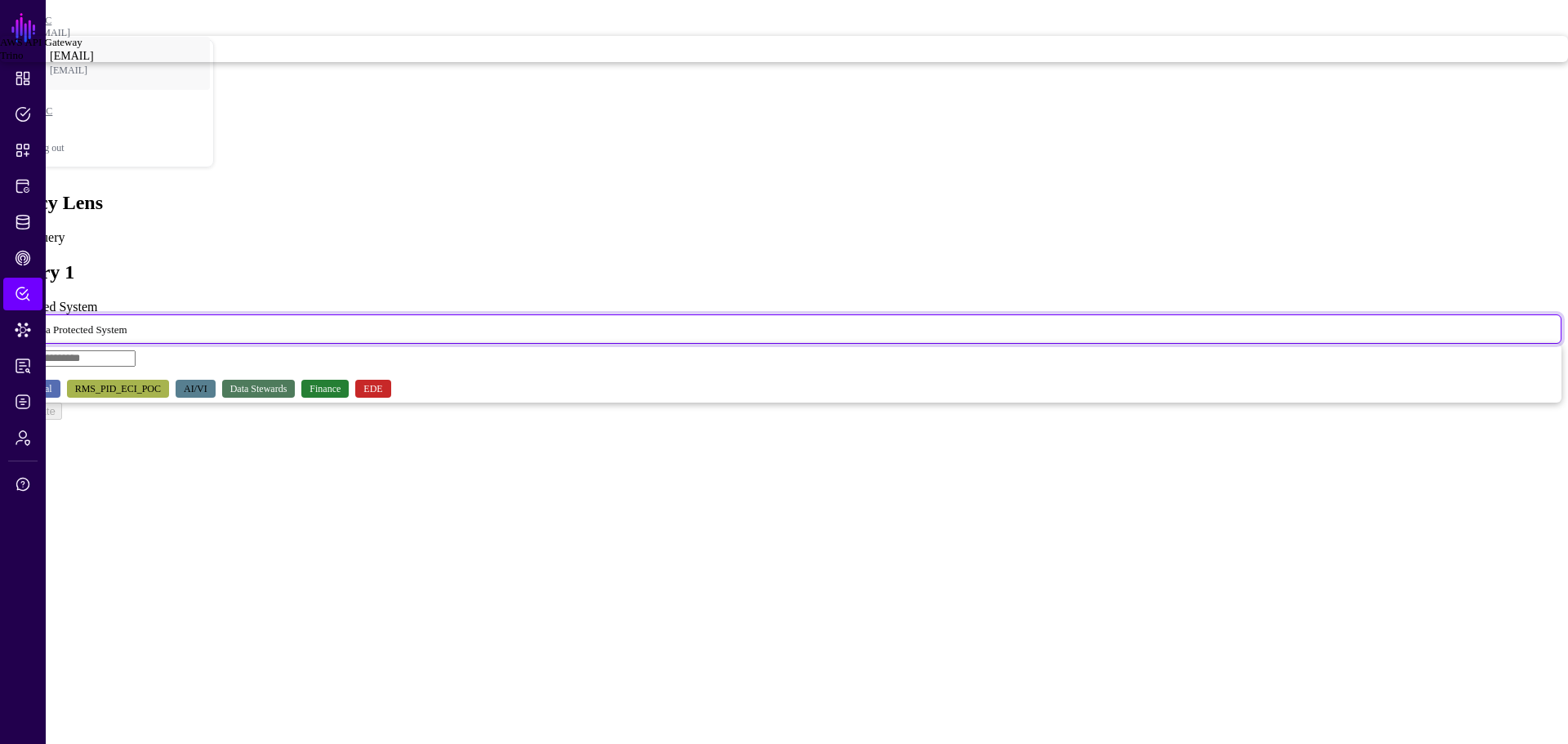 click on "Trino" at bounding box center [784, 56] 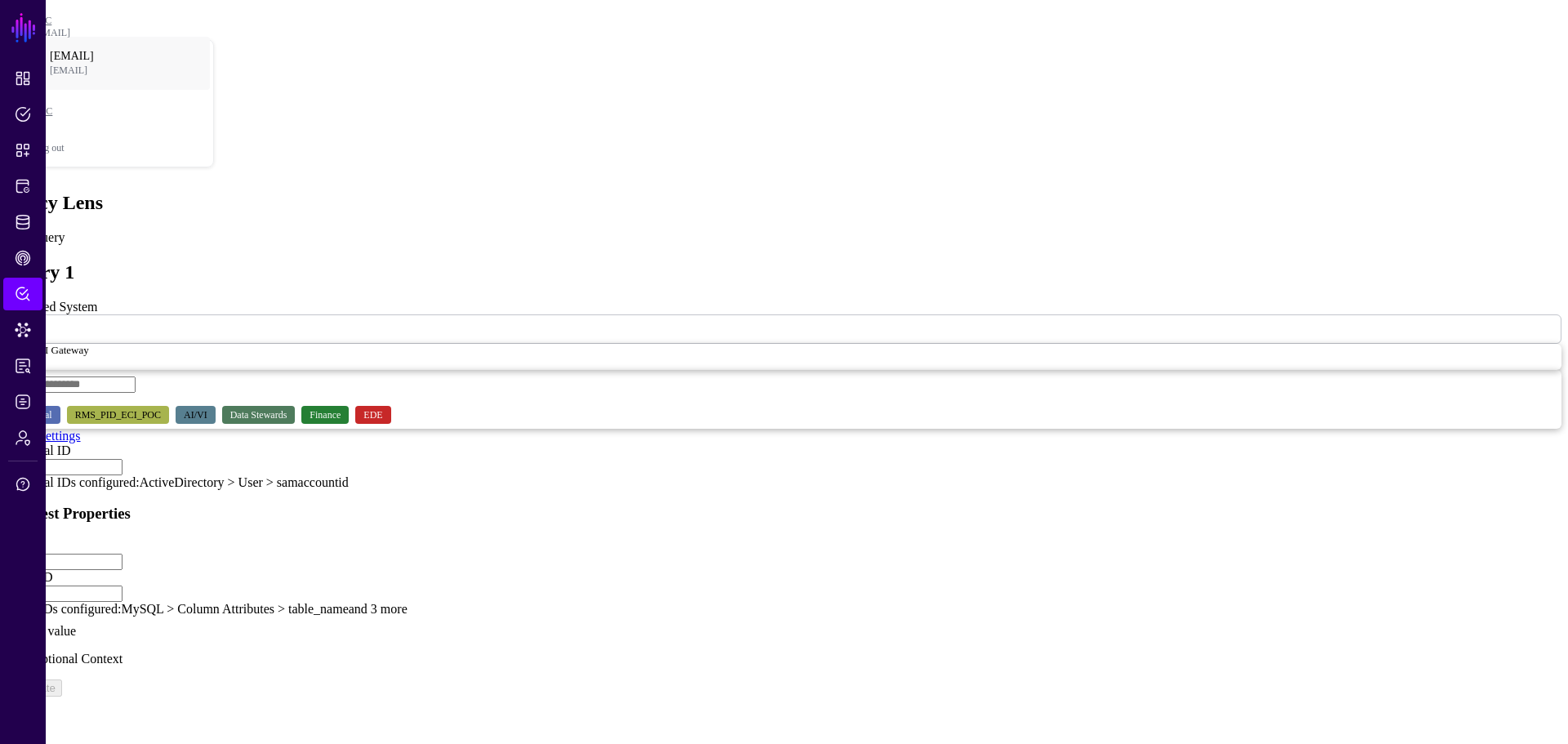 click on "Principal ID" at bounding box center (65, 467) 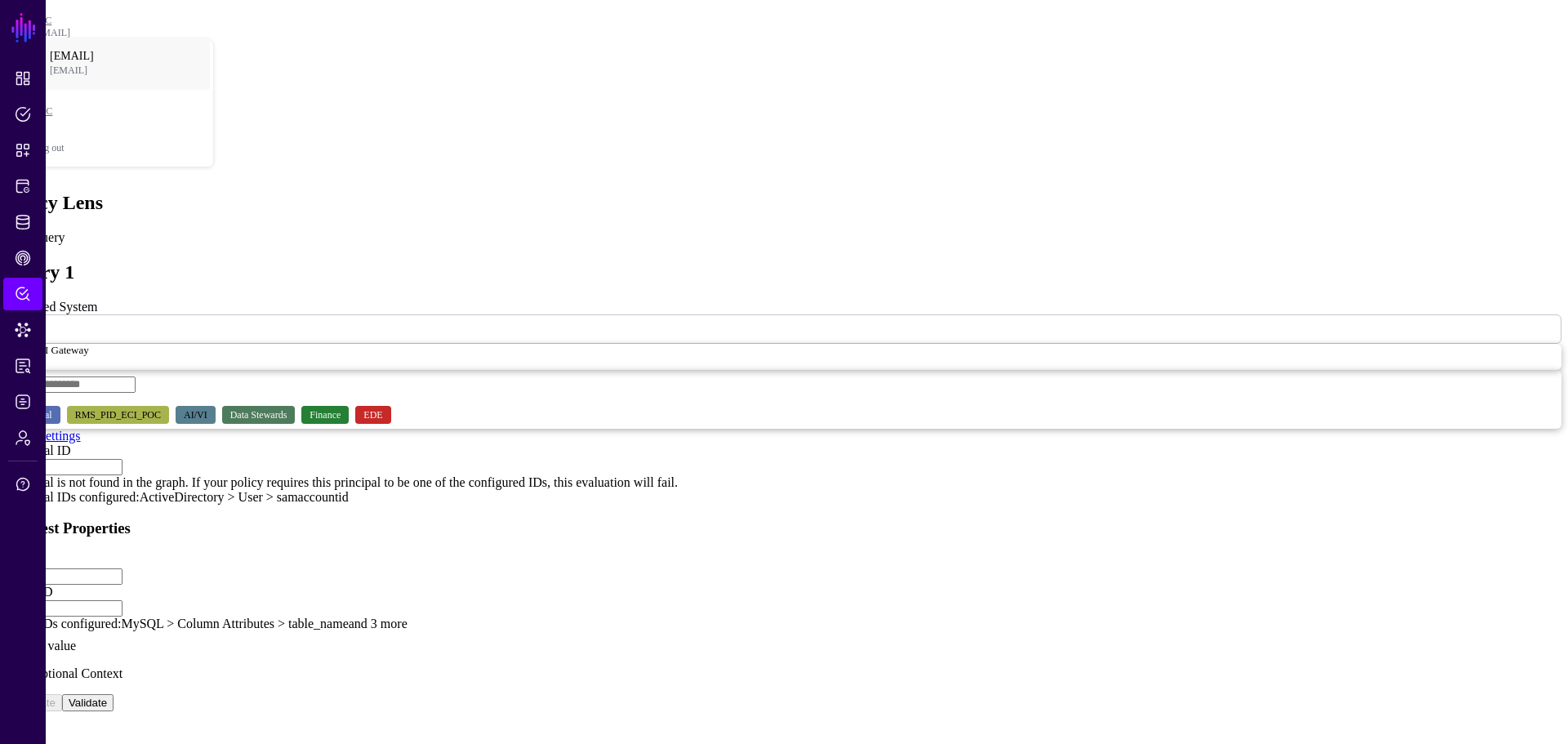click on "*******" at bounding box center [65, 467] 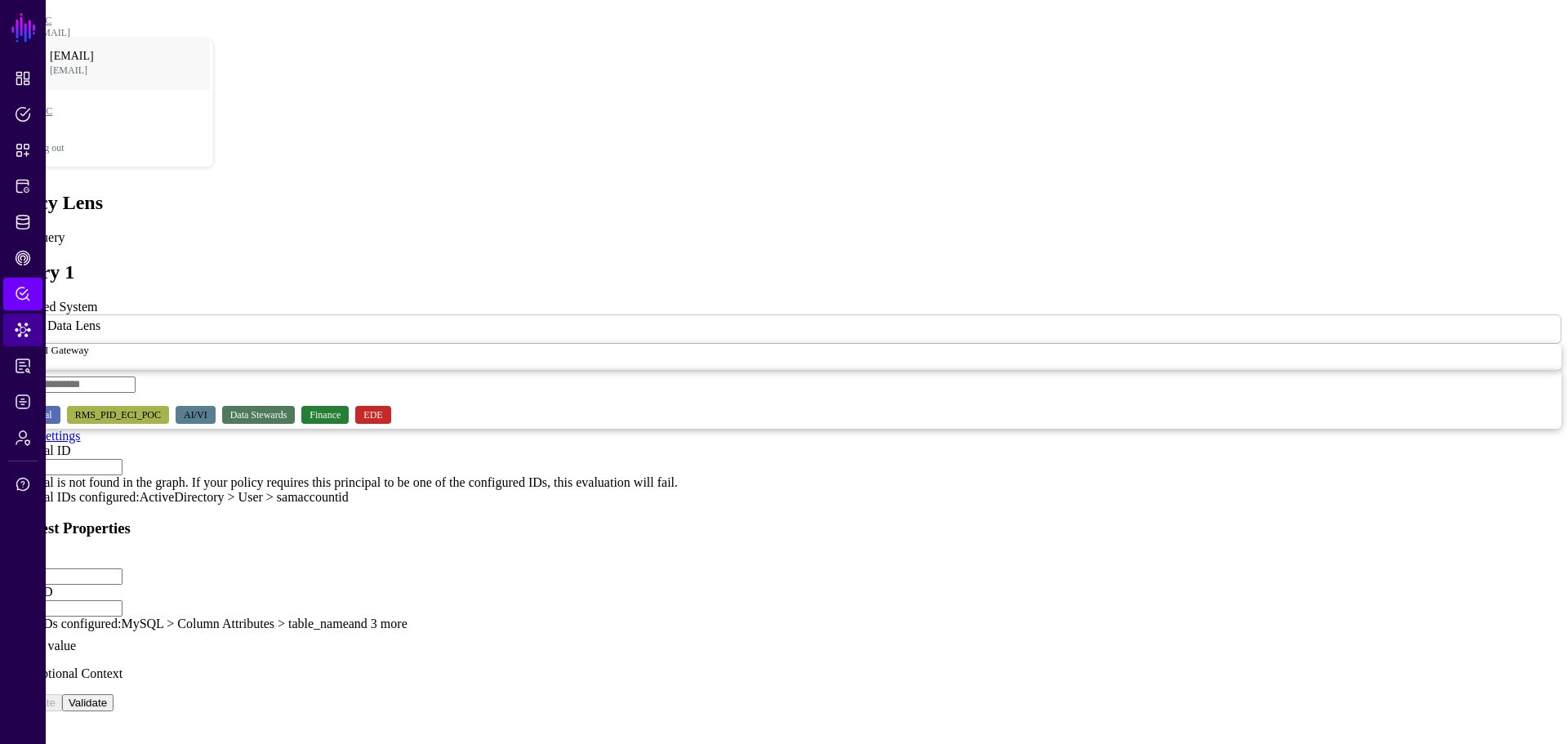 type on "*******" 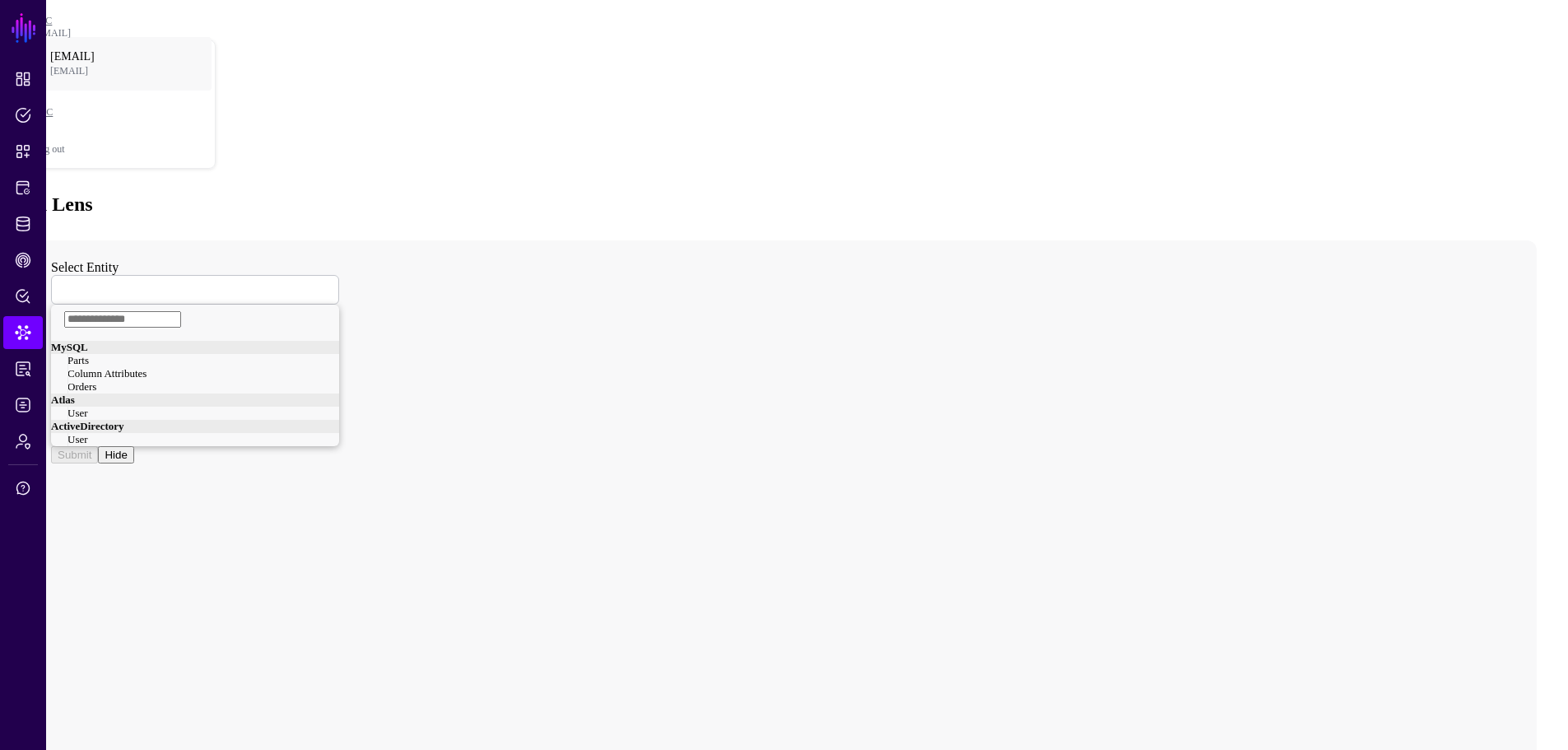click 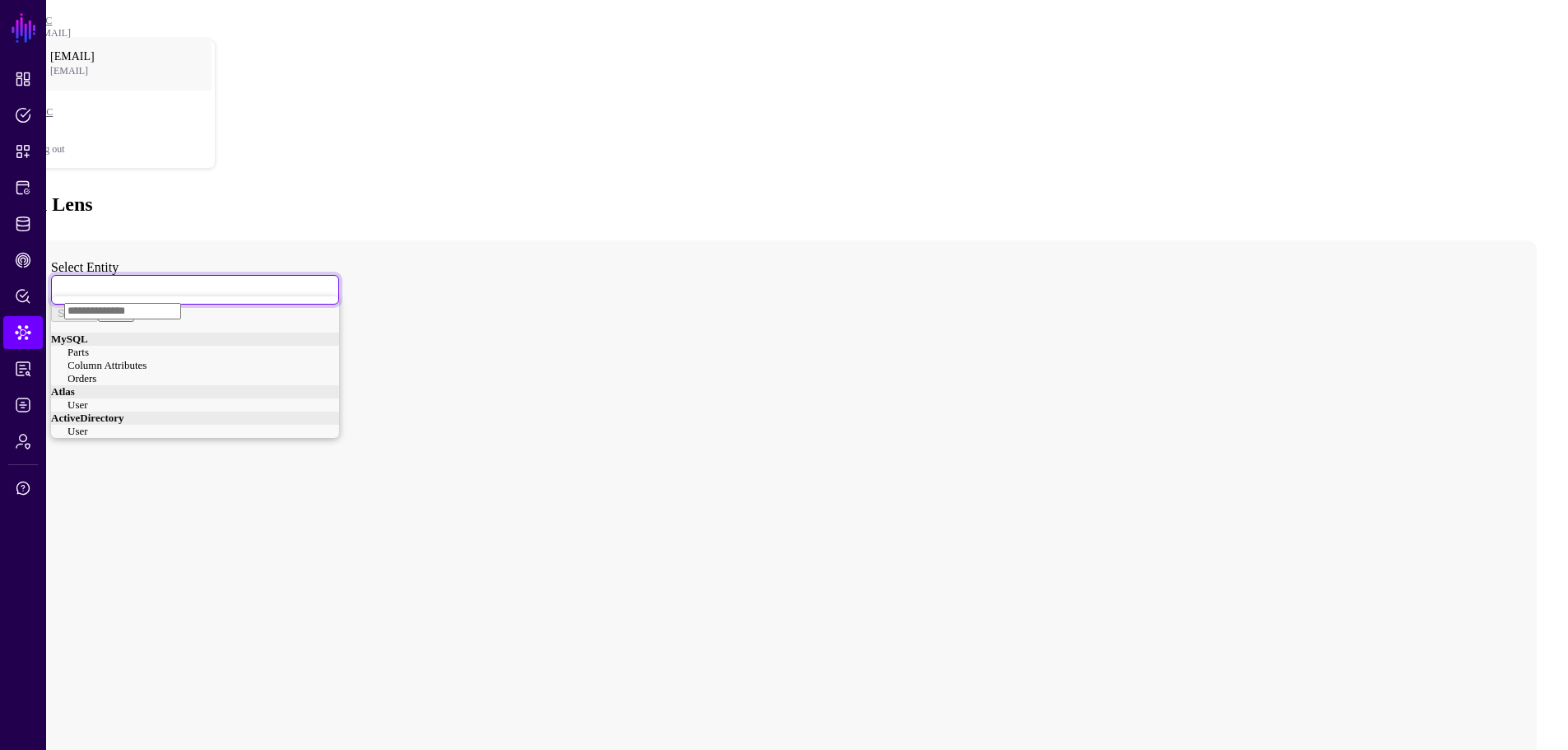 click on "User" 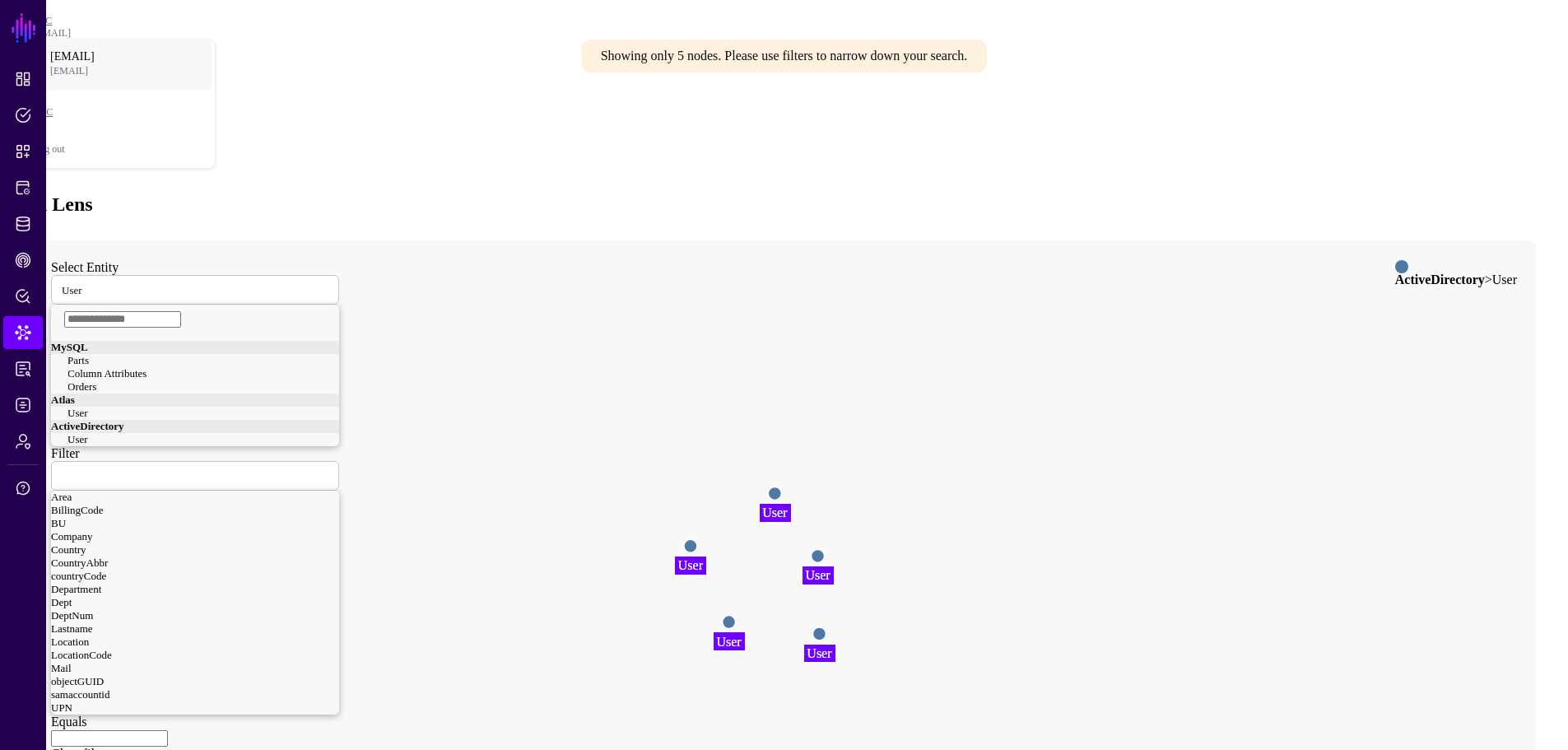 click 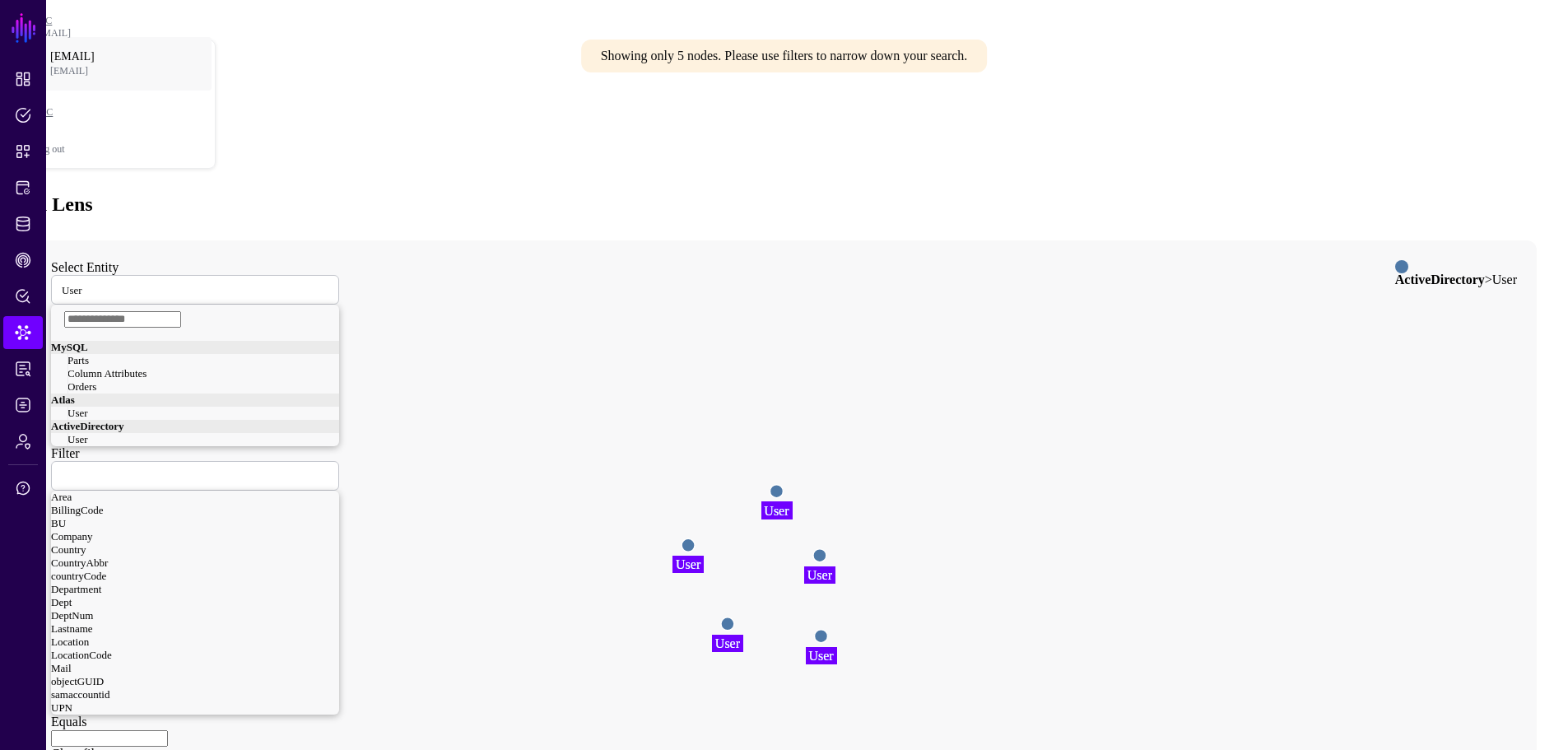 click 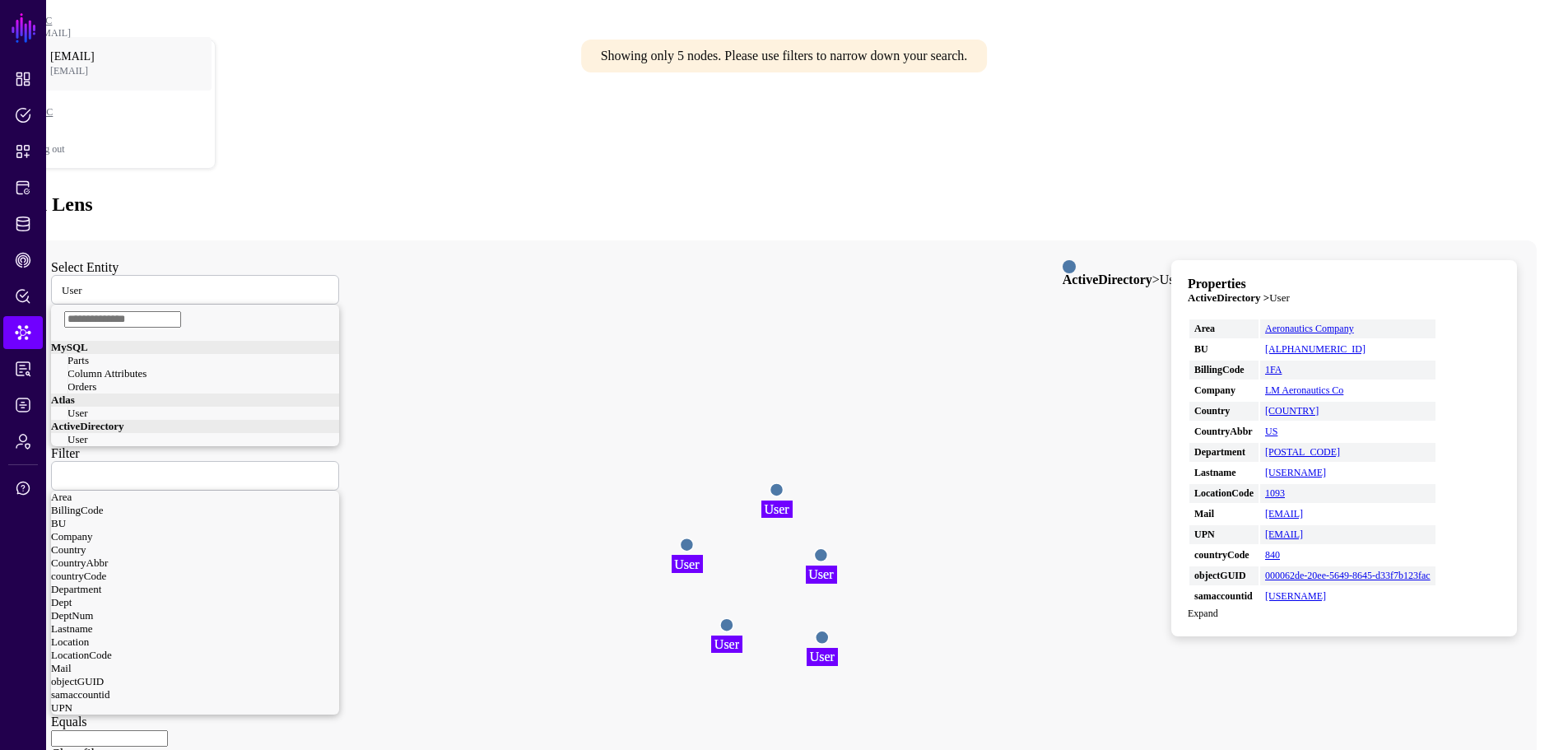 click 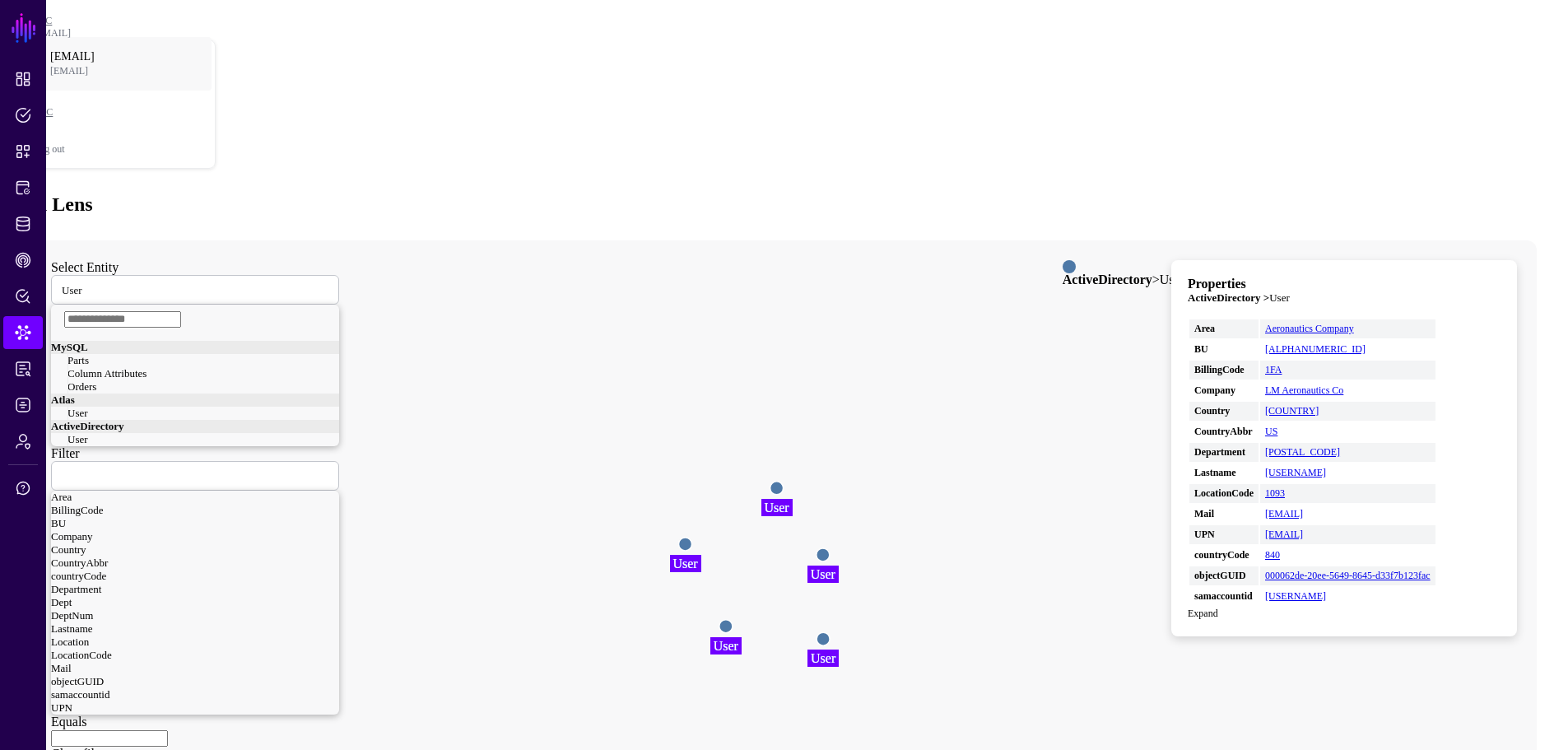 click 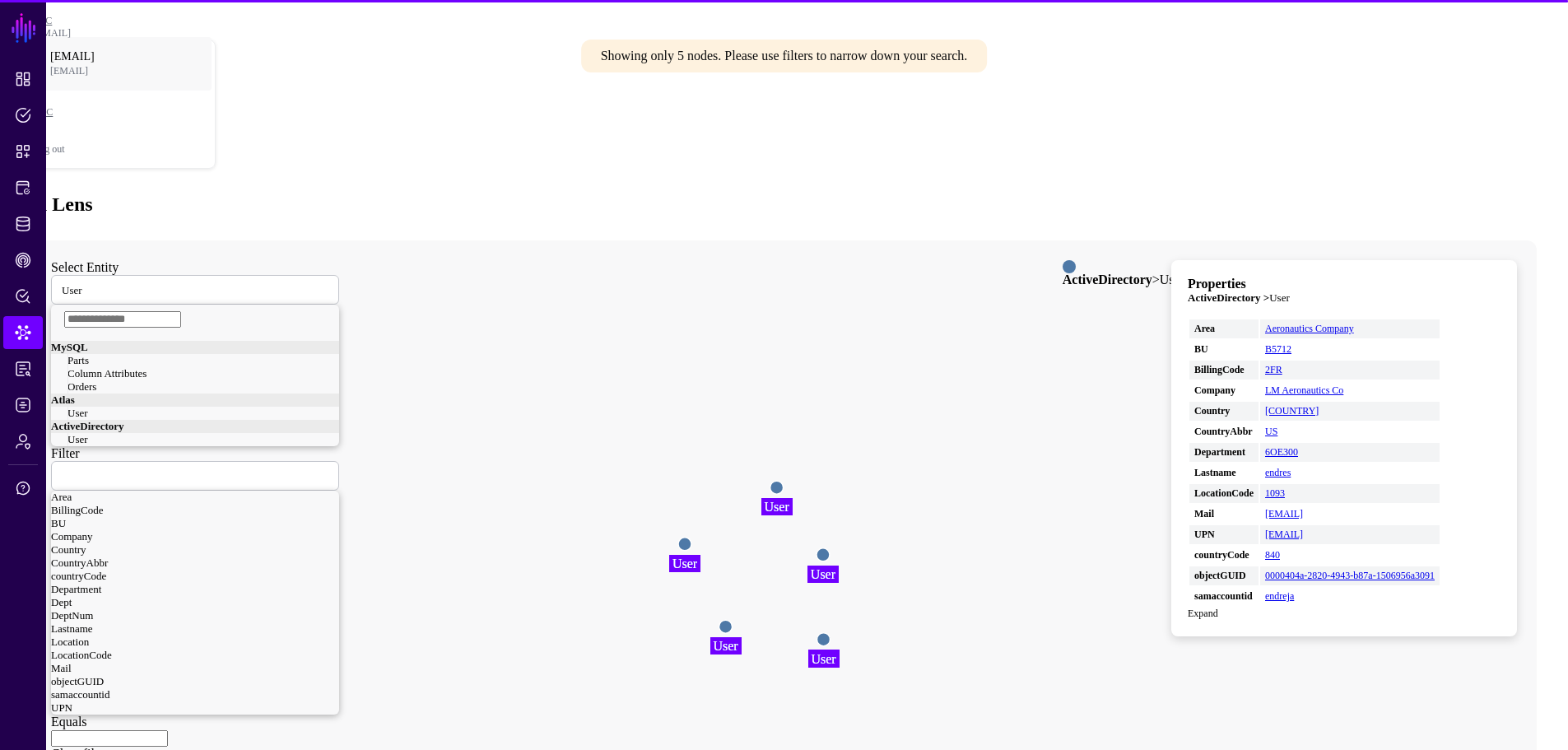 click 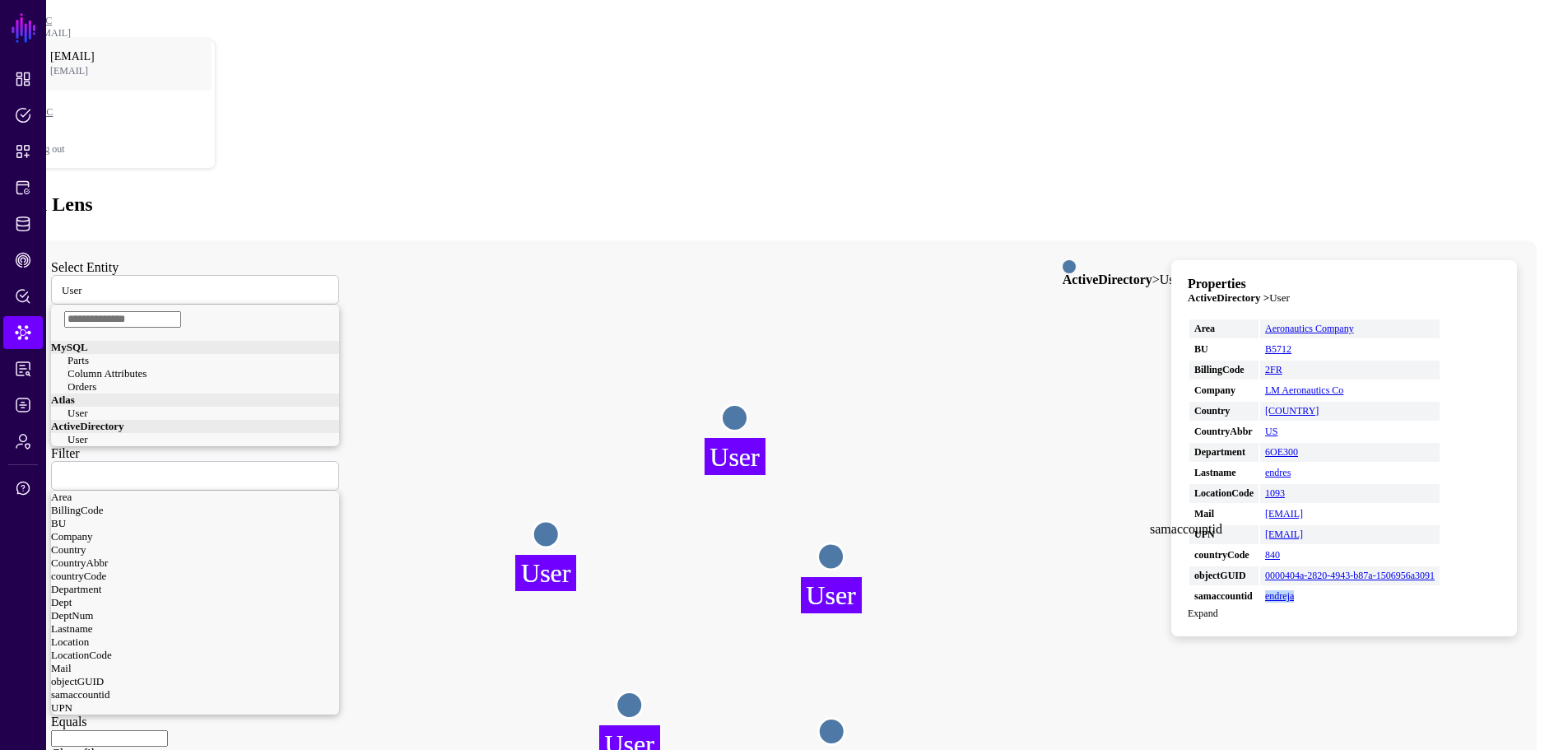 drag, startPoint x: 1345, startPoint y: 536, endPoint x: 1310, endPoint y: 539, distance: 35.128336 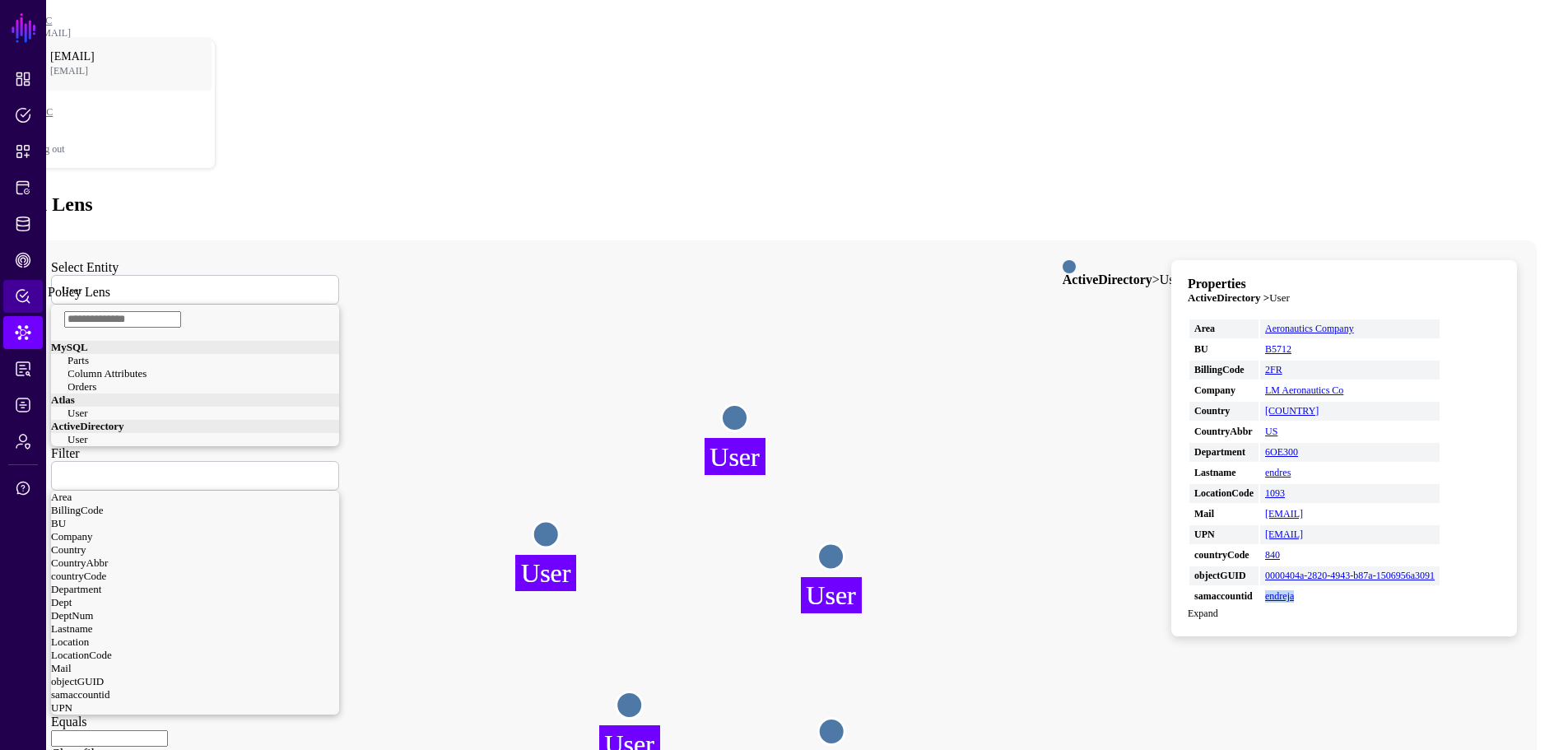 click on "Policy Lens" 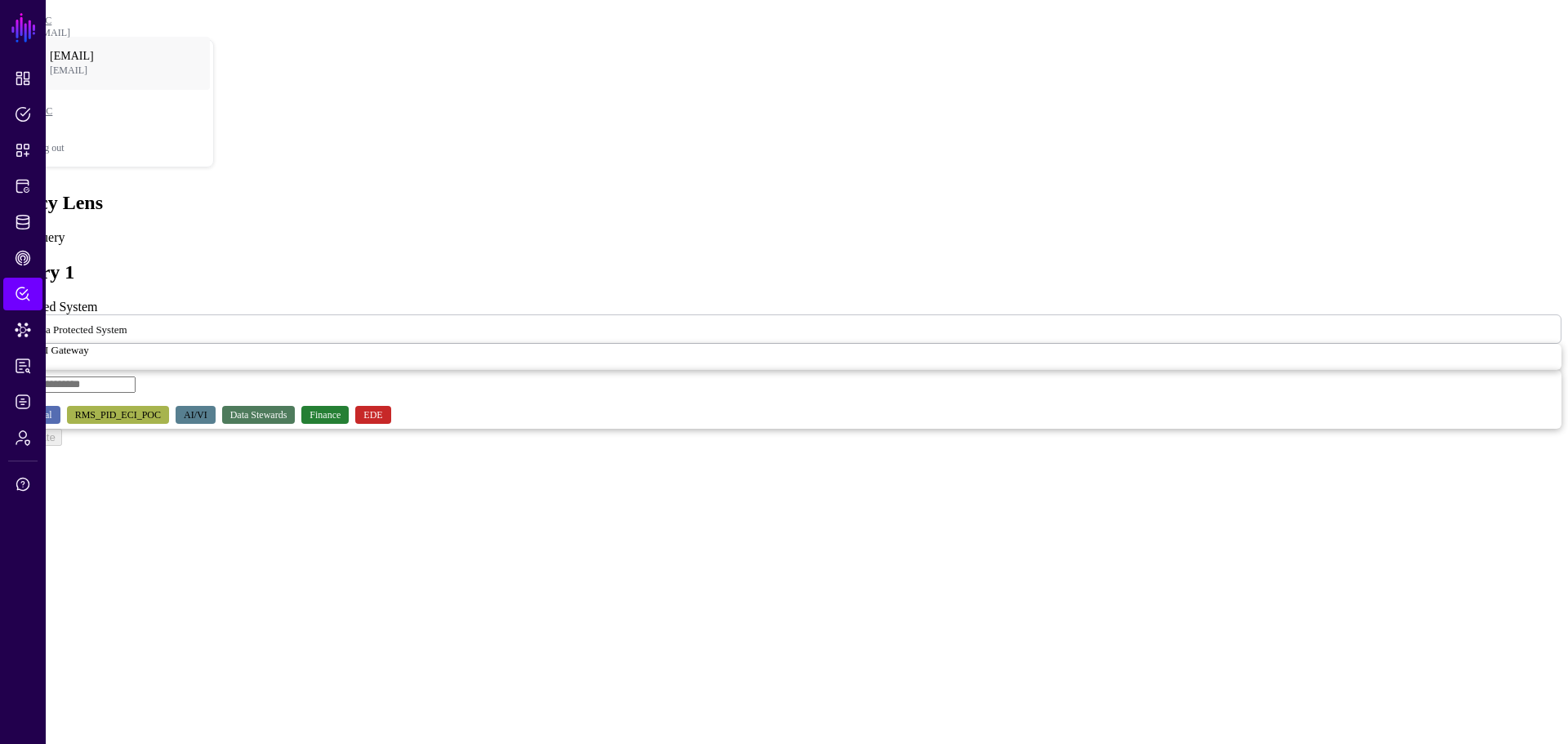 click at bounding box center [137, 328] 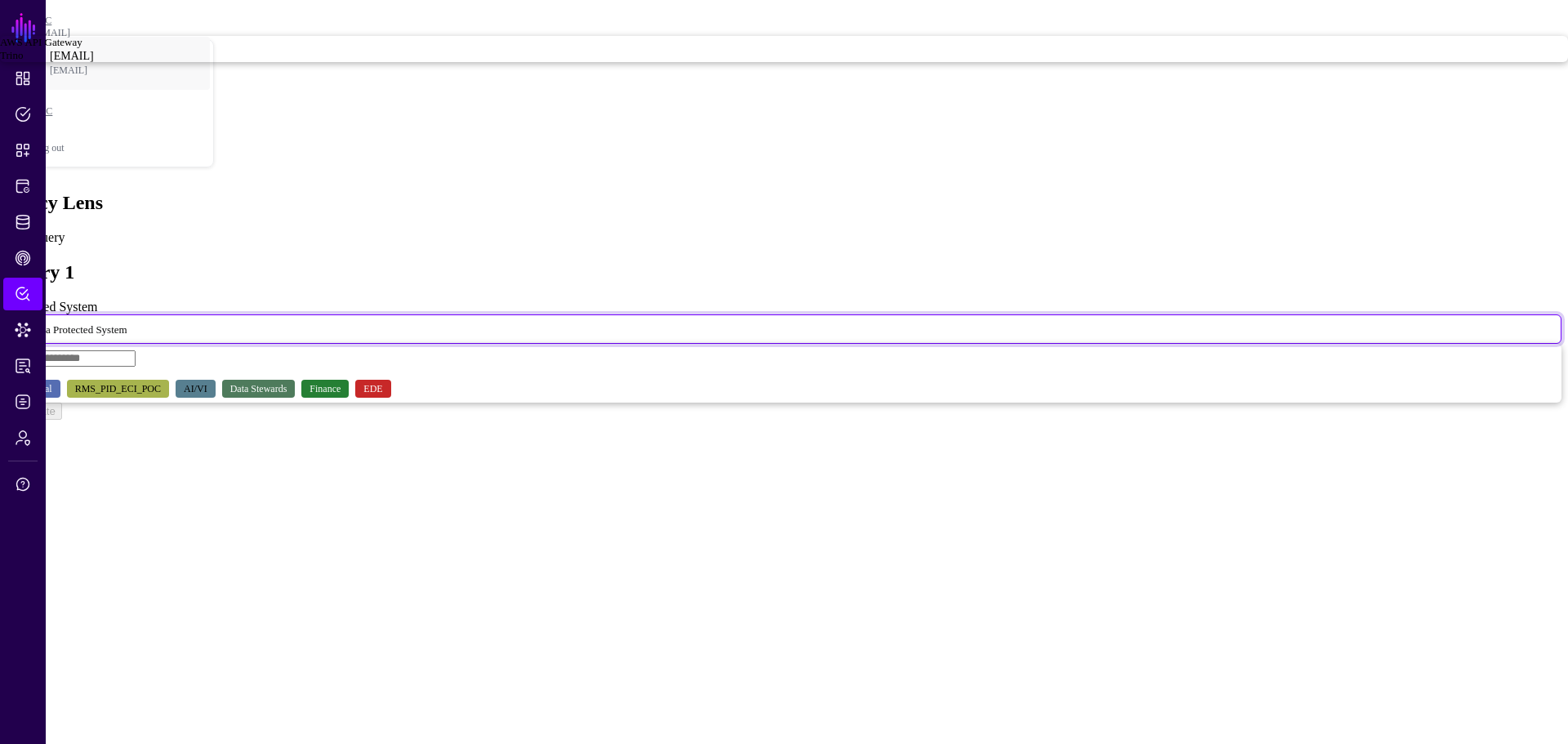 click on "Trino" at bounding box center (11, 55) 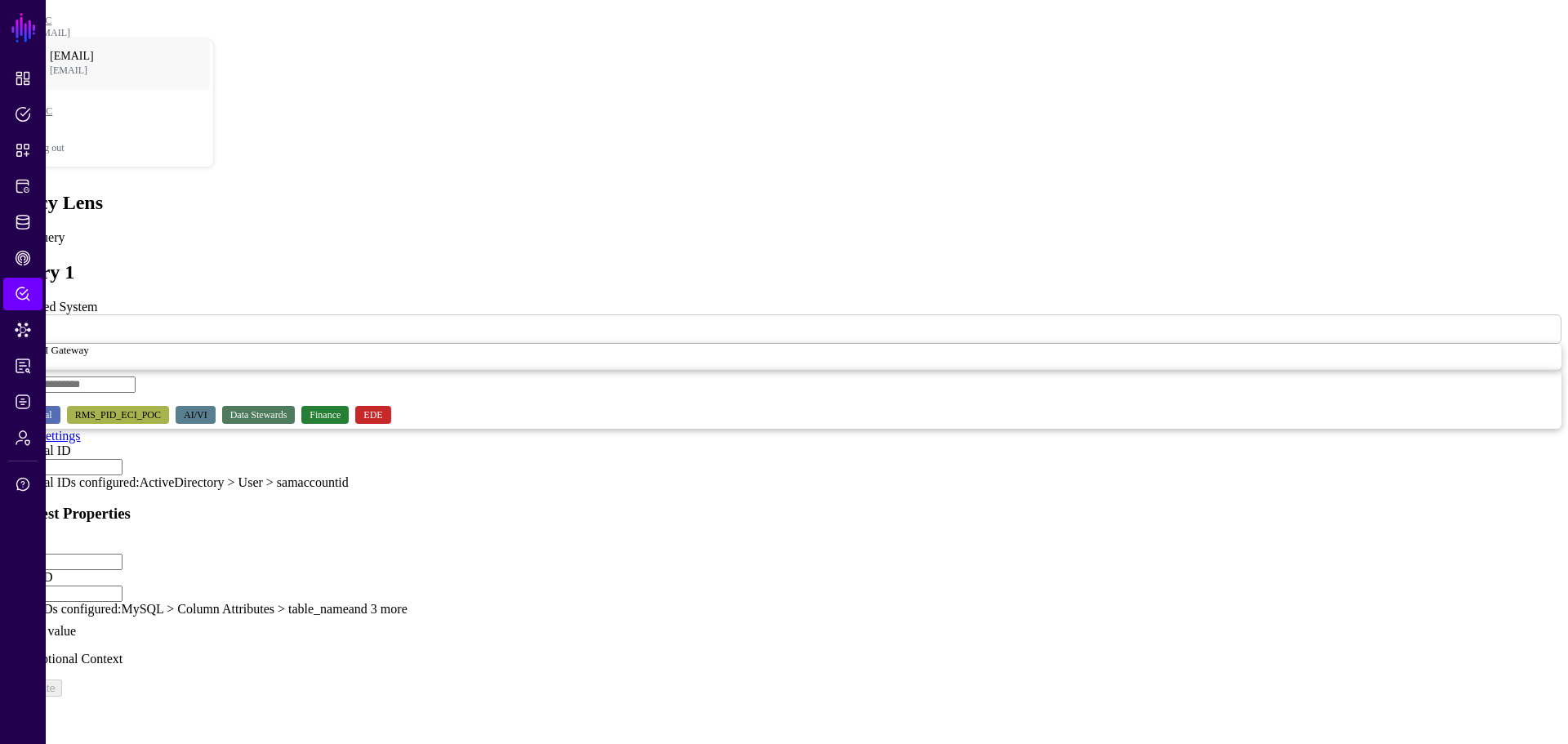 click on "Principal ID" at bounding box center [65, 467] 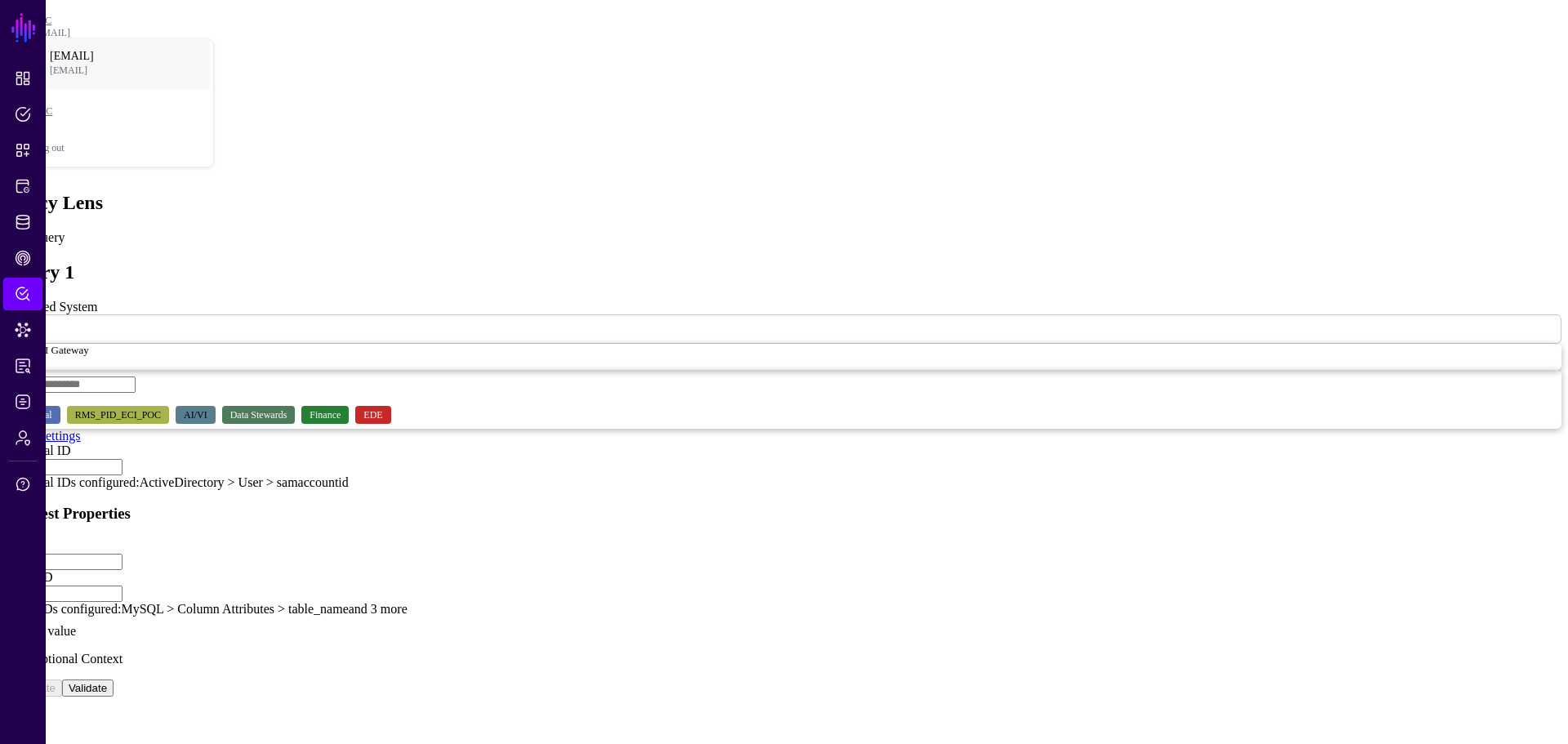 type on "*******" 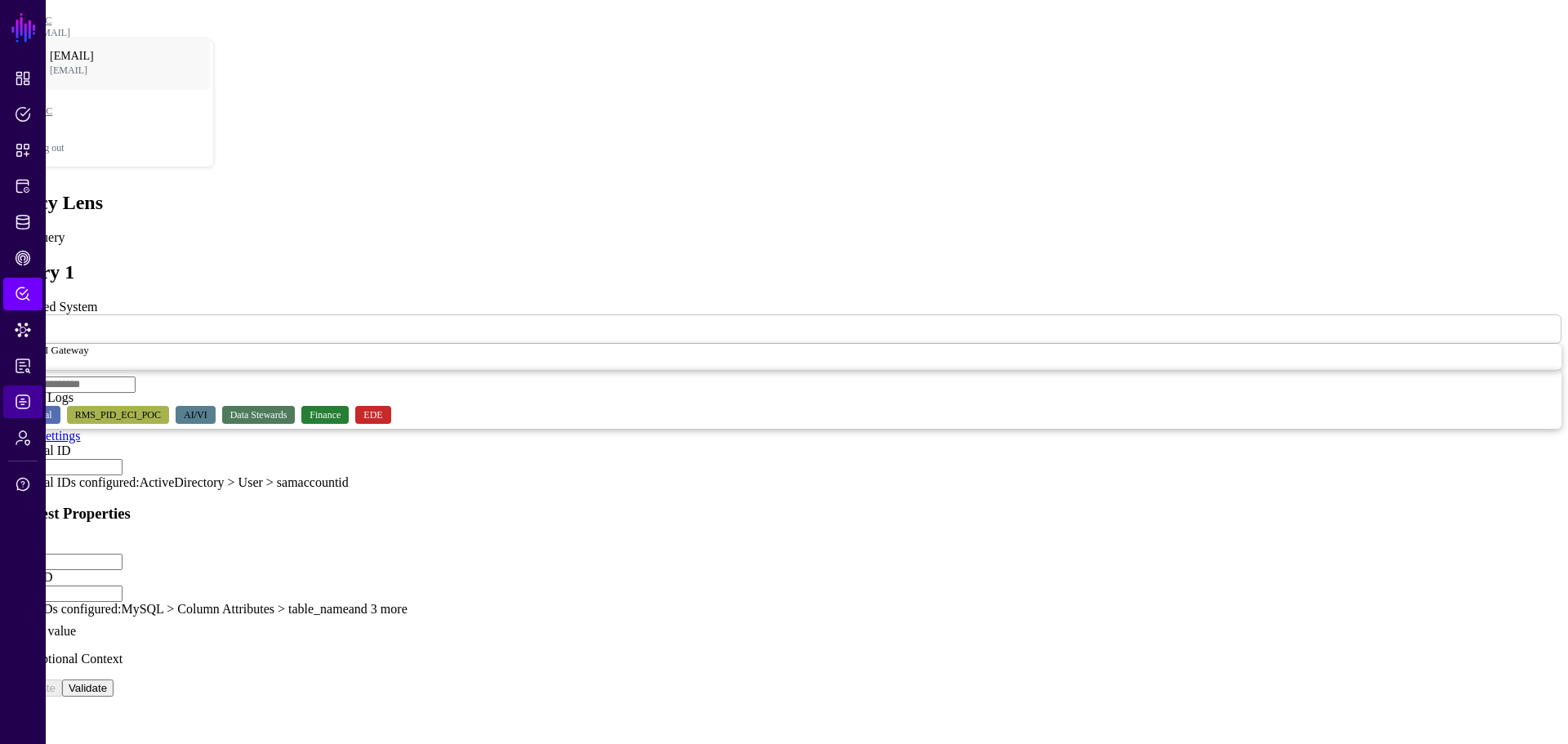 click on "Logs" 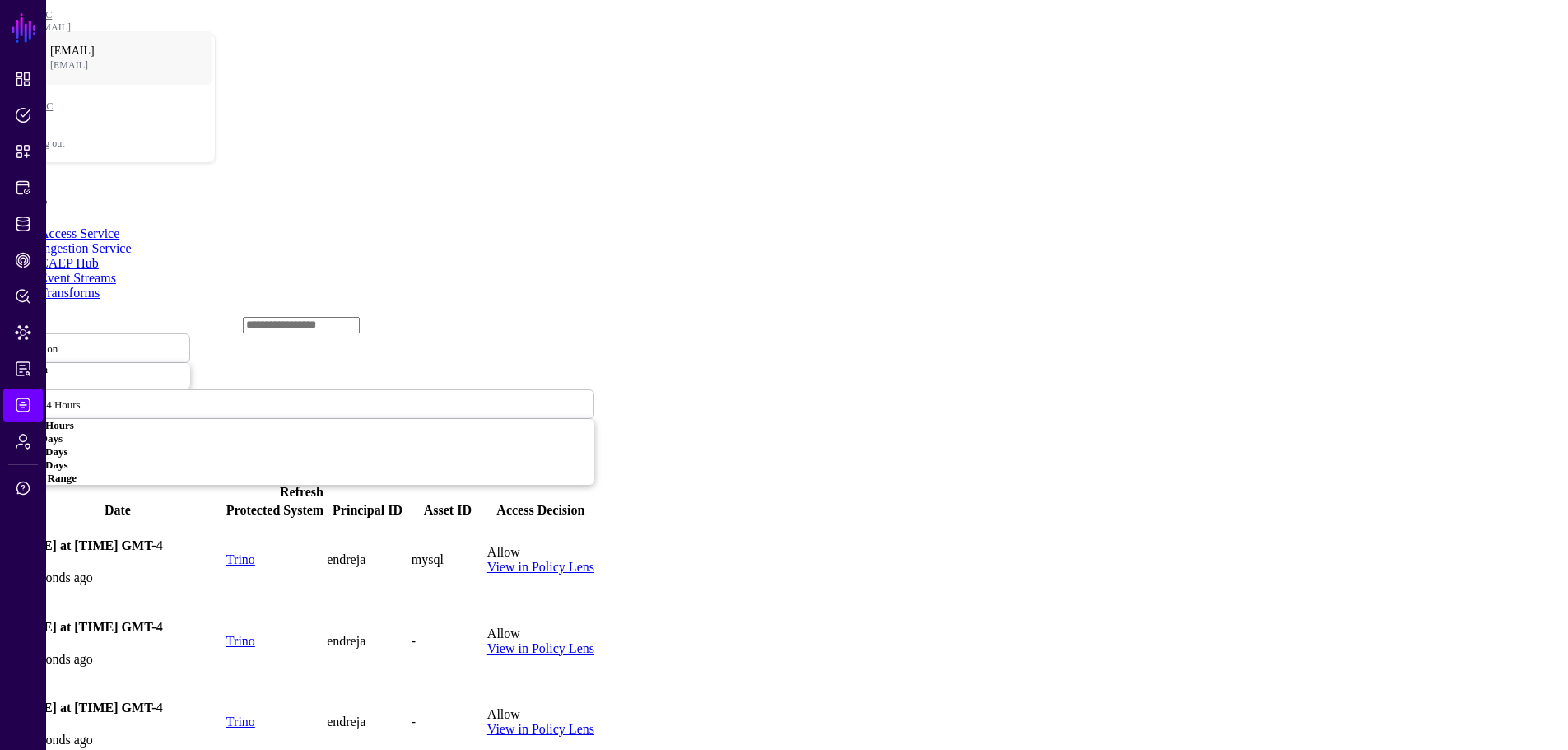 scroll, scrollTop: 0, scrollLeft: 0, axis: both 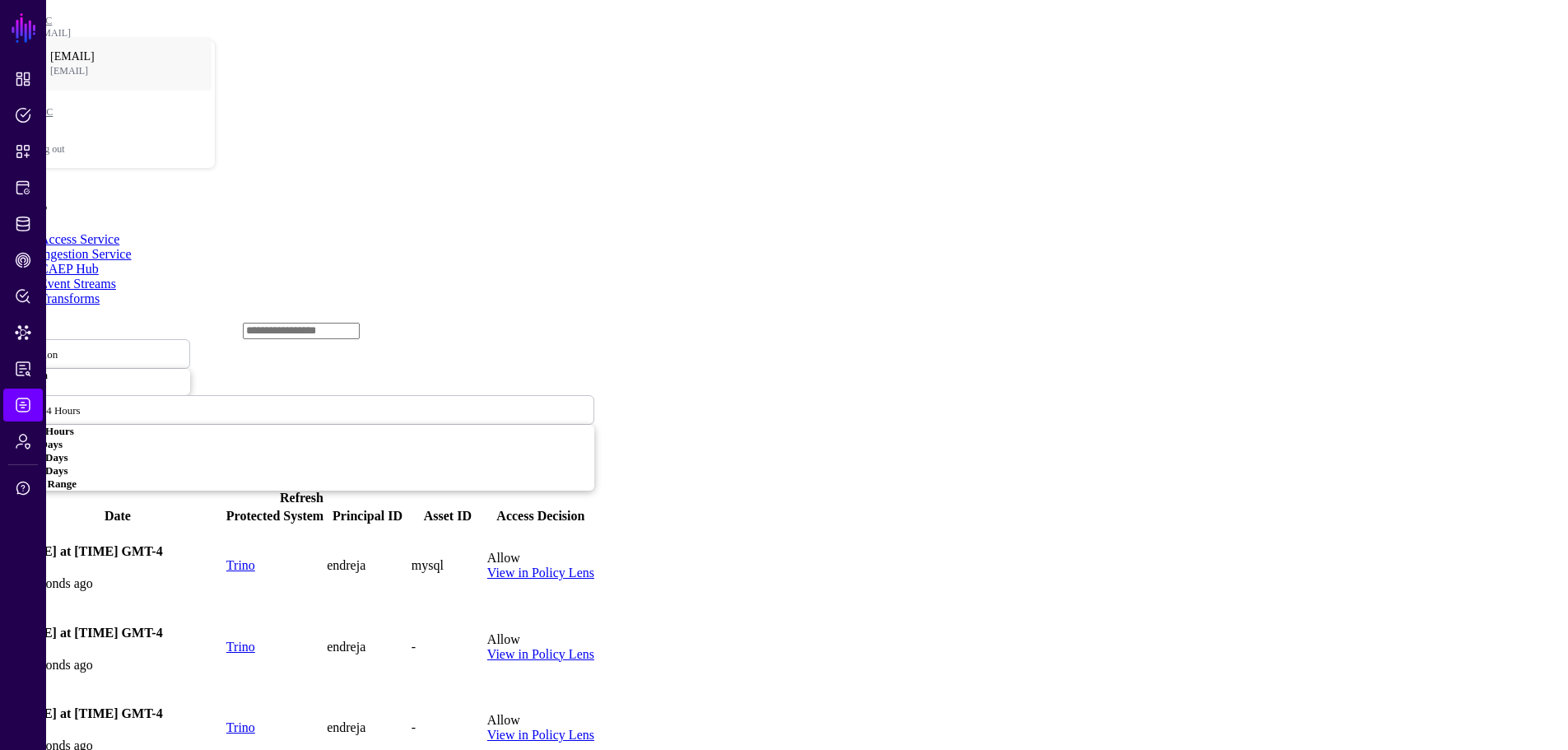 click at bounding box center (9, 566) 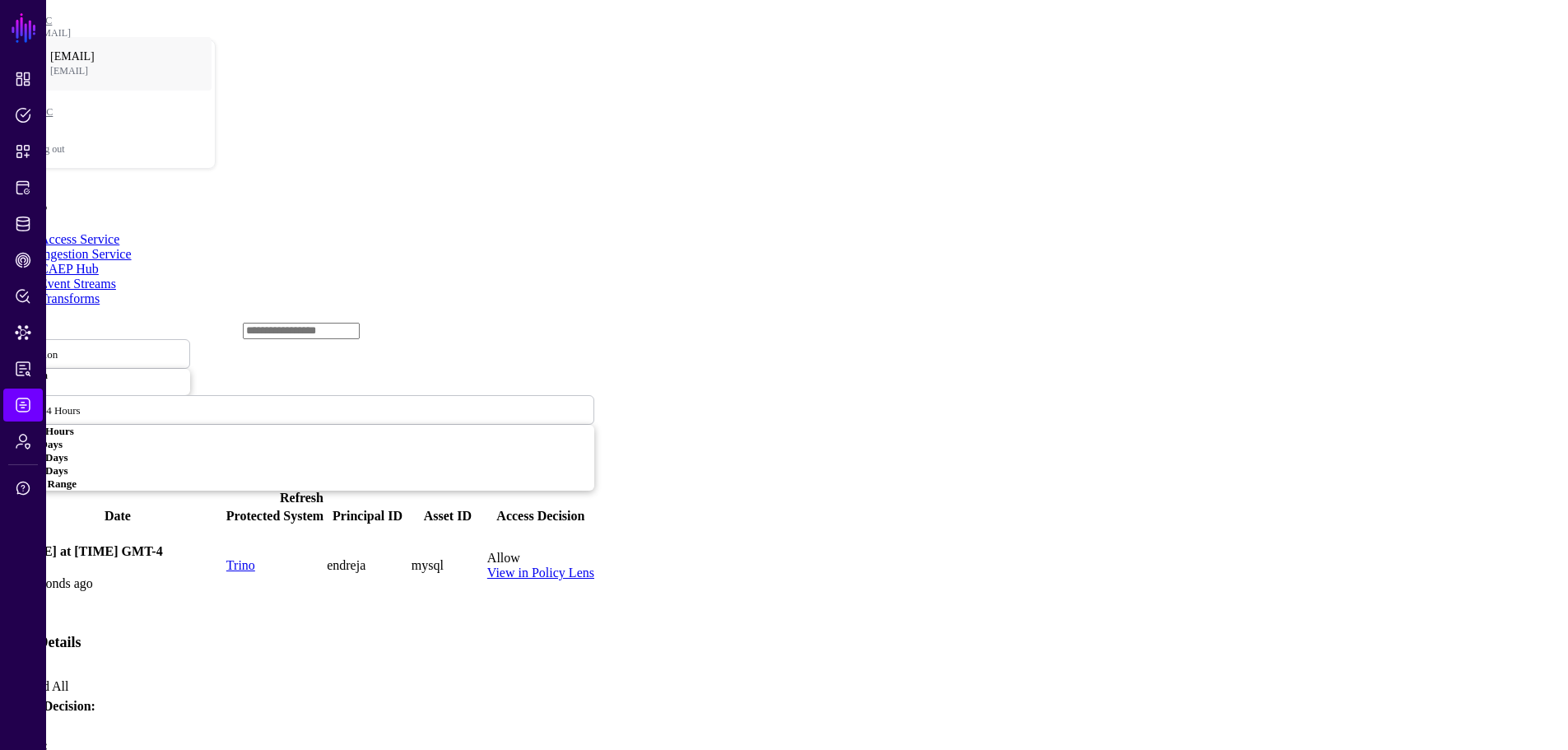 click at bounding box center (9, 566) 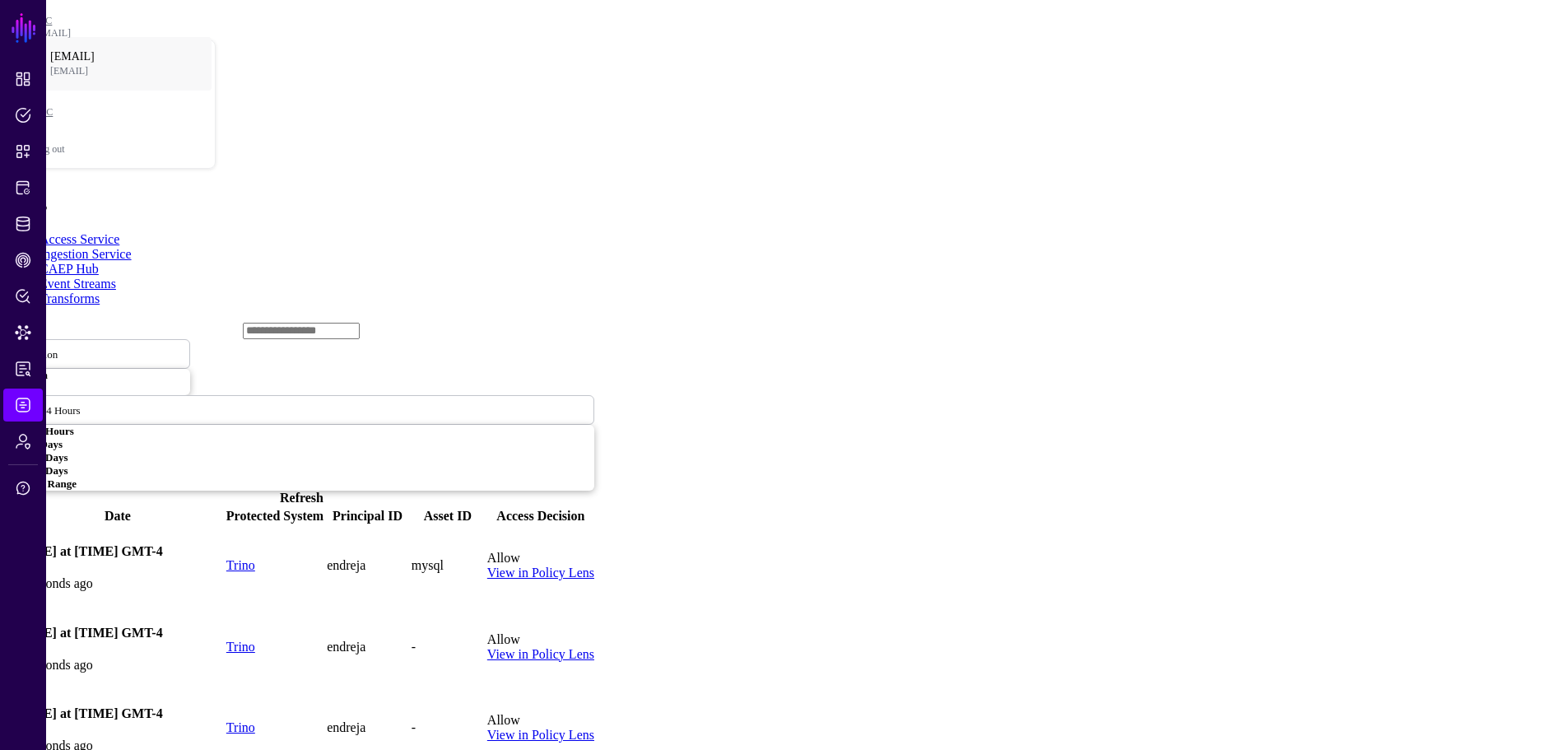 click at bounding box center [67, 353] 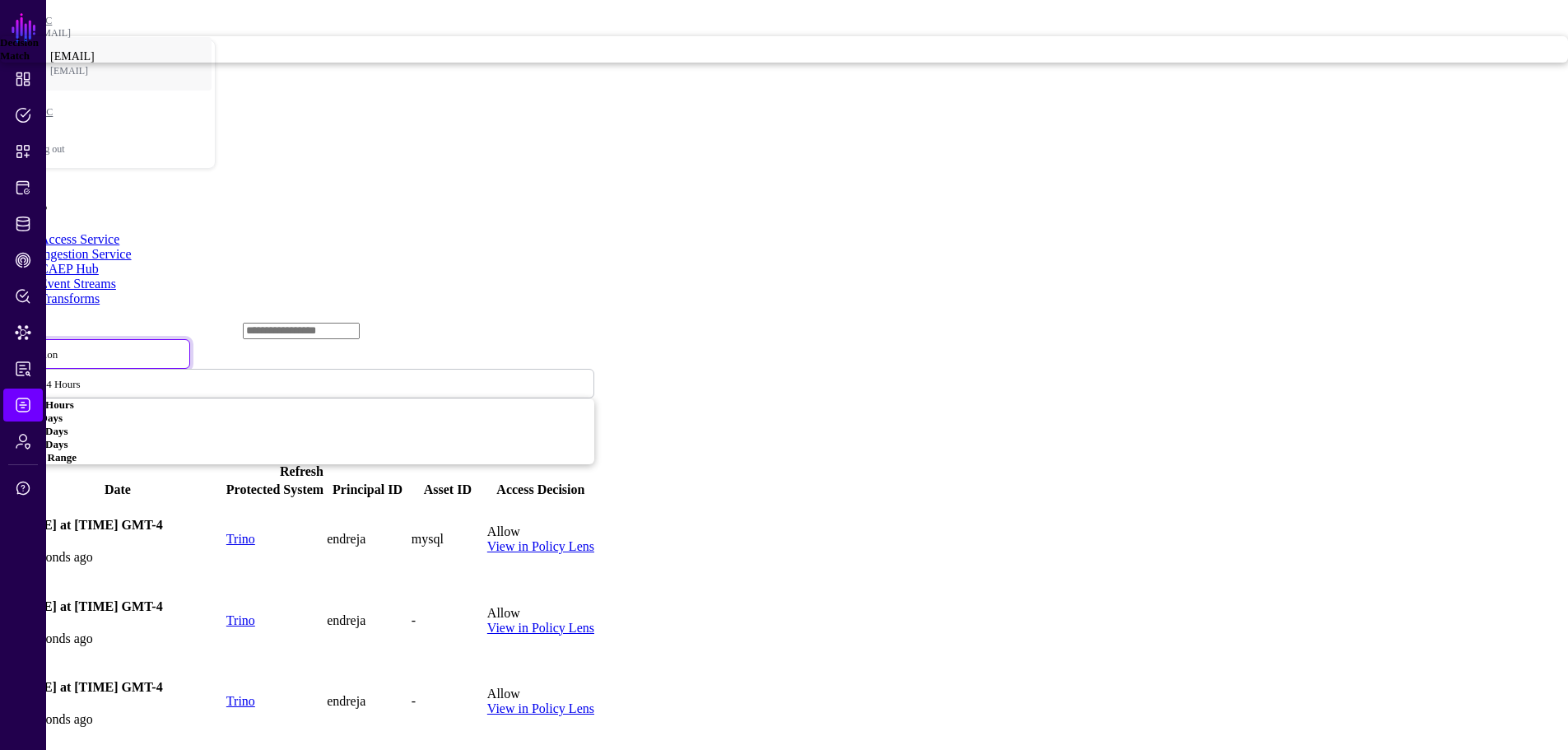 click at bounding box center [67, 353] 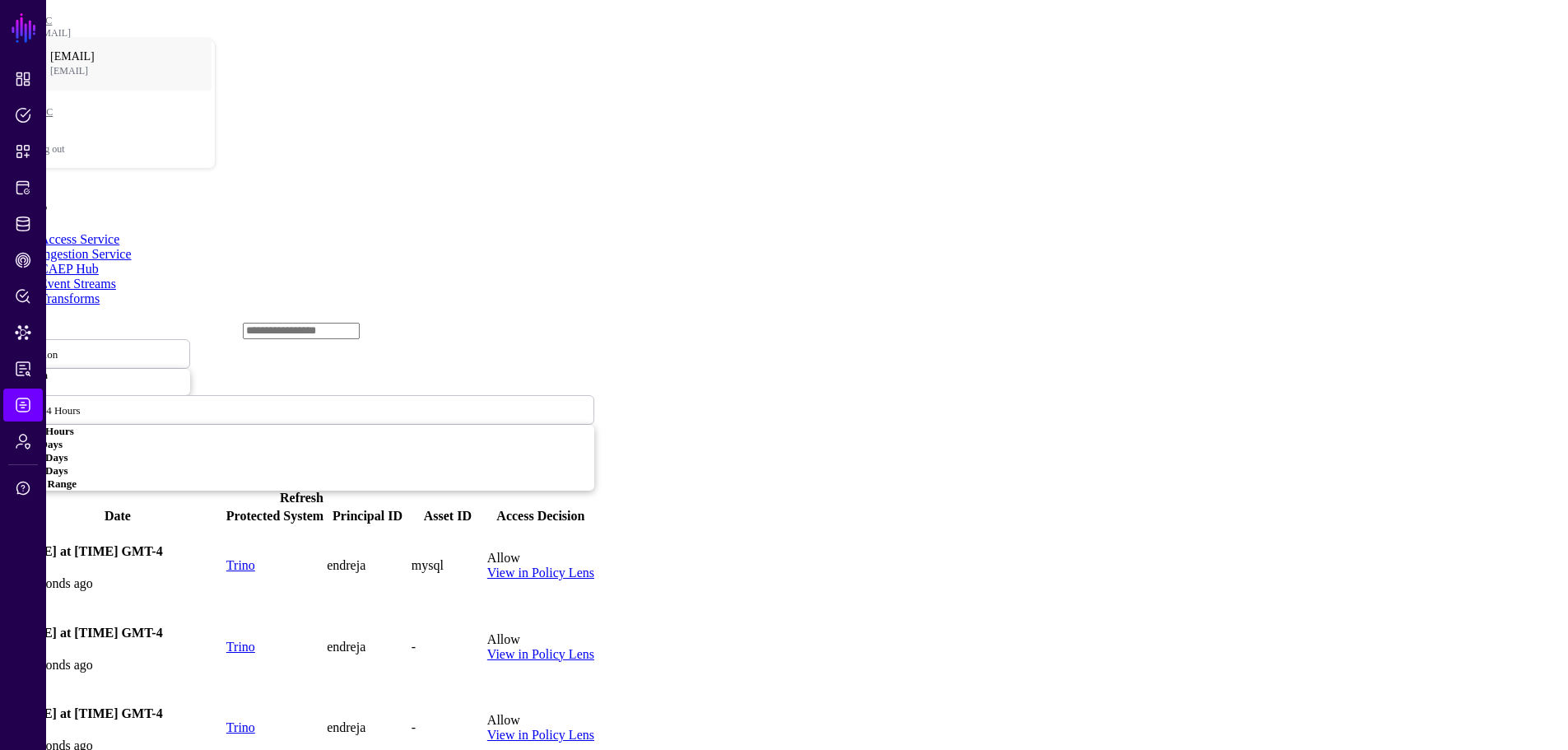 click on "Transforms" 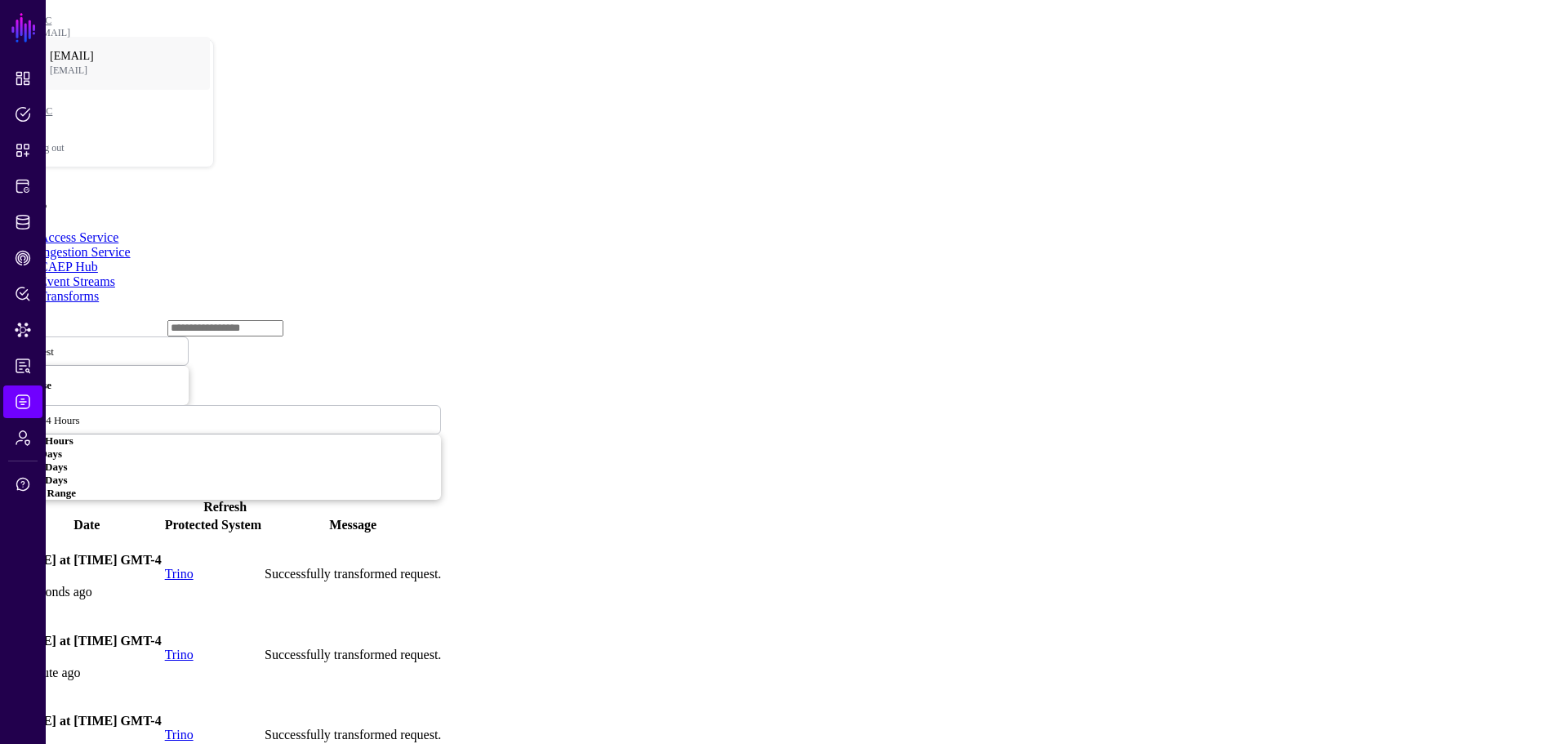 click at bounding box center [9, 574] 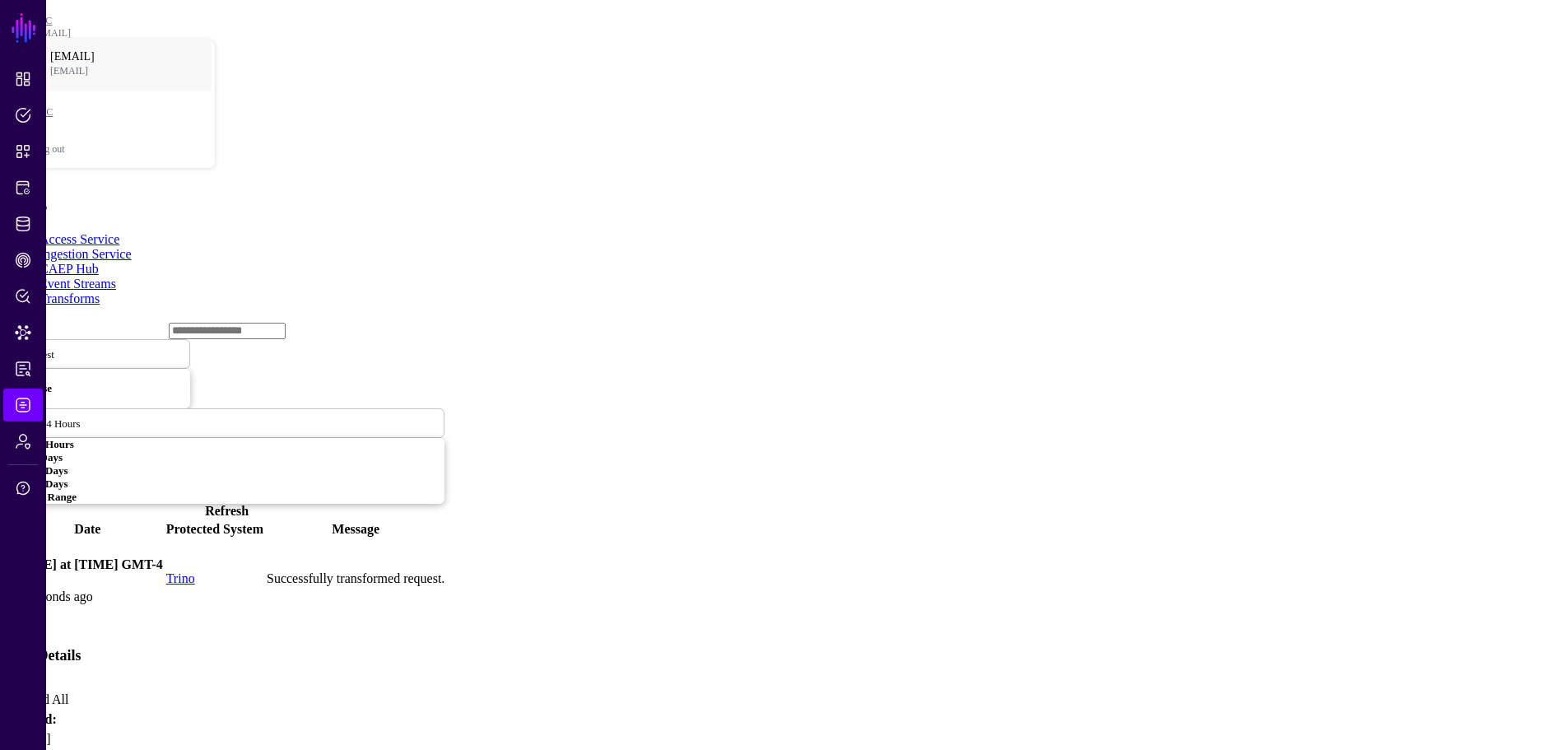 click at bounding box center [9, 579] 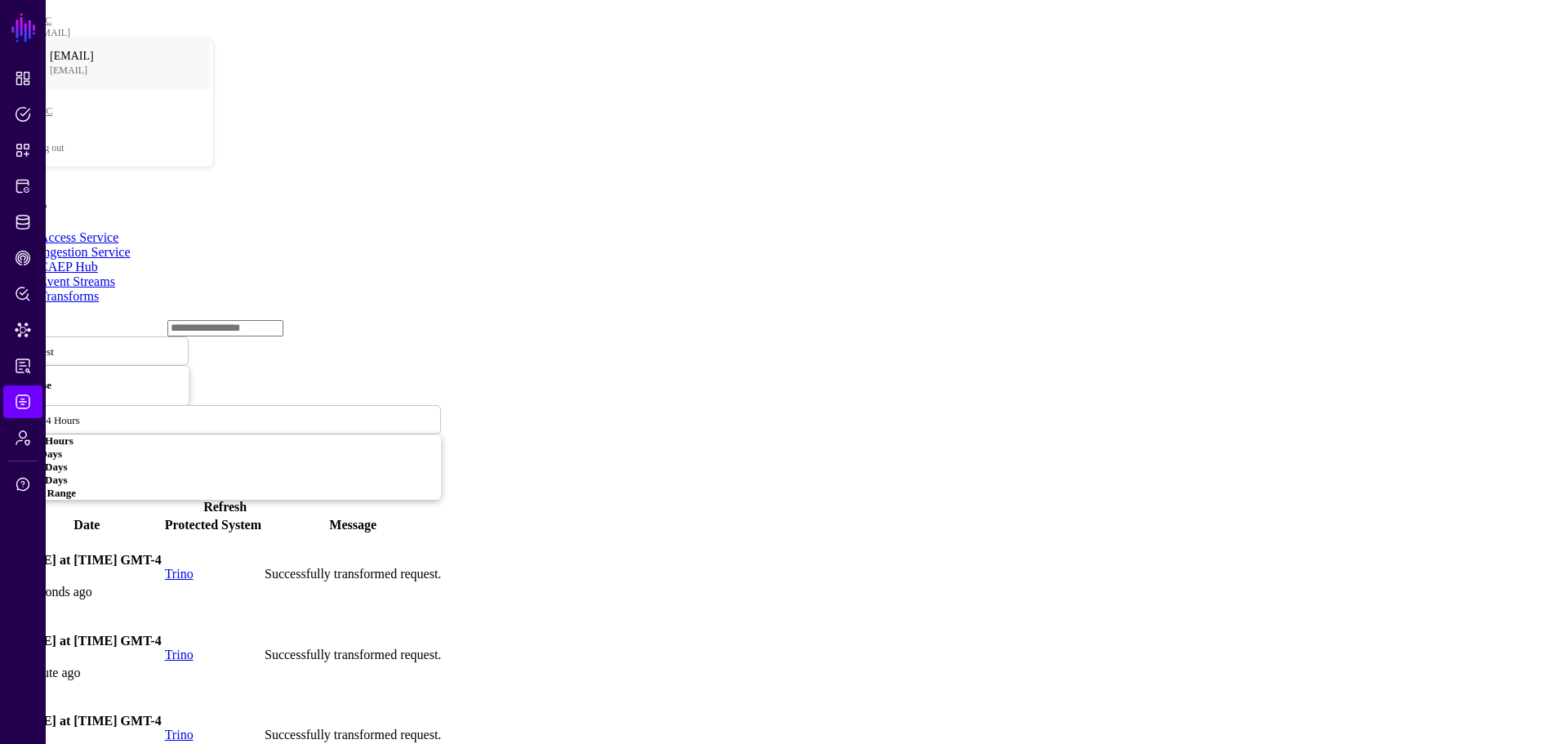 click at bounding box center (64, 350) 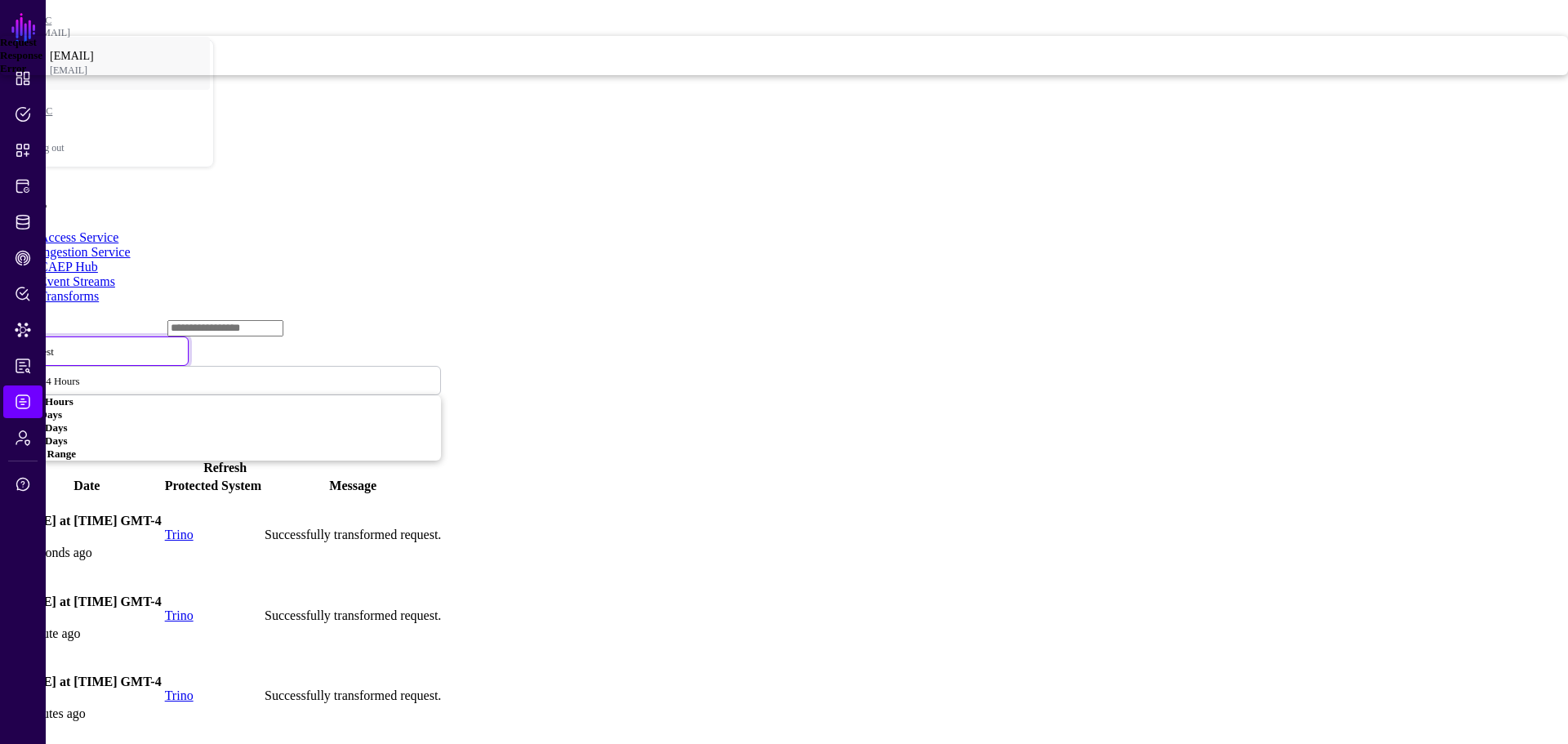 click on "Error" at bounding box center (13, 68) 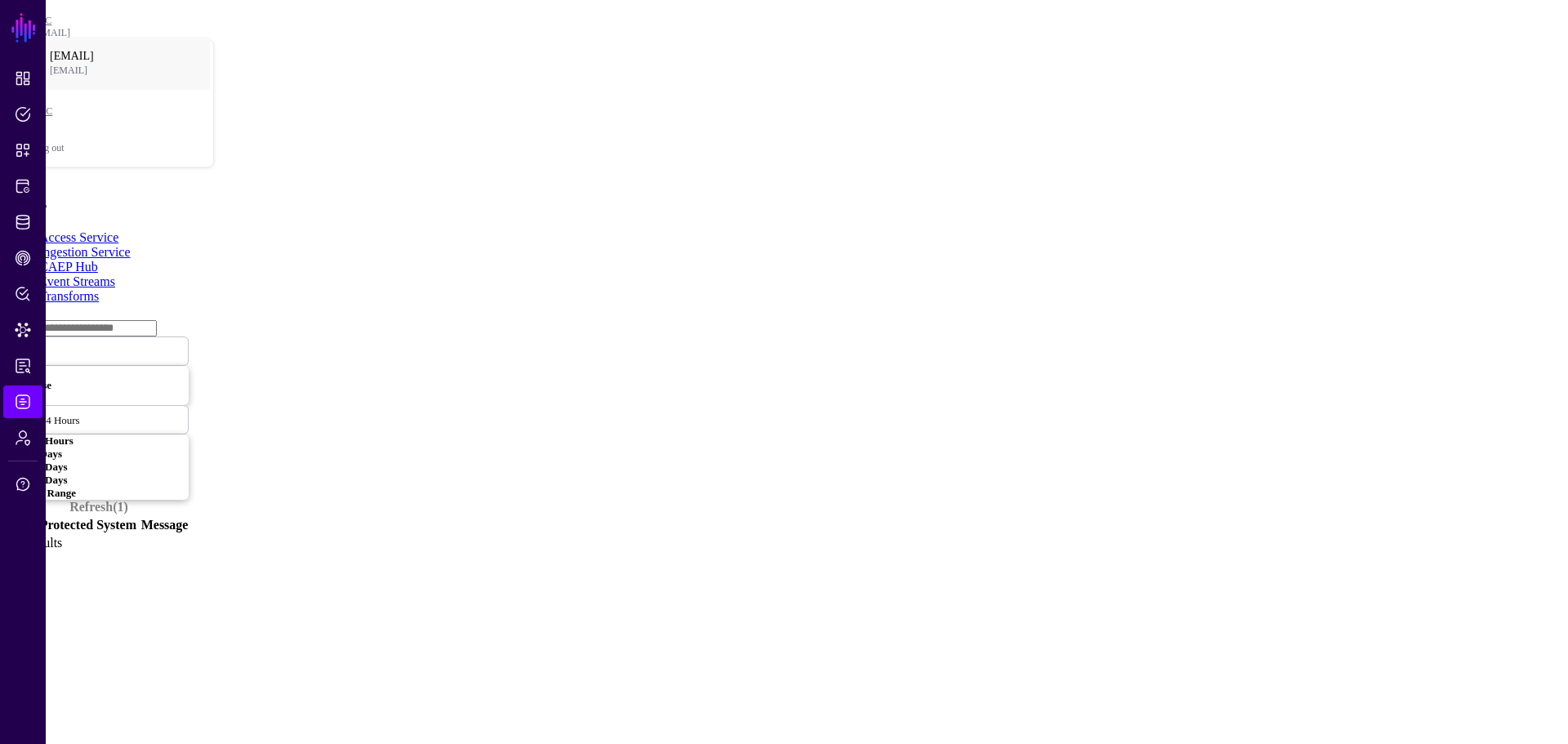 click at bounding box center [51, 350] 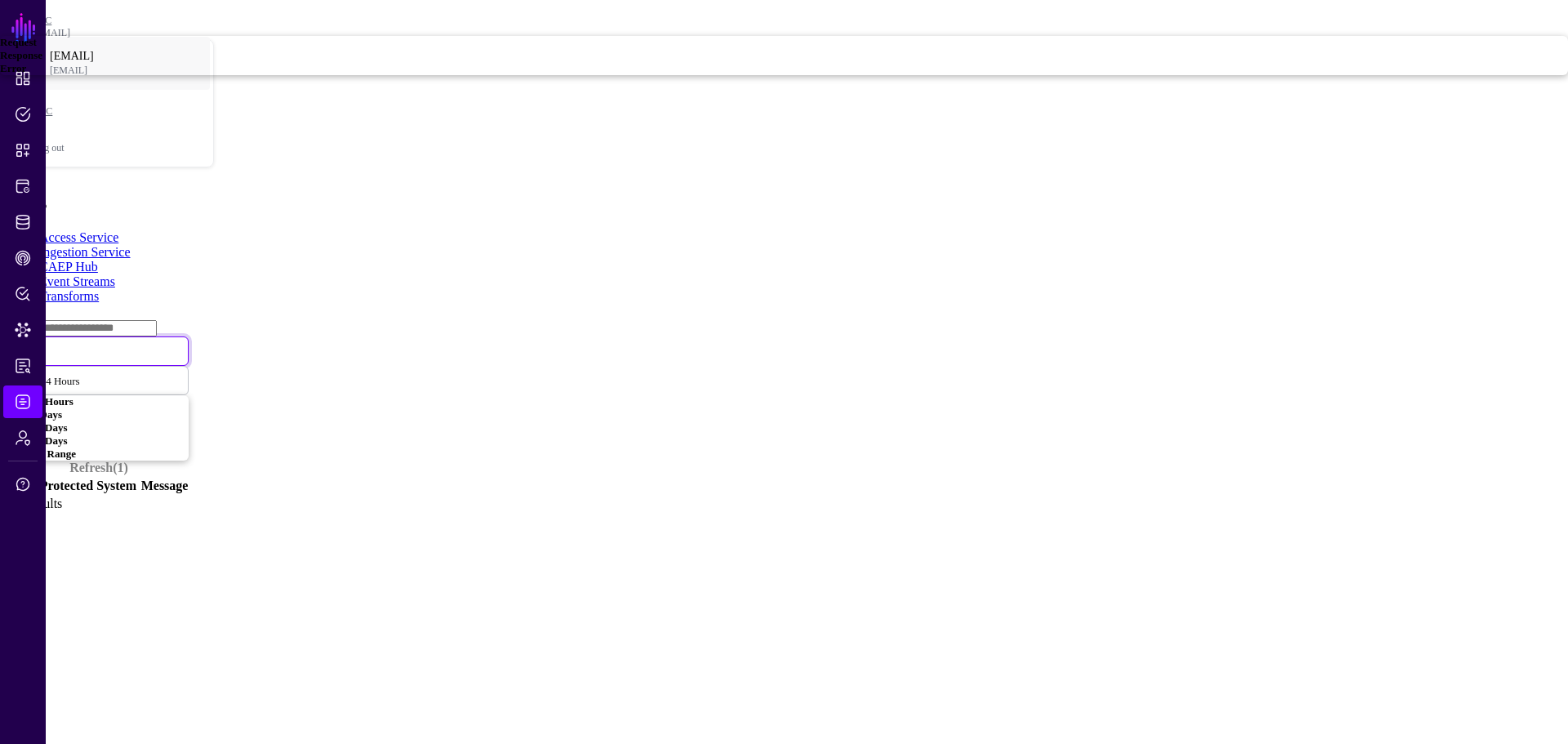 click on "Request" at bounding box center (784, 42) 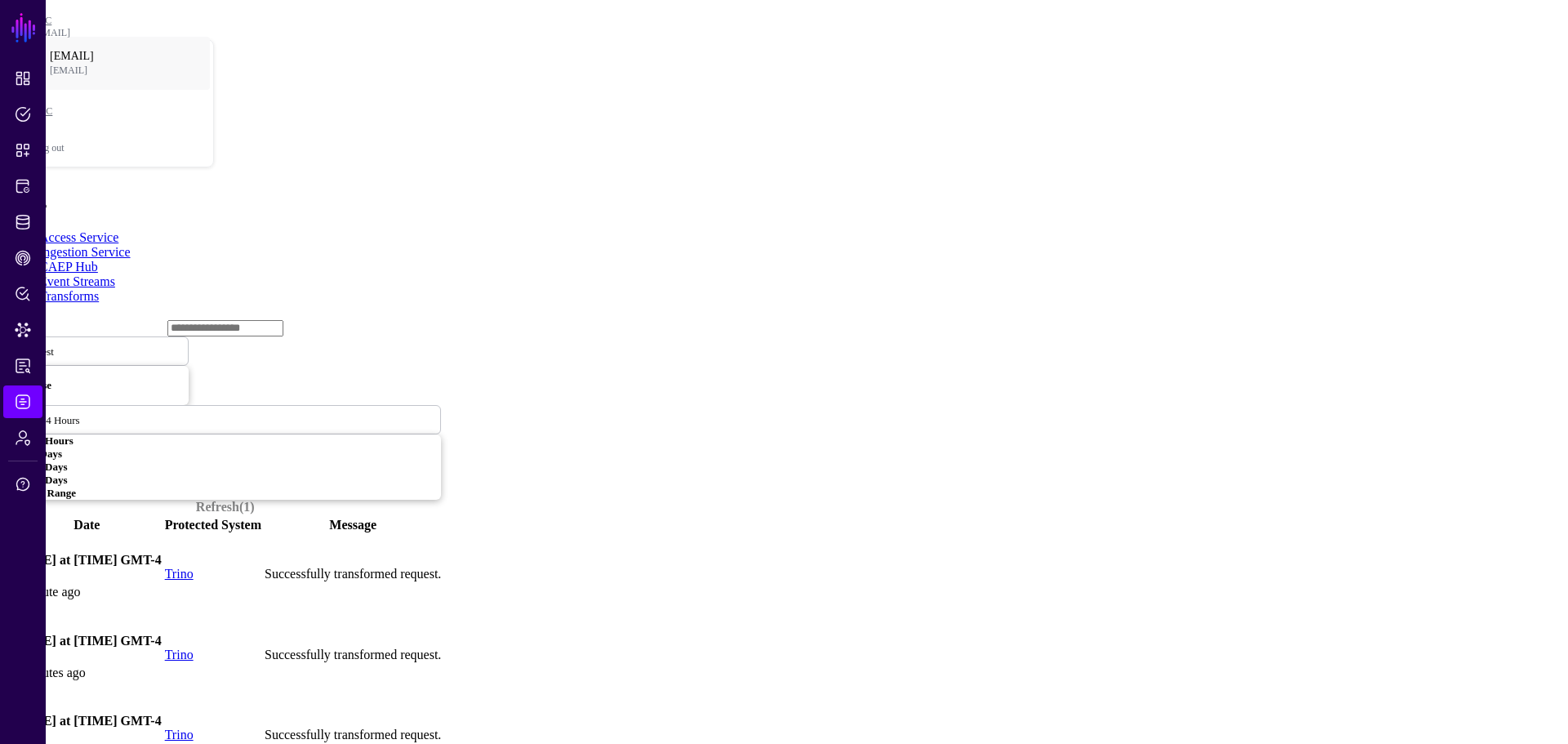 click at bounding box center (64, 350) 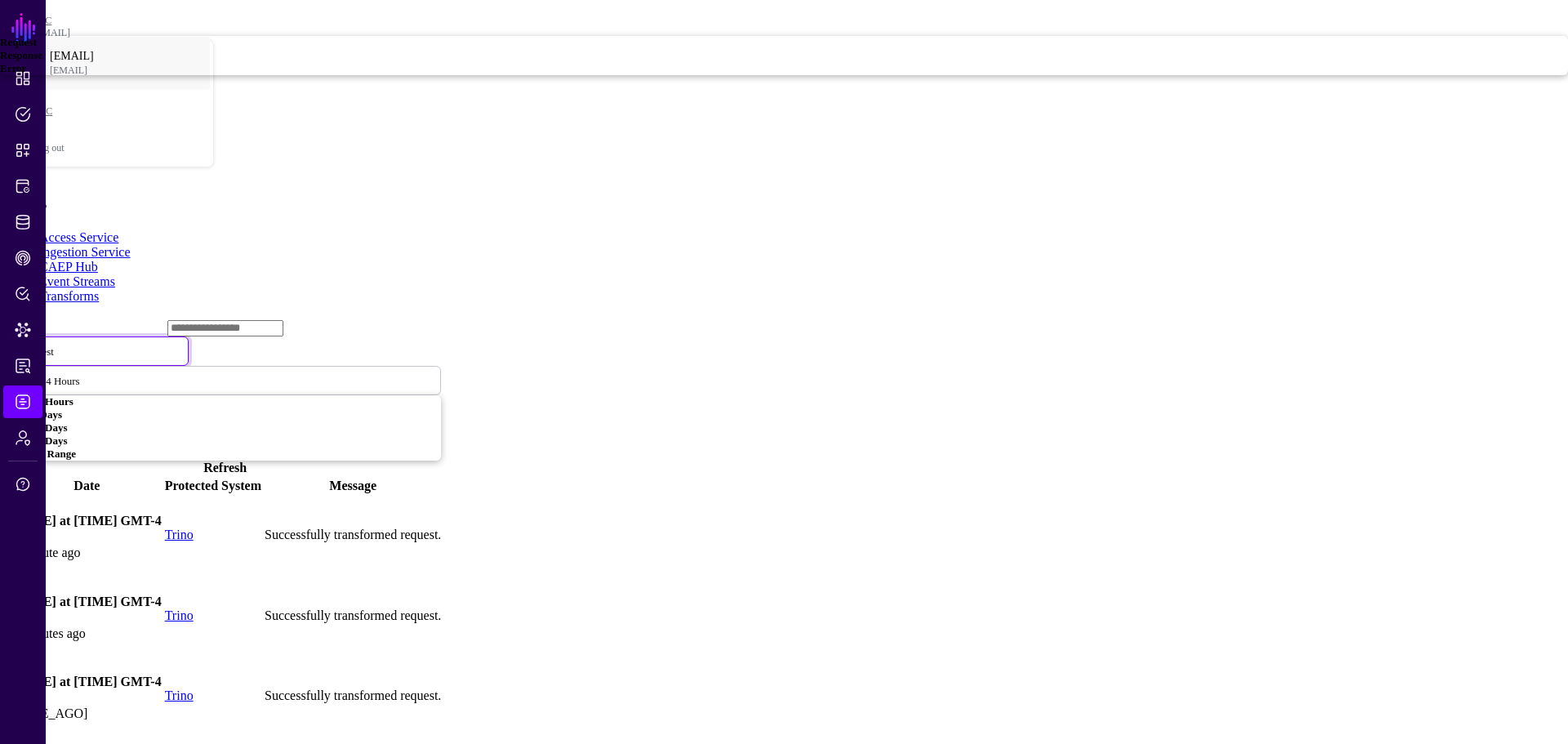 click on "Response" at bounding box center (784, 56) 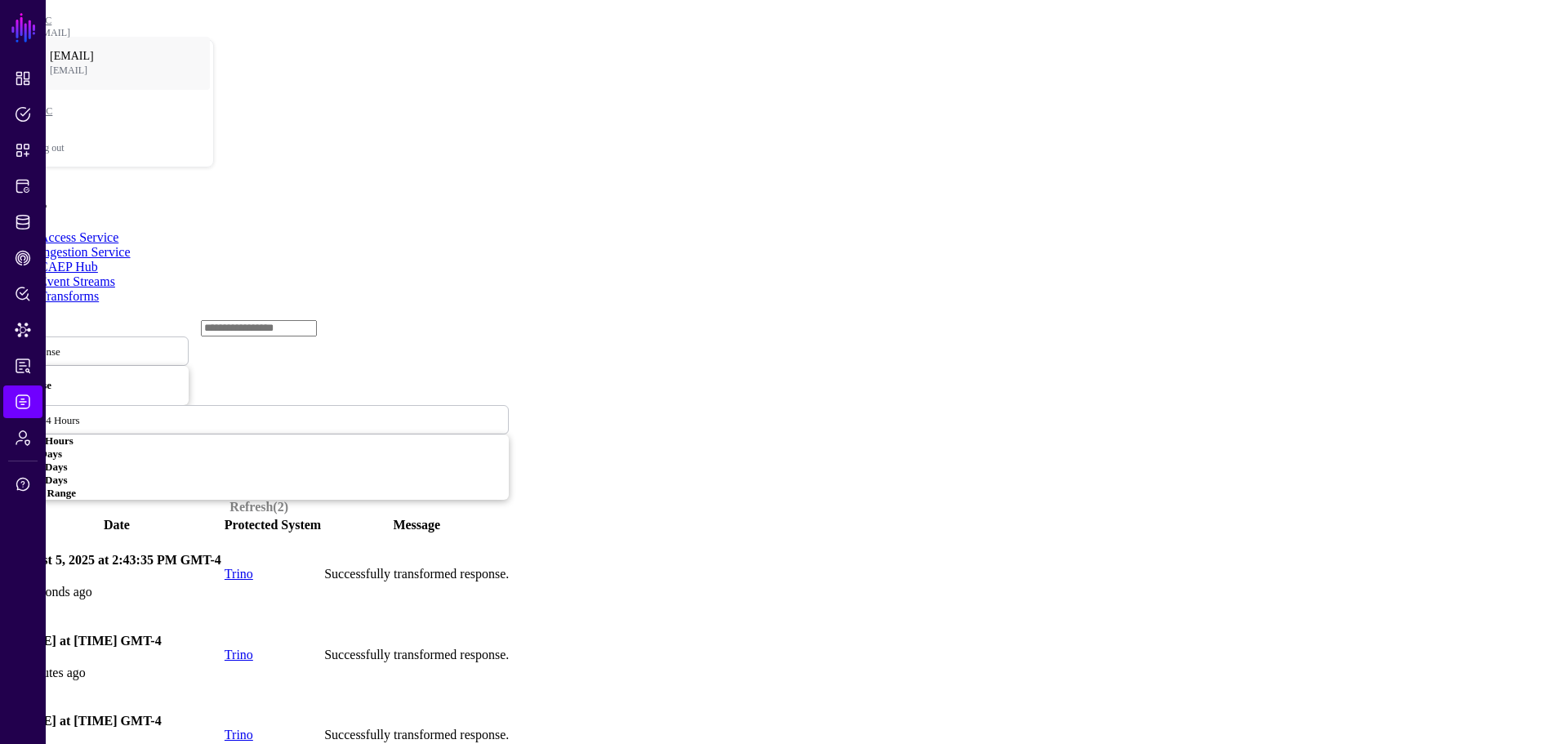 click at bounding box center [9, 574] 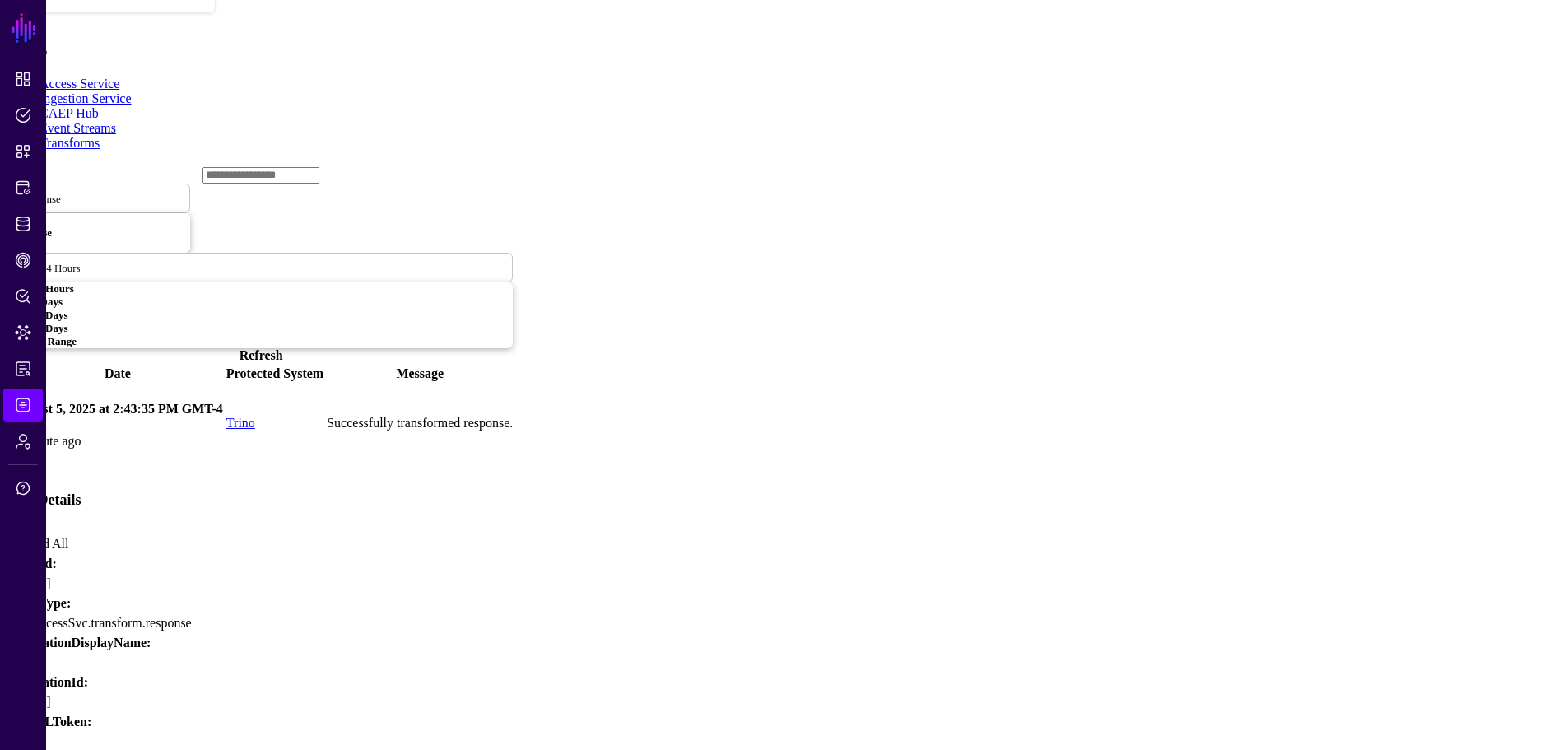 scroll, scrollTop: 165, scrollLeft: 0, axis: vertical 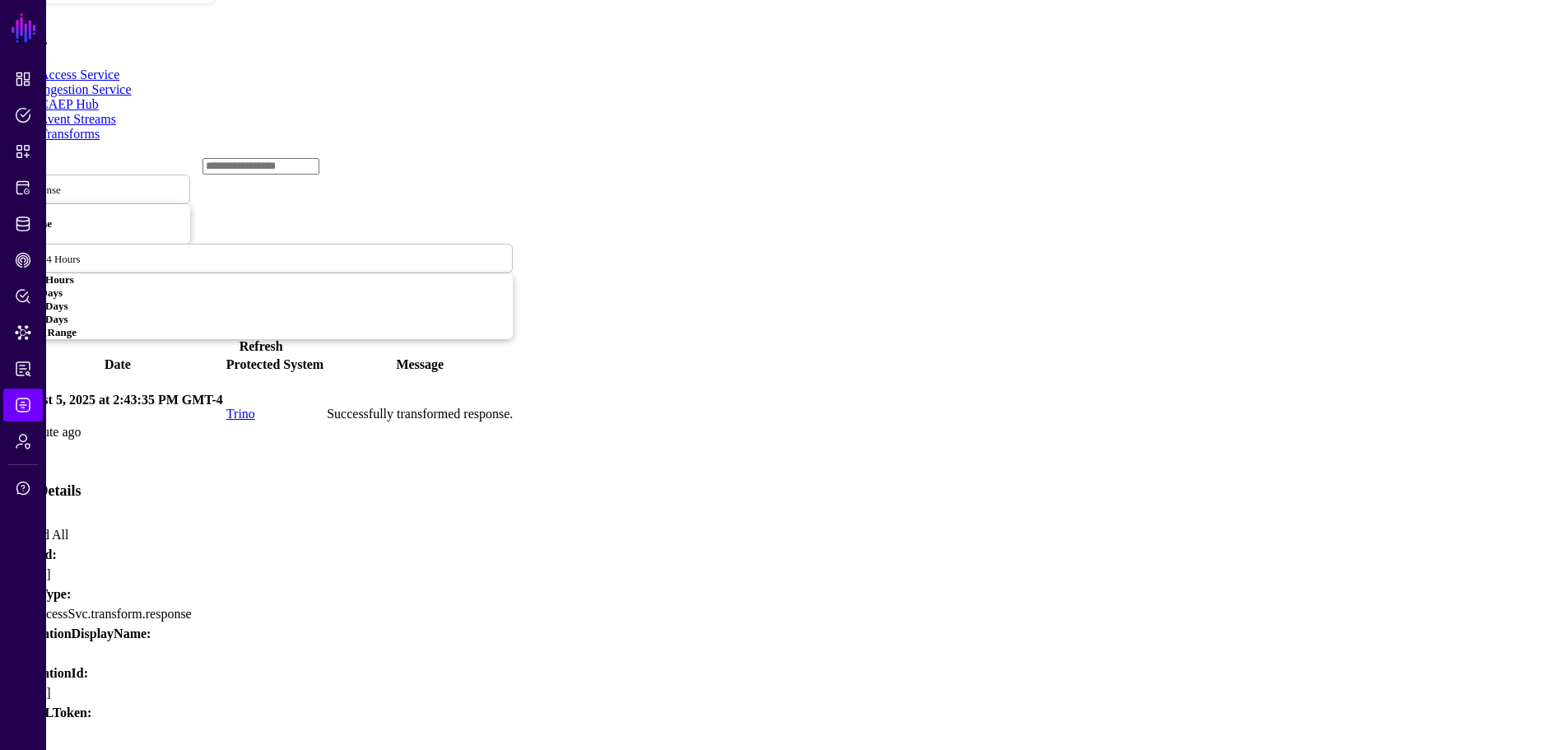 click on "Expand All" at bounding box center [39, 534] 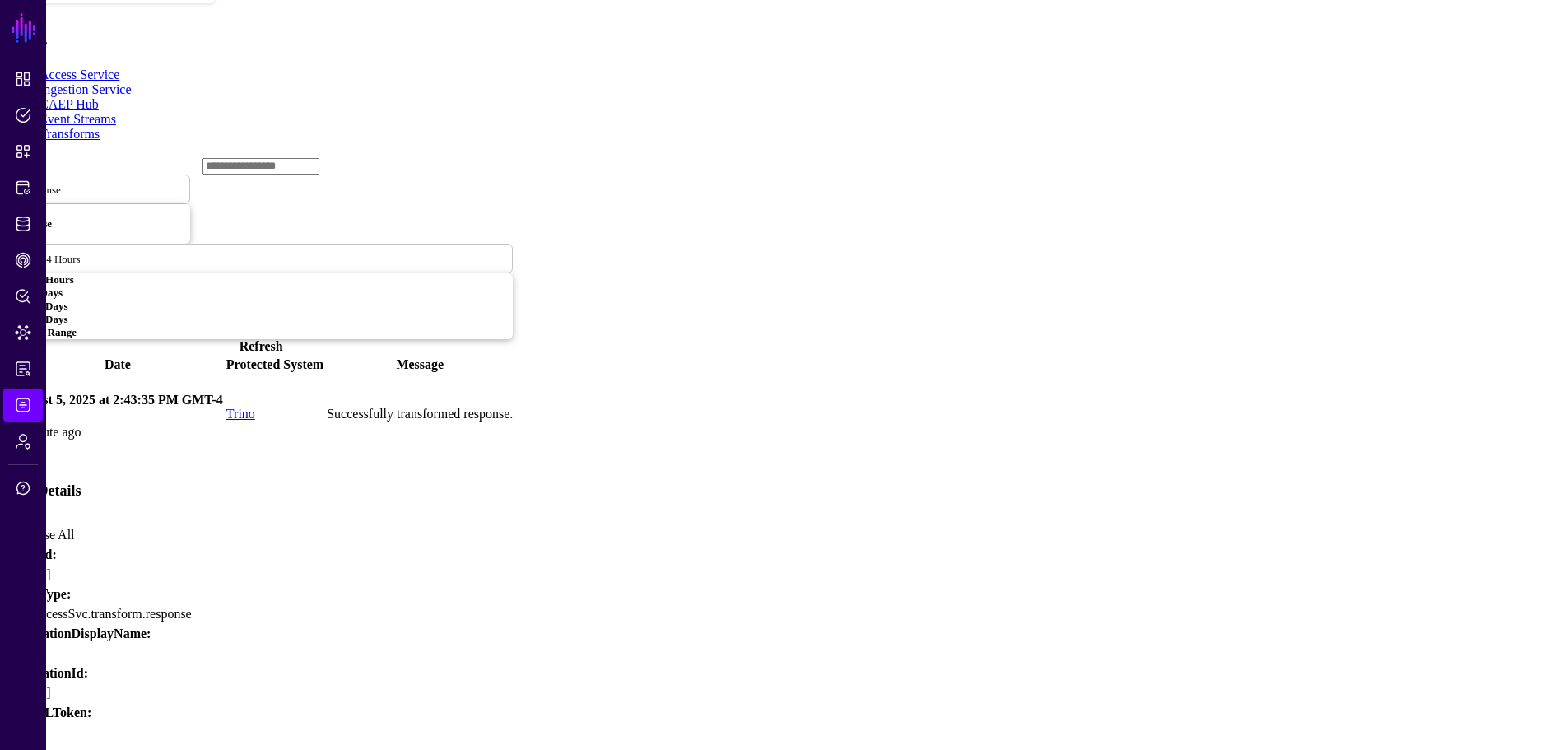 scroll, scrollTop: 253, scrollLeft: 0, axis: vertical 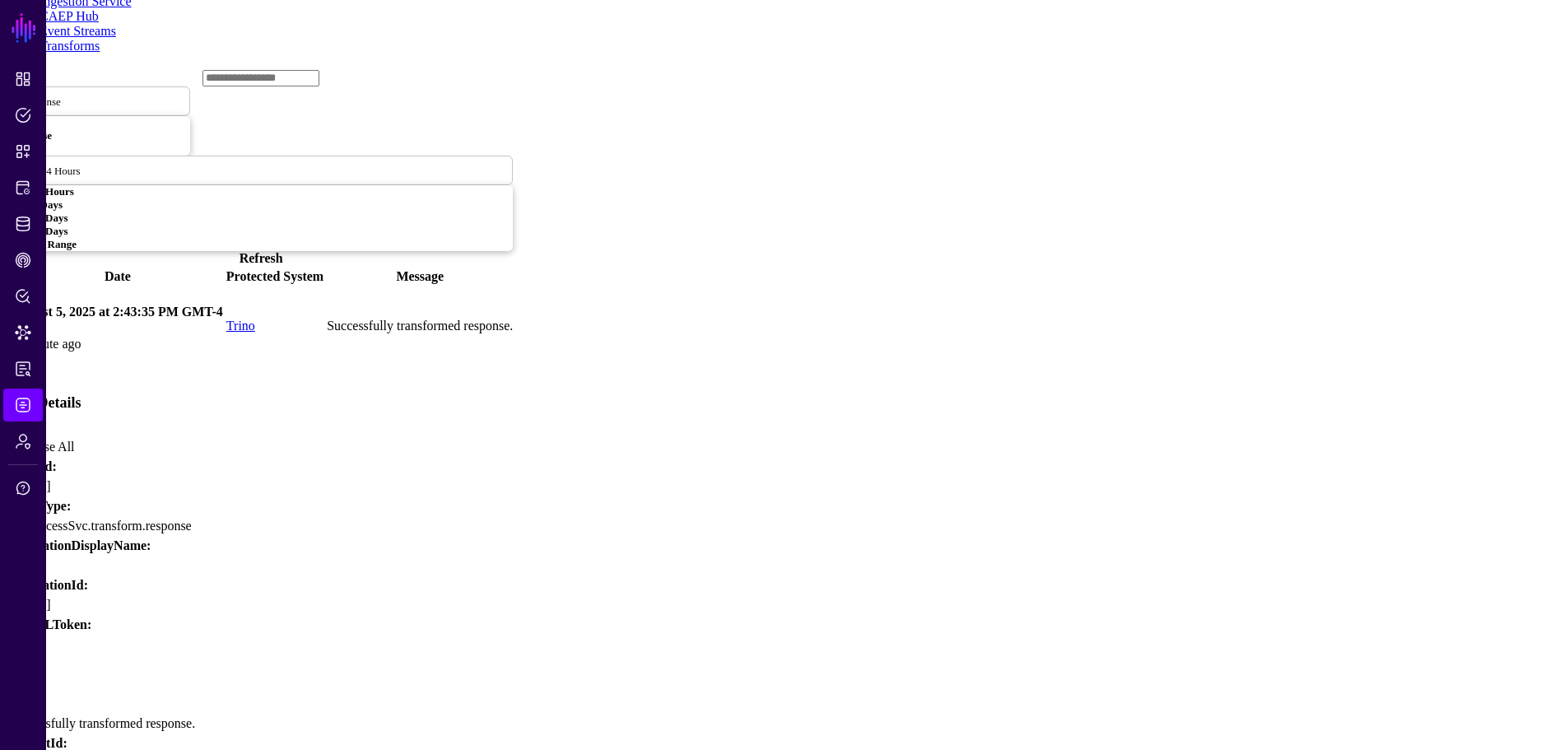 click at bounding box center [15, 951] 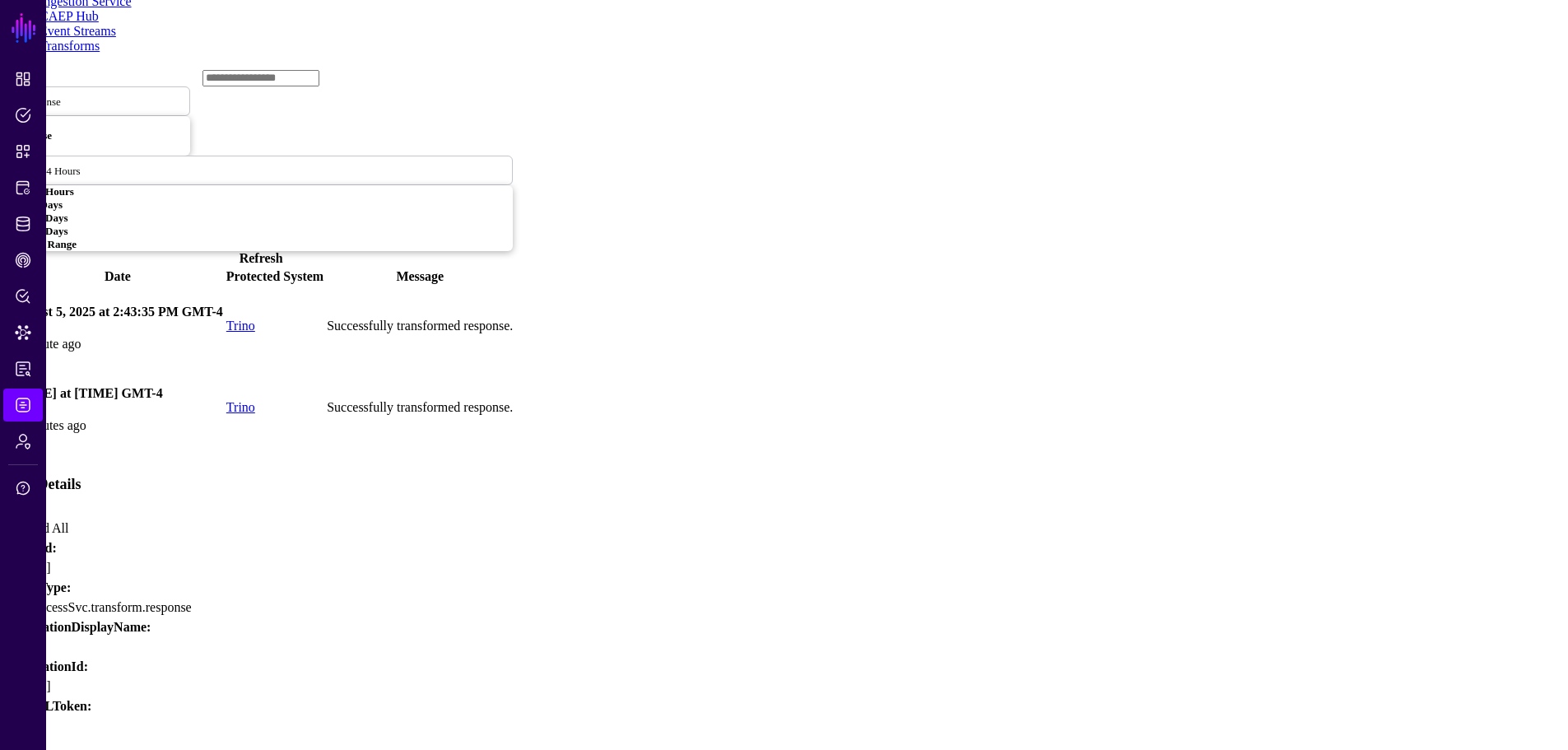 scroll, scrollTop: 233, scrollLeft: 0, axis: vertical 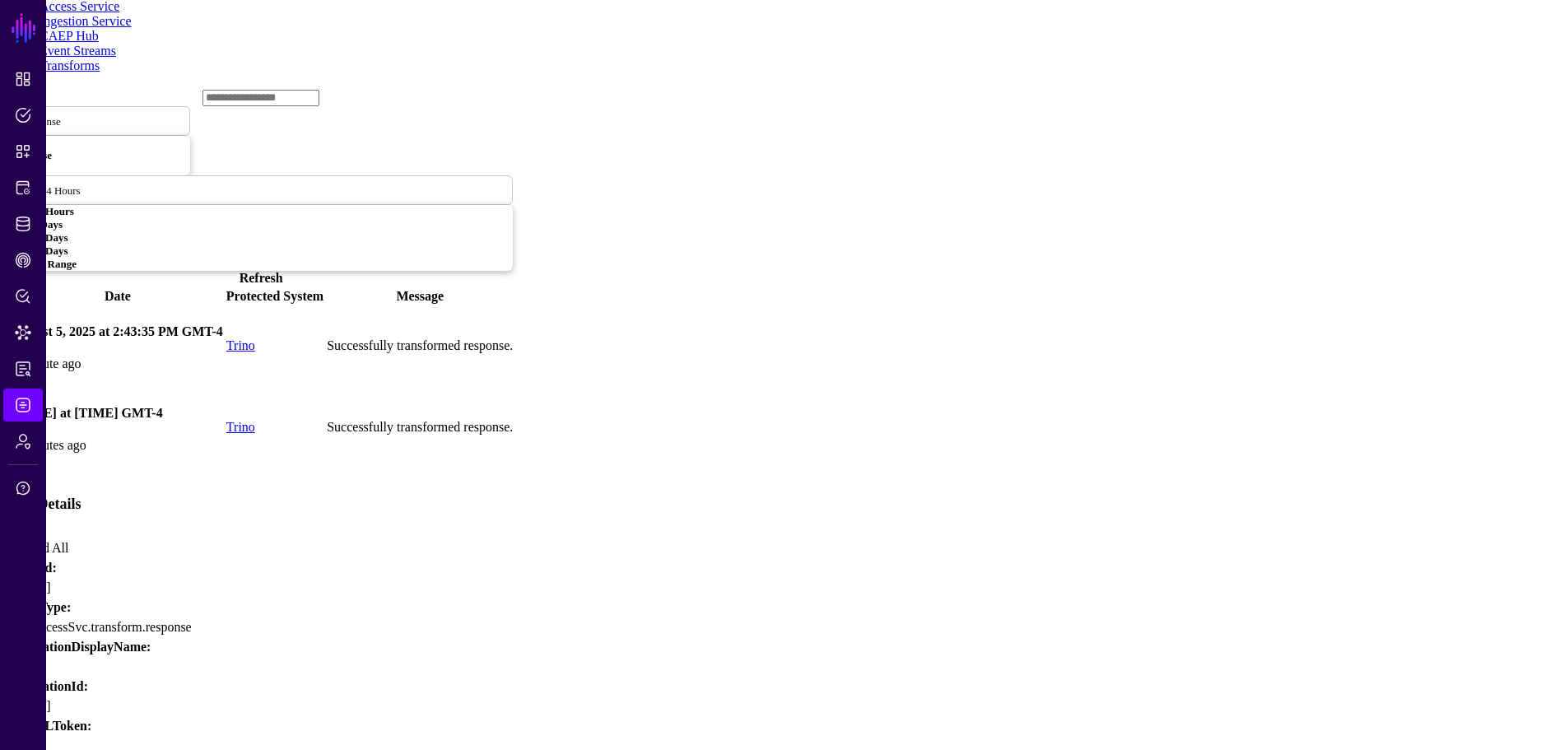 click at bounding box center [2, 1032] 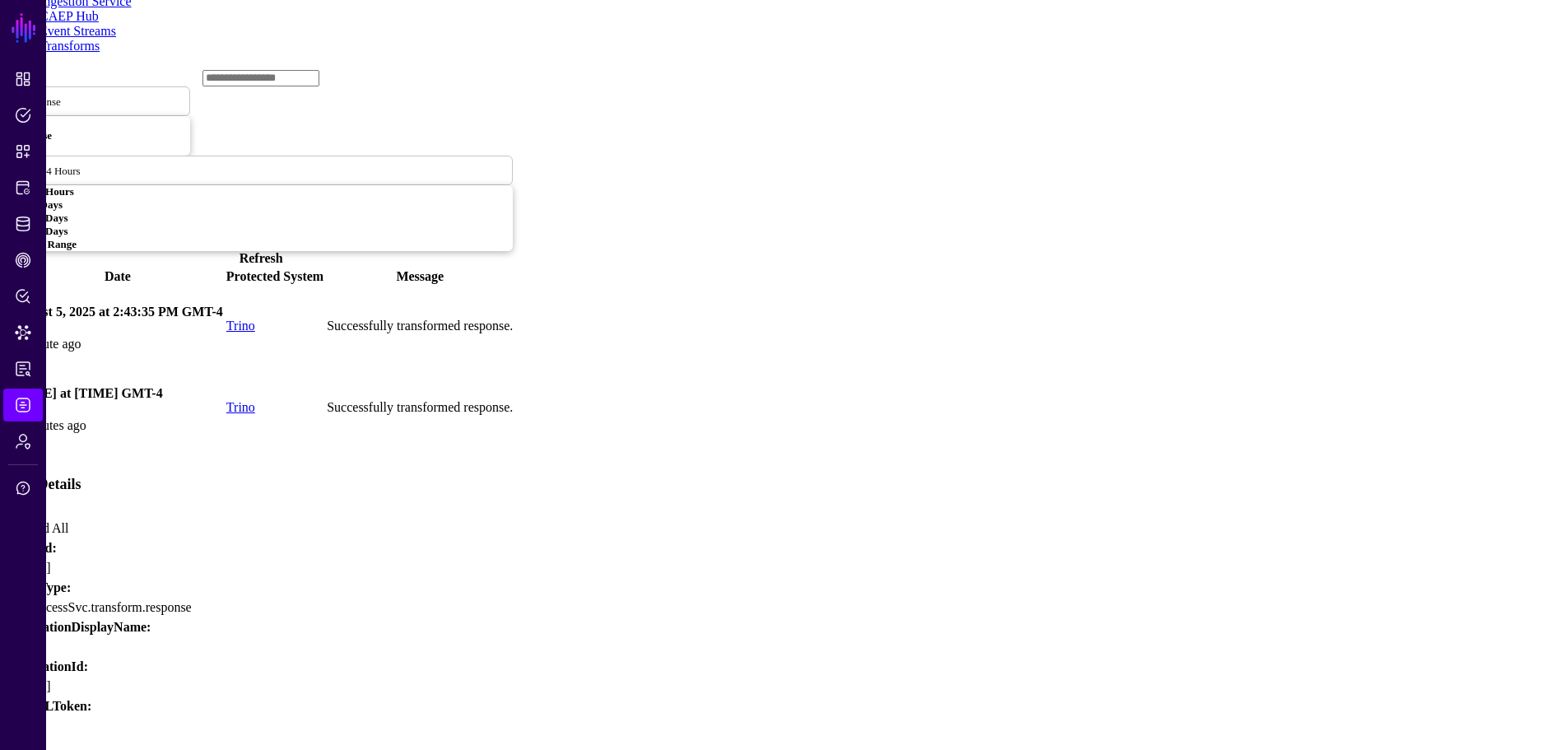 click at bounding box center [15, 1032] 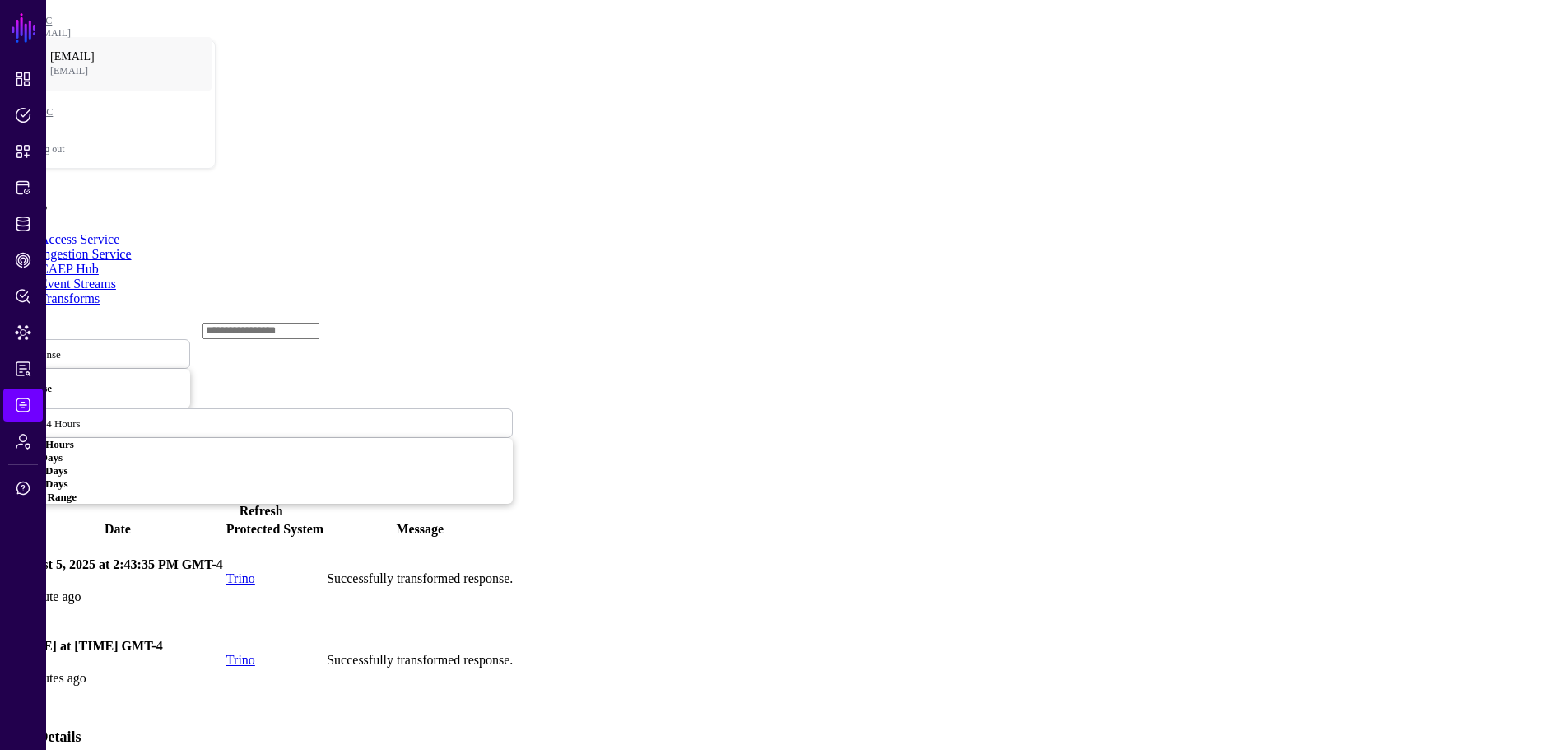 scroll, scrollTop: 253, scrollLeft: 0, axis: vertical 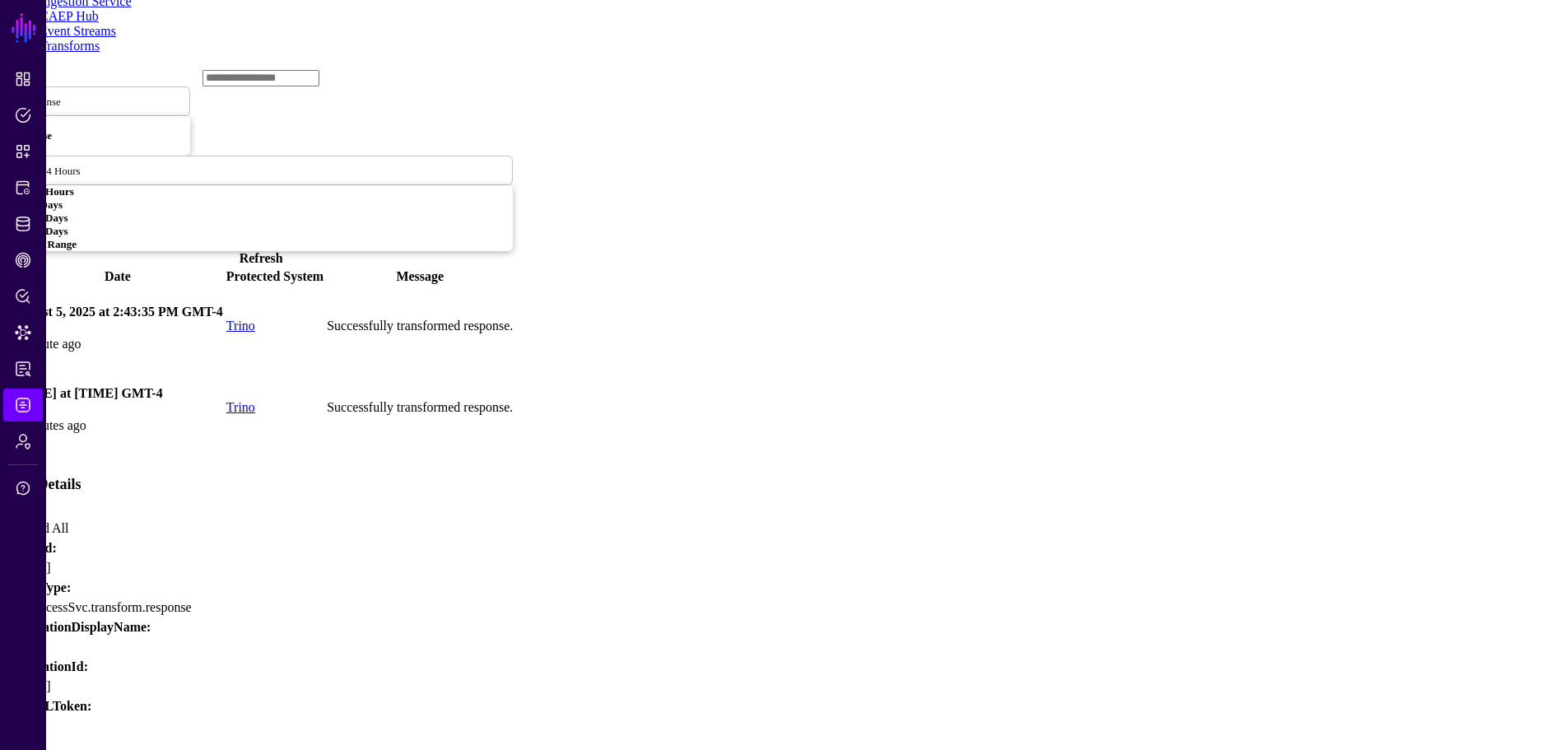 click at bounding box center [9, 1335] 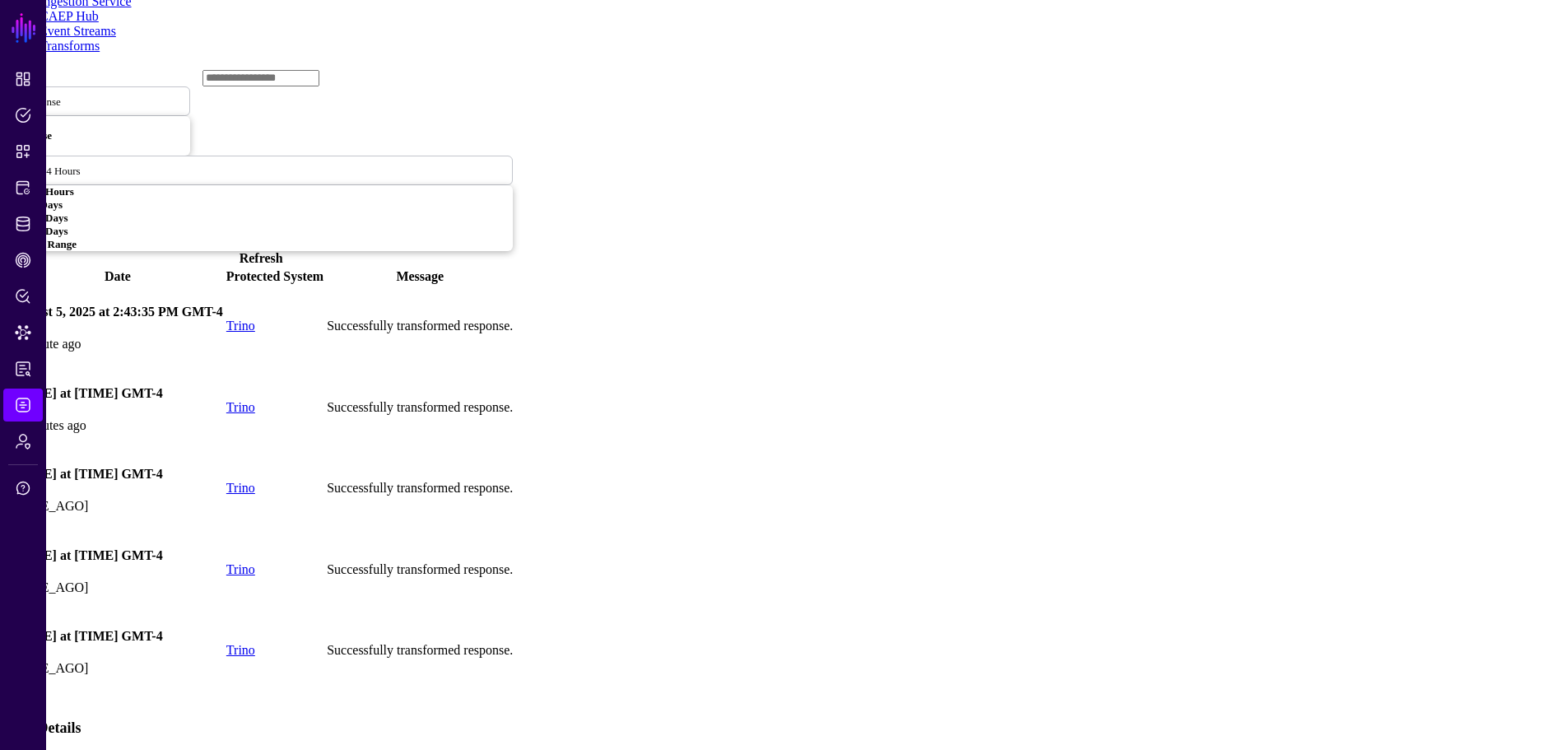 scroll, scrollTop: 233, scrollLeft: 0, axis: vertical 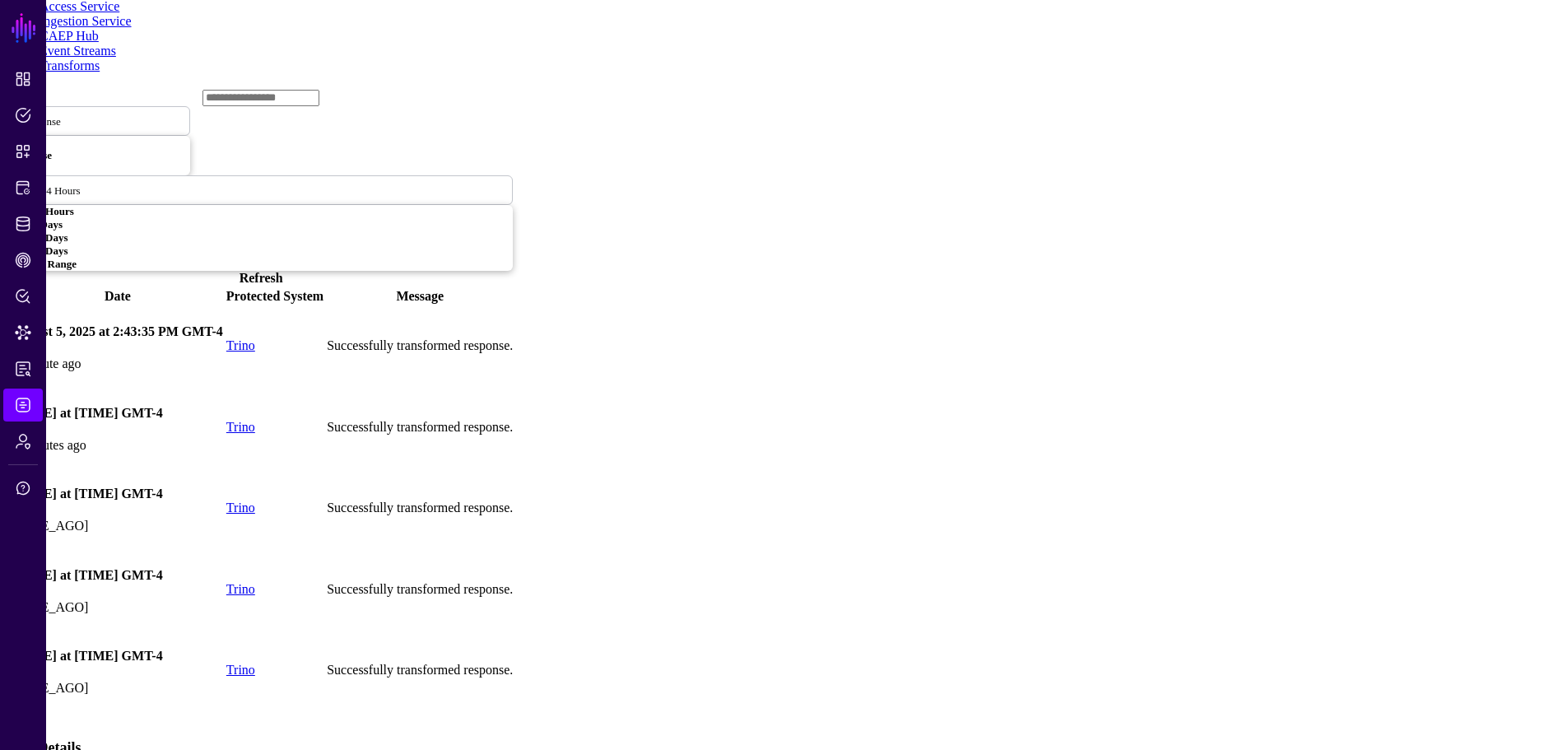click at bounding box center (2, 1276) 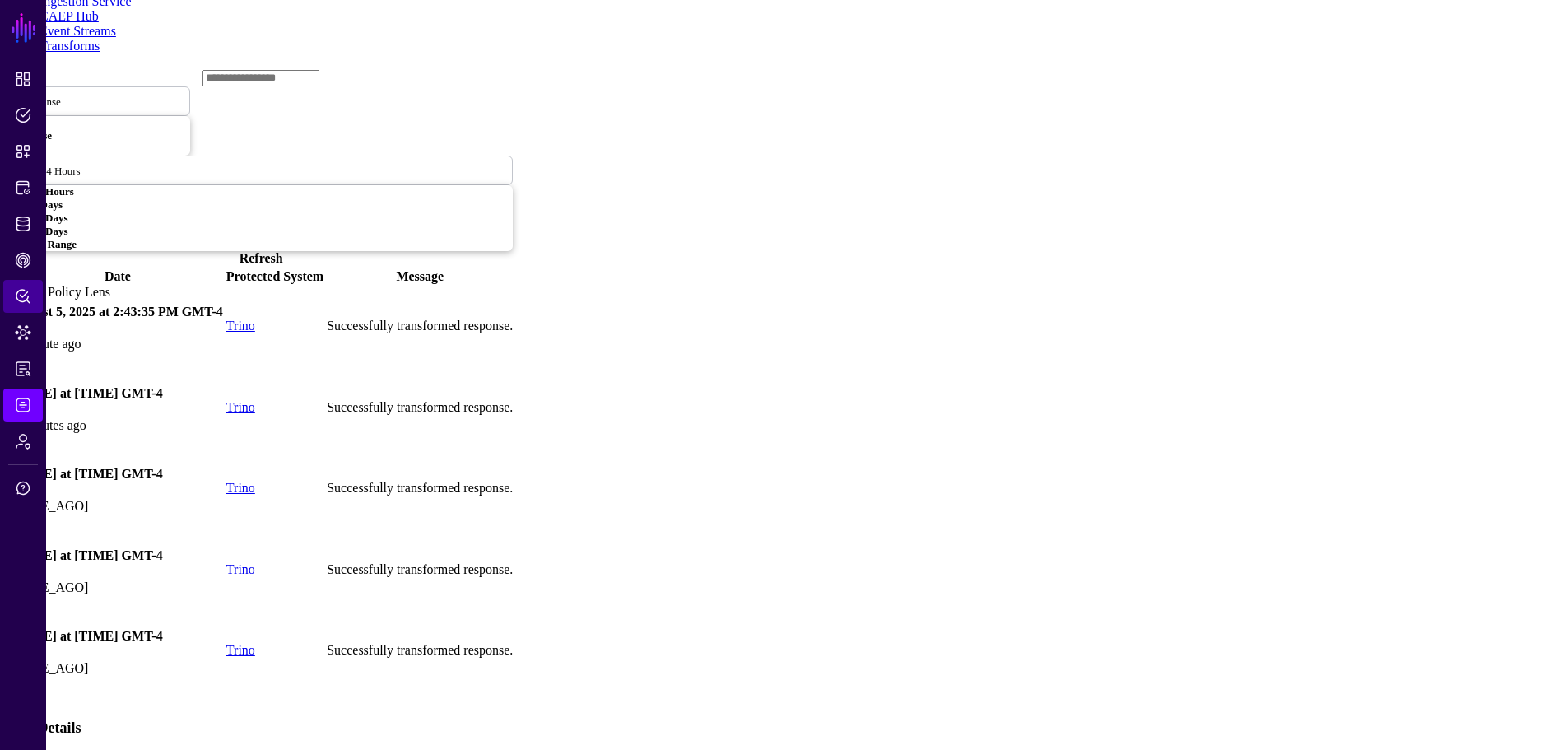 click on "Policy Lens" 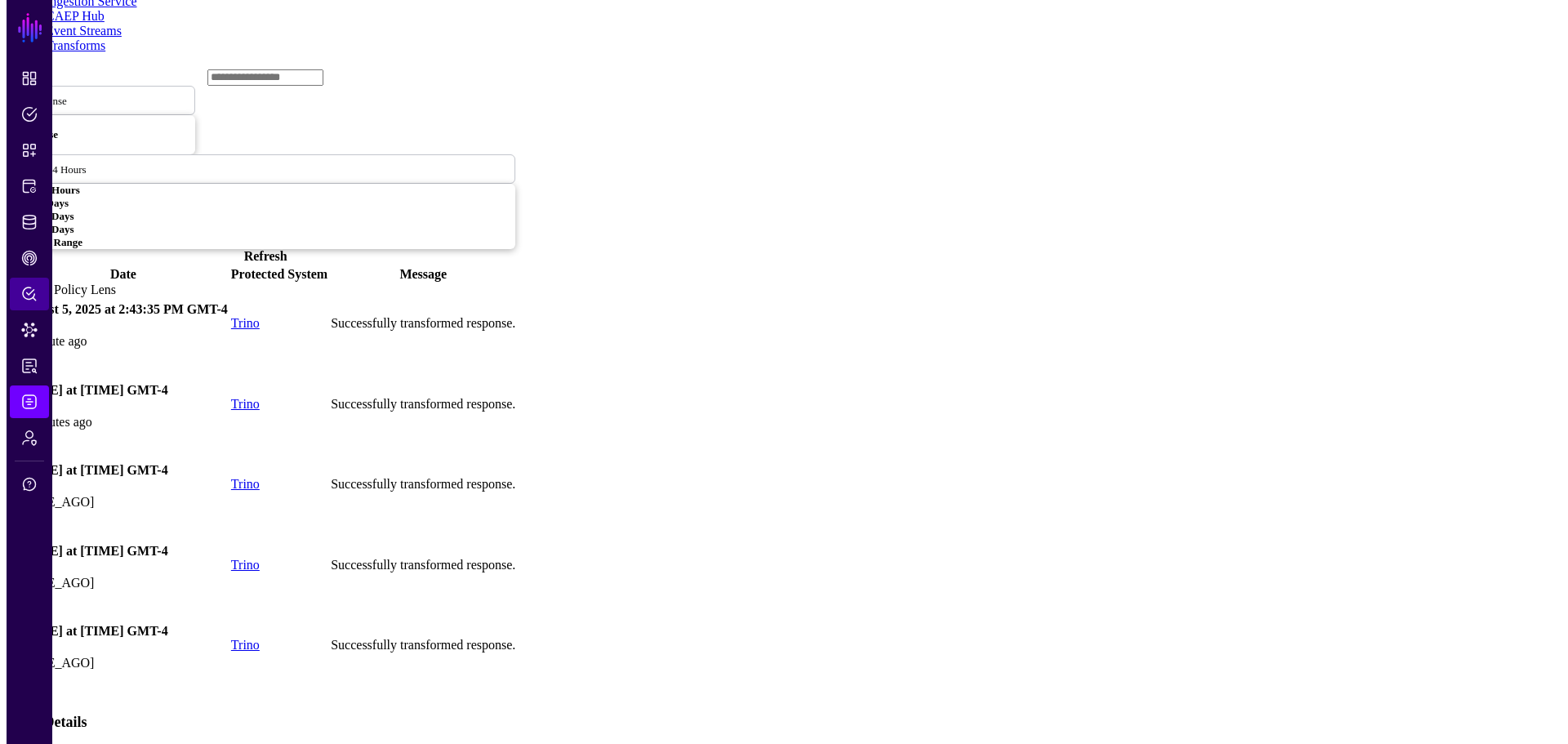 scroll, scrollTop: 0, scrollLeft: 0, axis: both 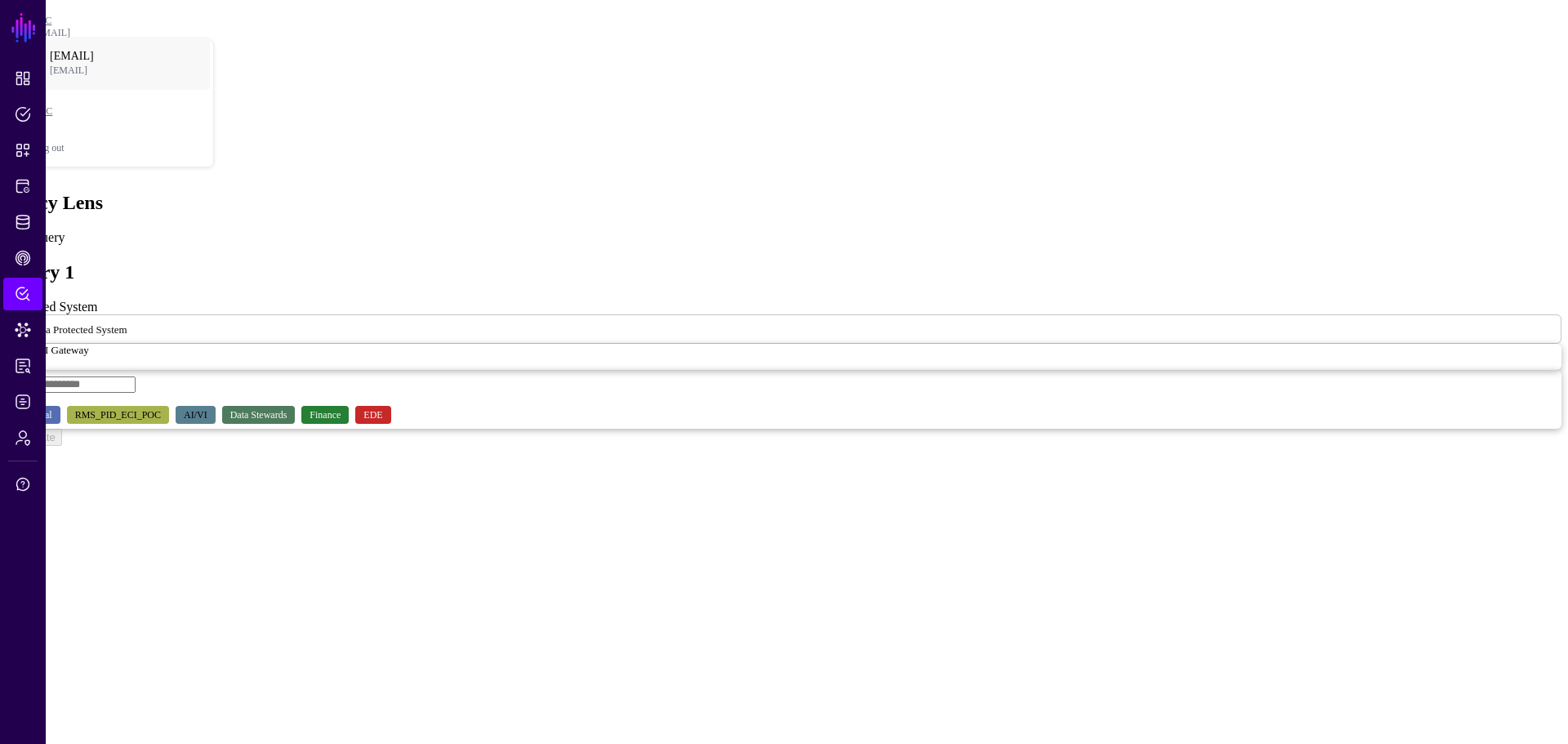 click at bounding box center [137, 328] 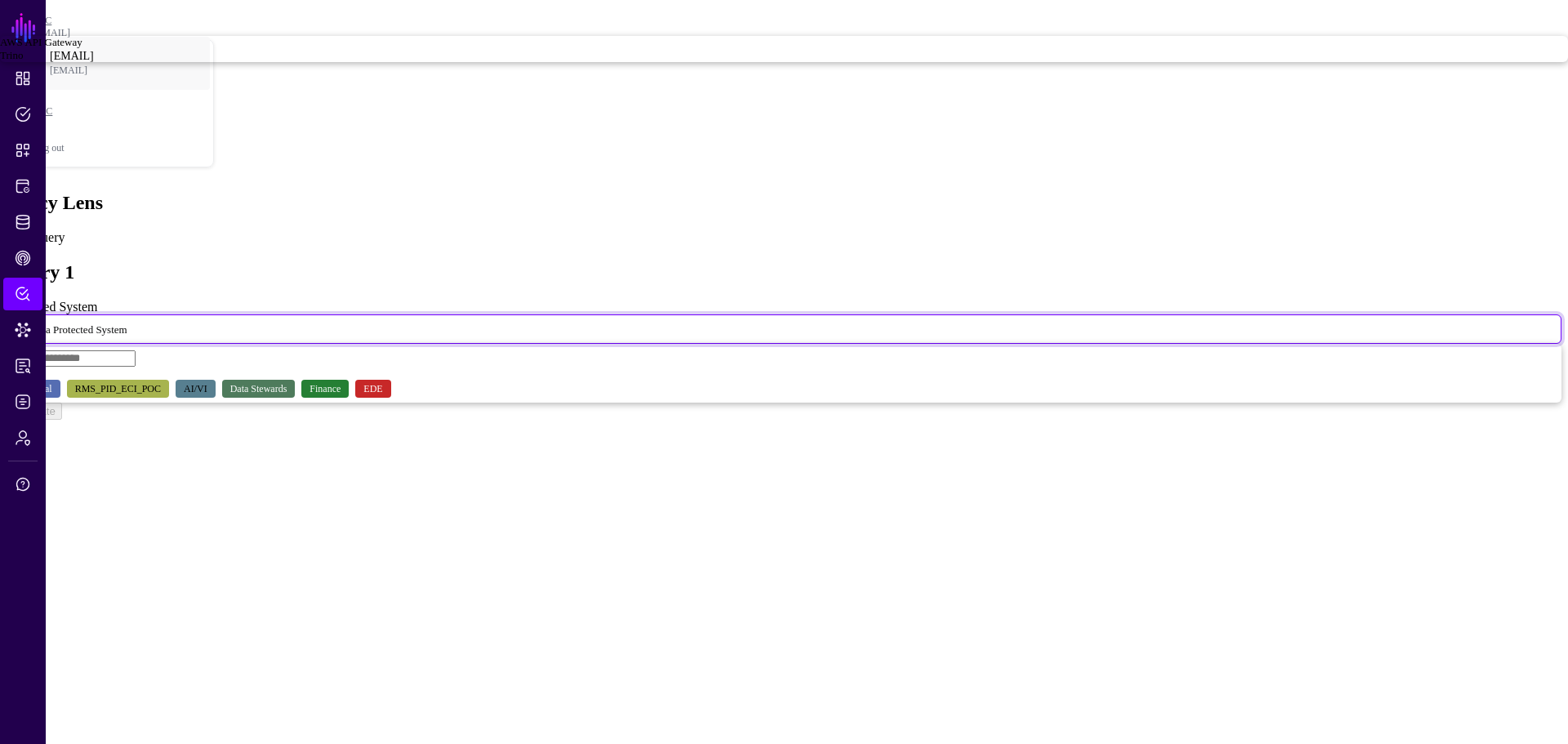 click on "Trino" at bounding box center [11, 55] 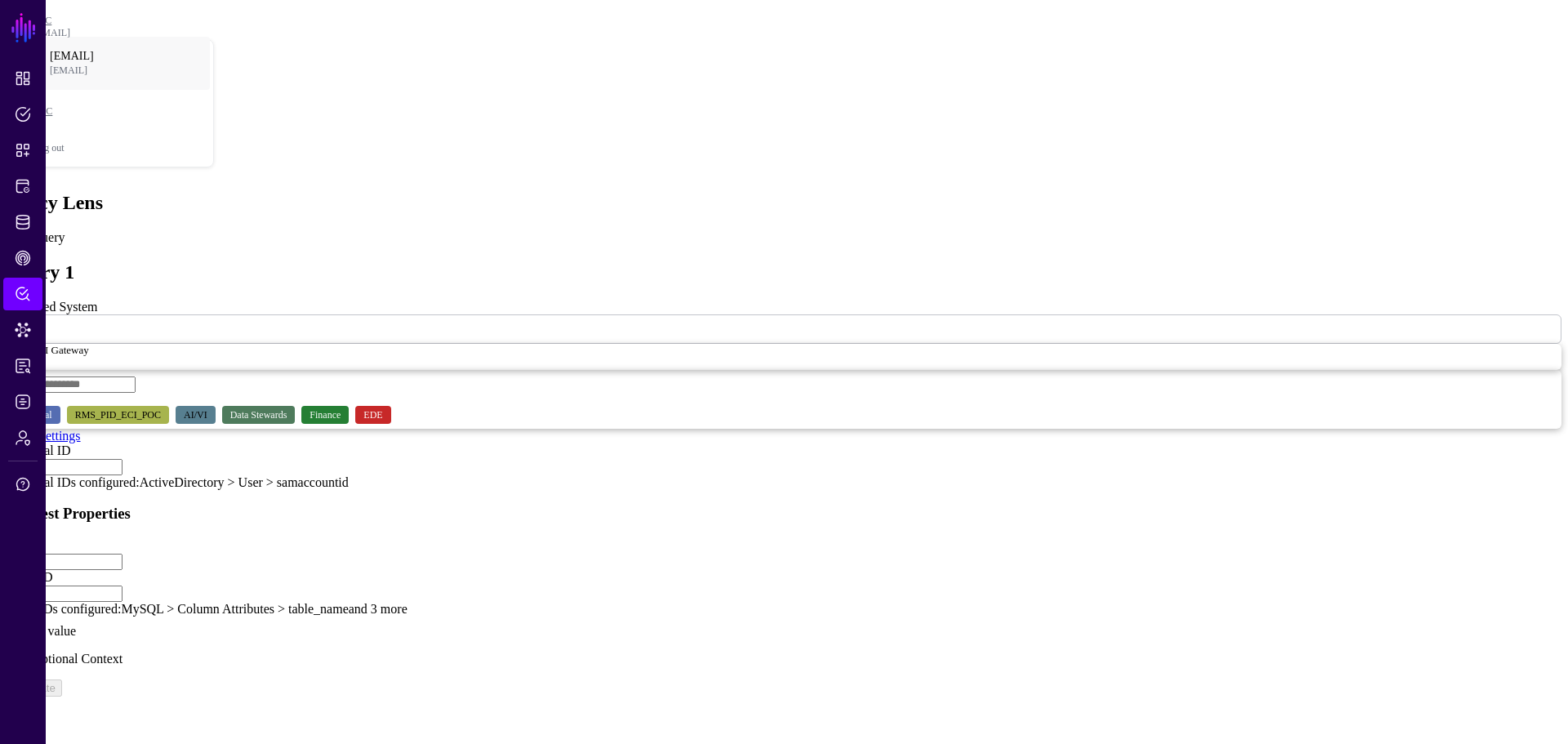 click on "Principal ID" at bounding box center (65, 467) 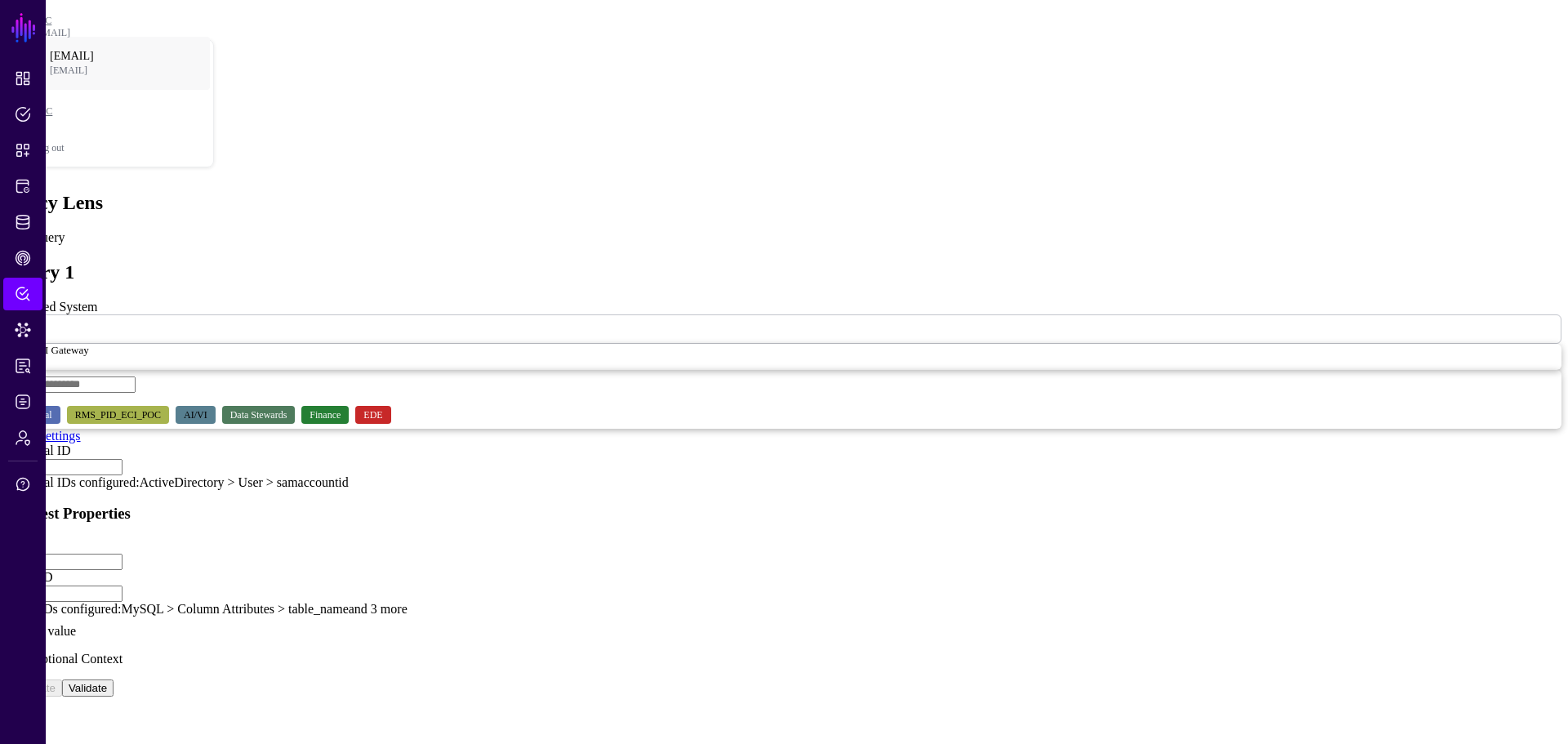 type on "*******" 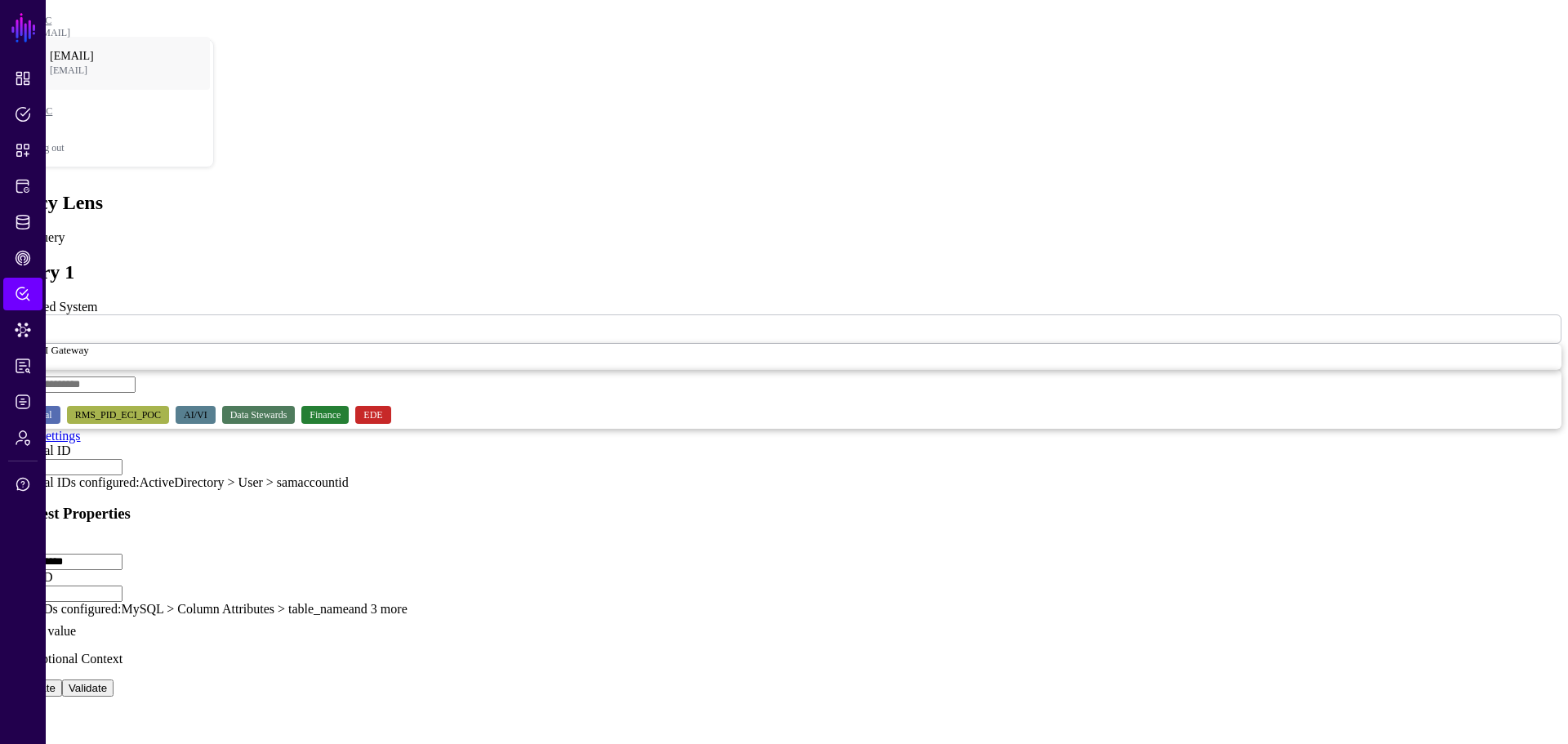 type on "**********" 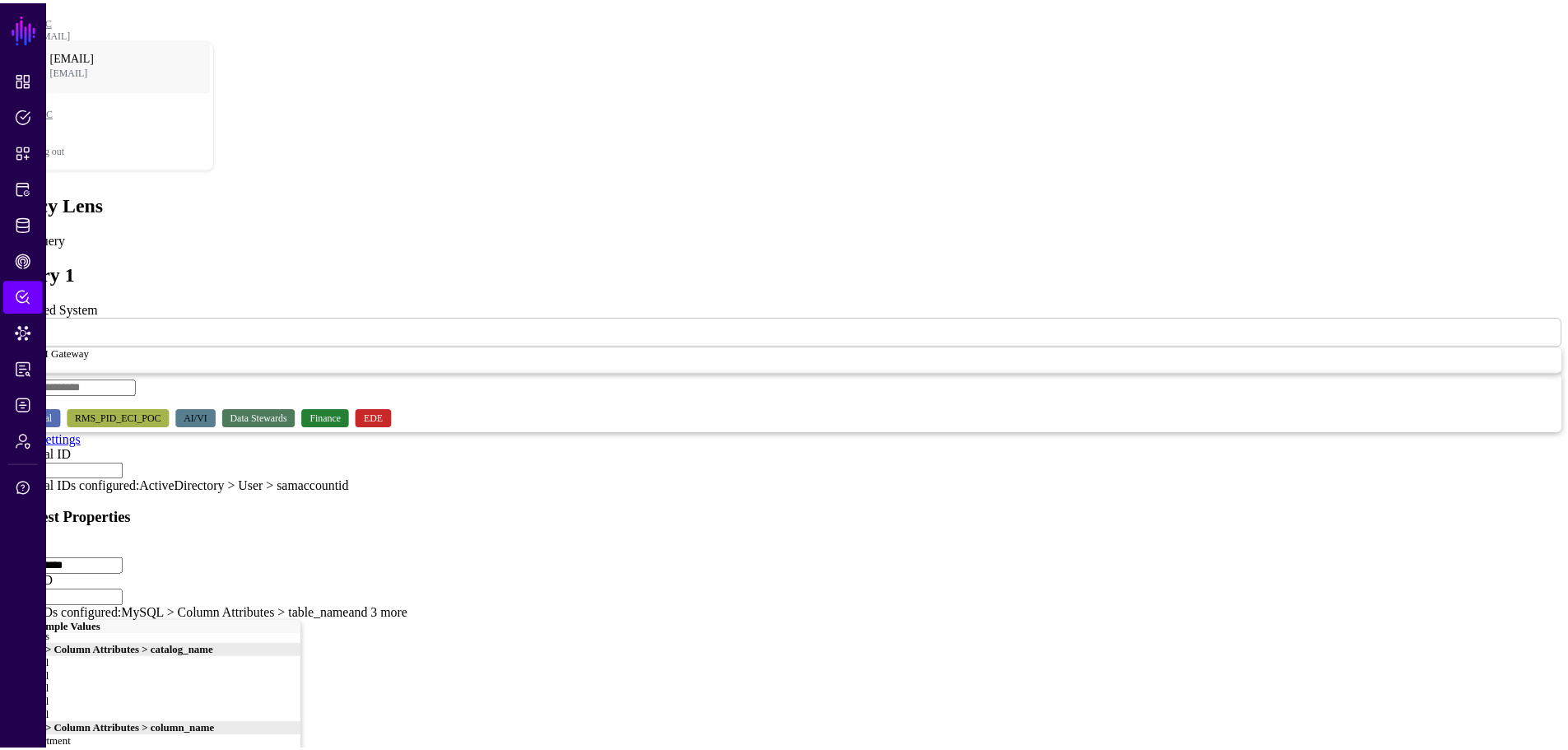 scroll, scrollTop: 0, scrollLeft: 0, axis: both 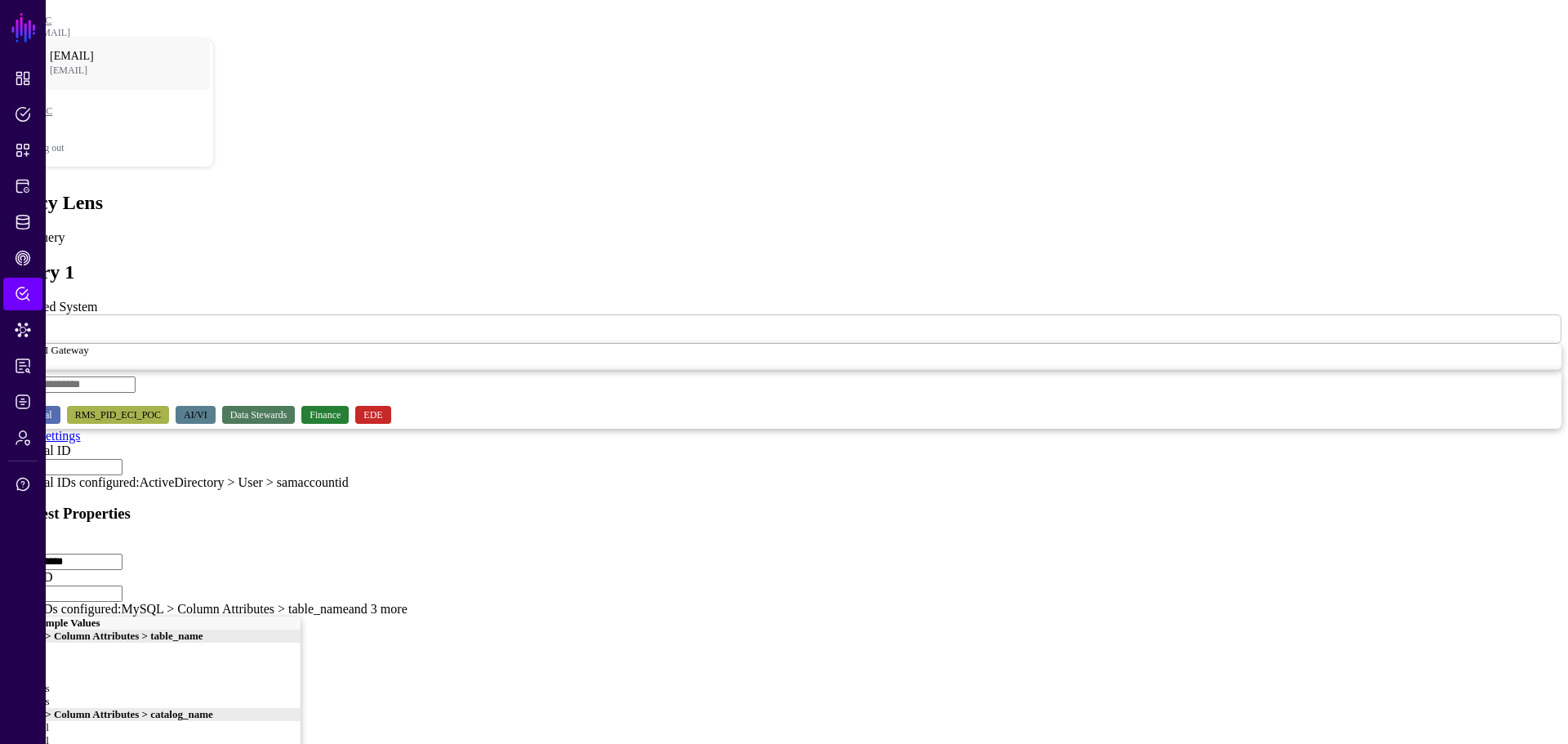 click on "parts" at bounding box center (33, 648) 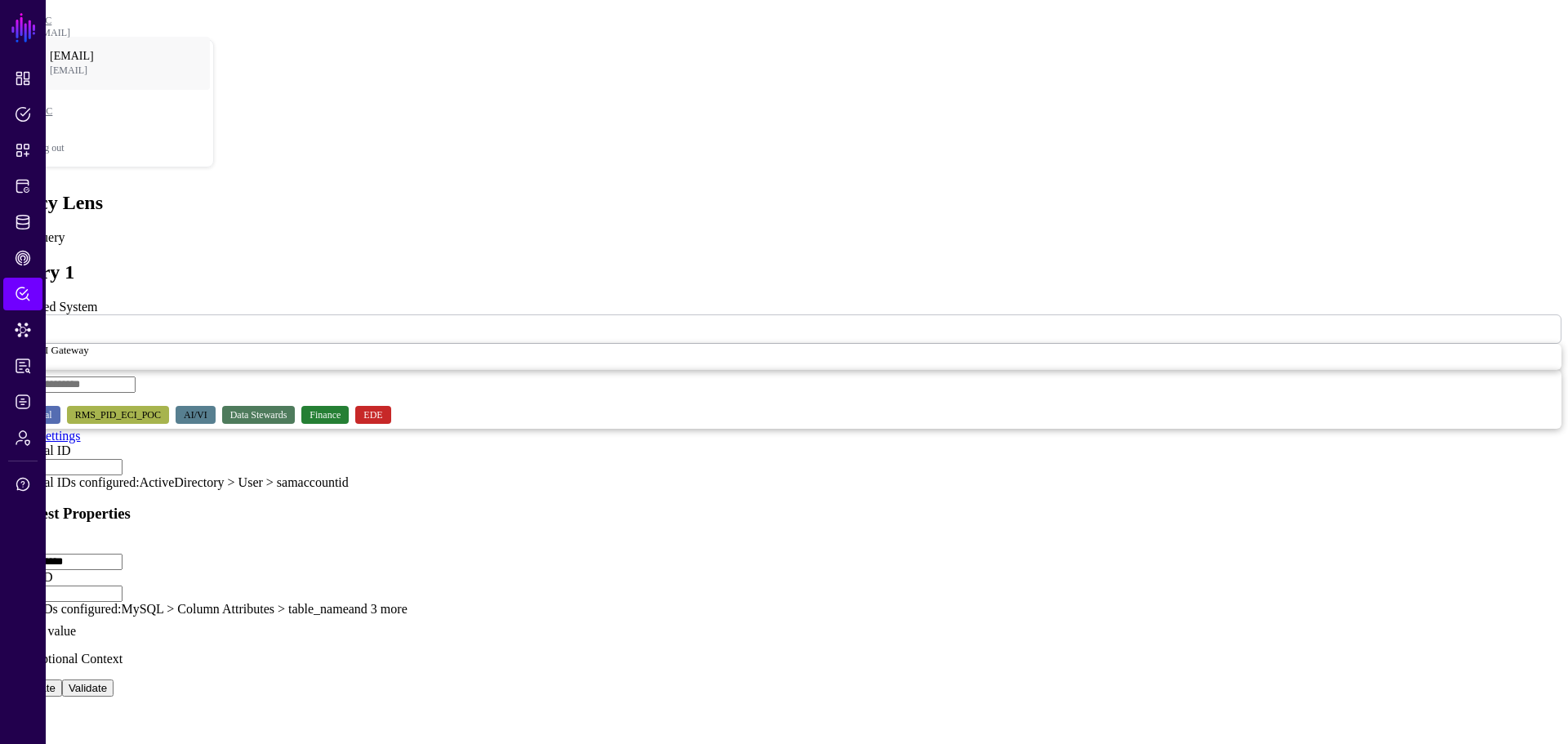 click at bounding box center (7, 602) 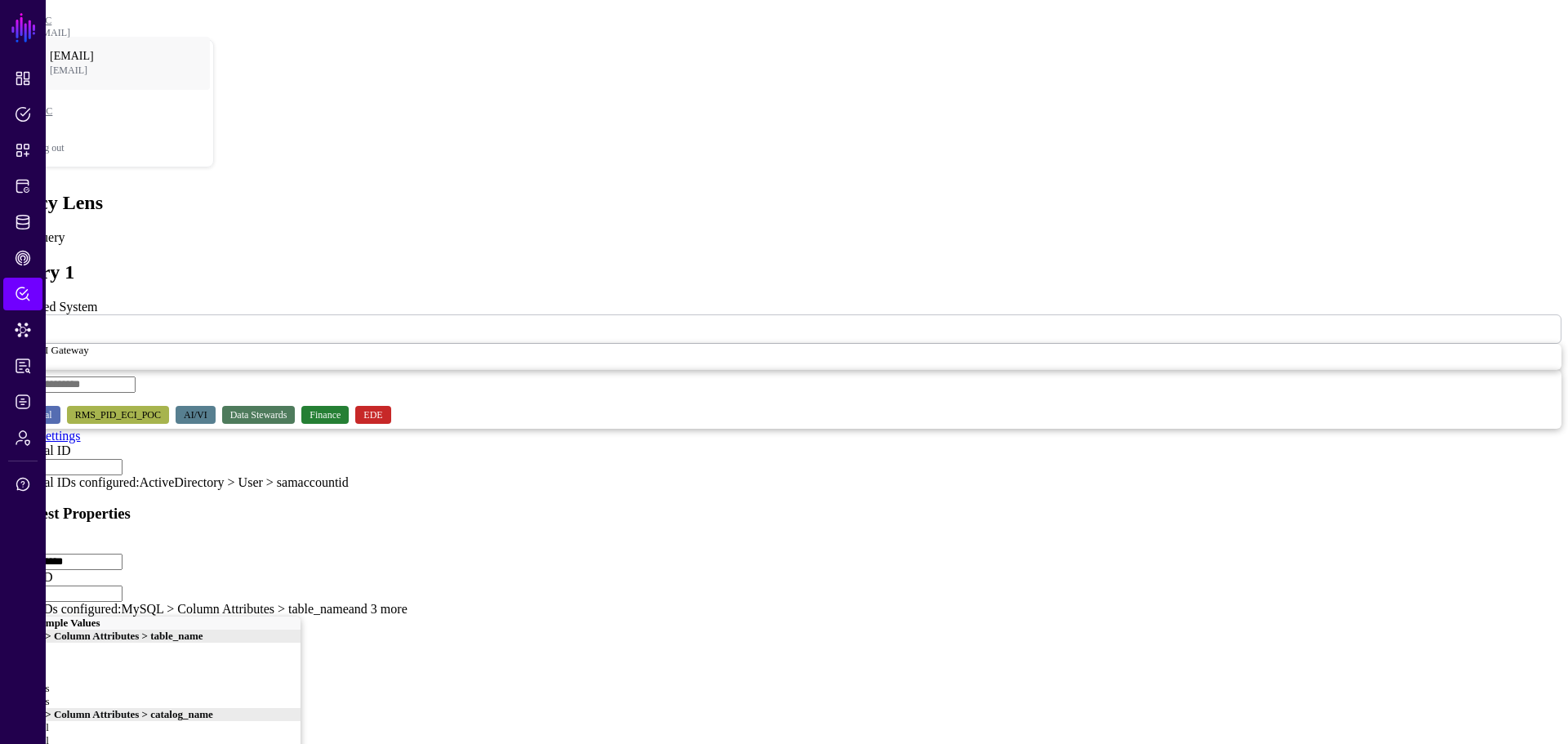 click on "**********" at bounding box center [784, 627] 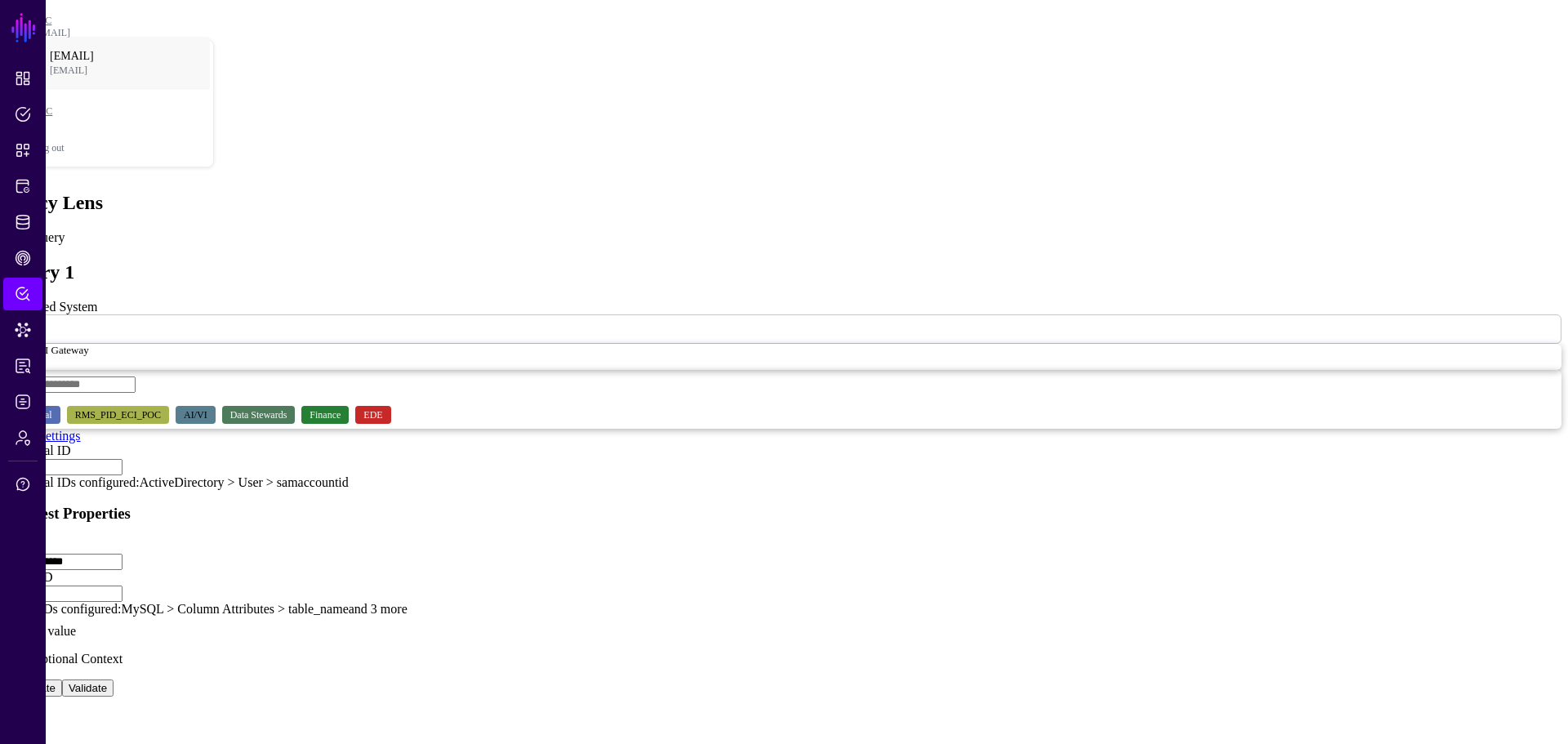 drag, startPoint x: 391, startPoint y: 387, endPoint x: 349, endPoint y: 390, distance: 42.107007 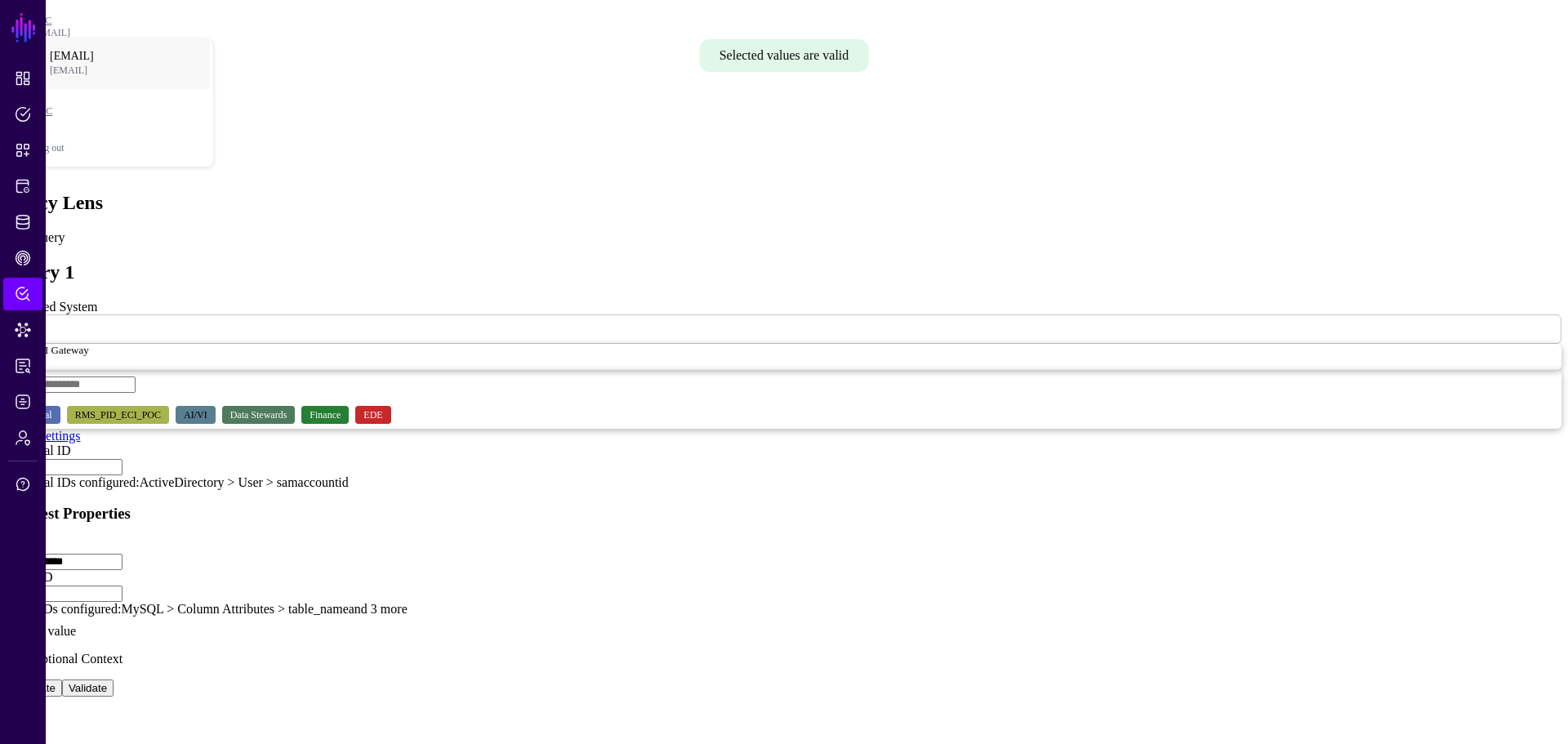 click on "Evaluate" at bounding box center (34, 688) 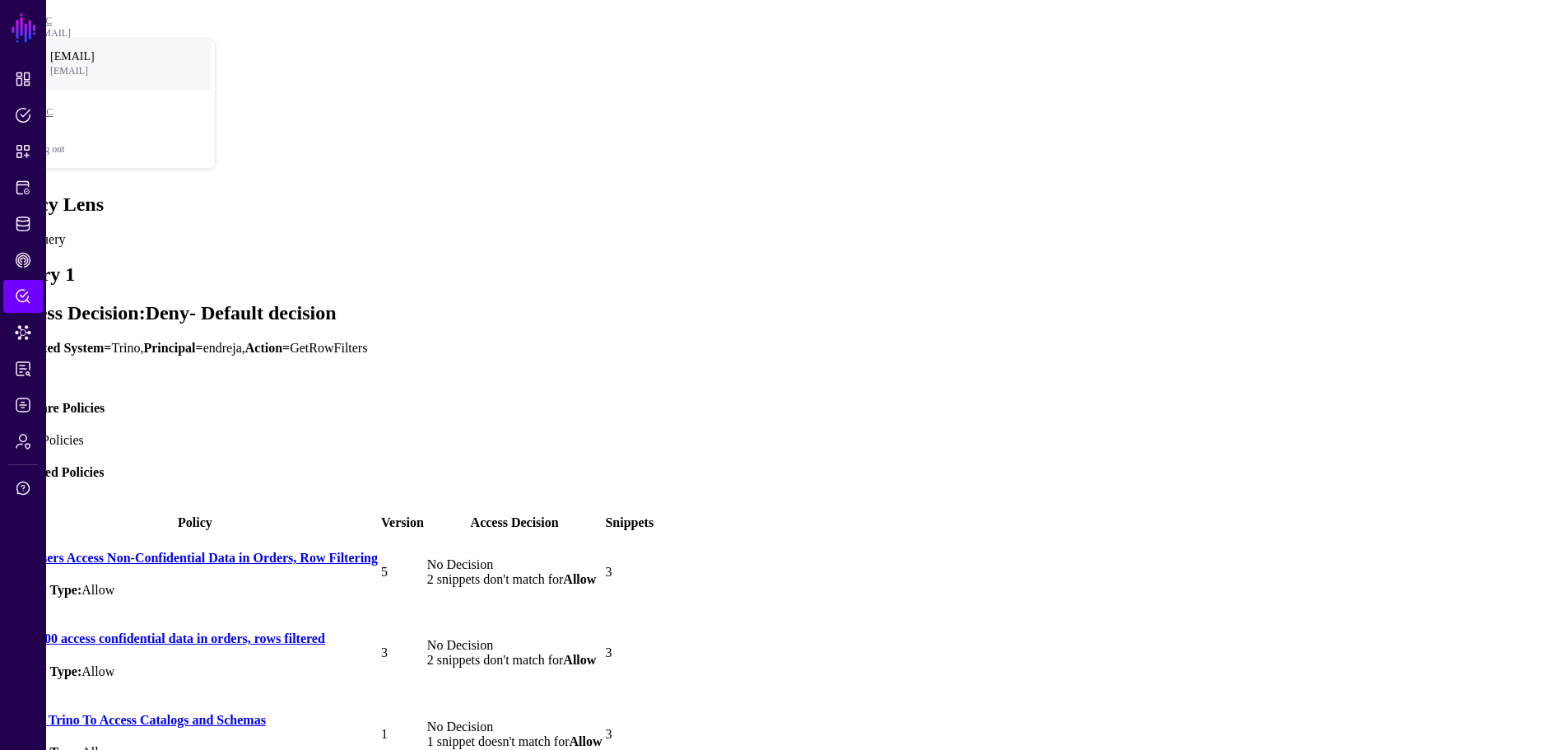click on "Edit" at bounding box center [17, 375] 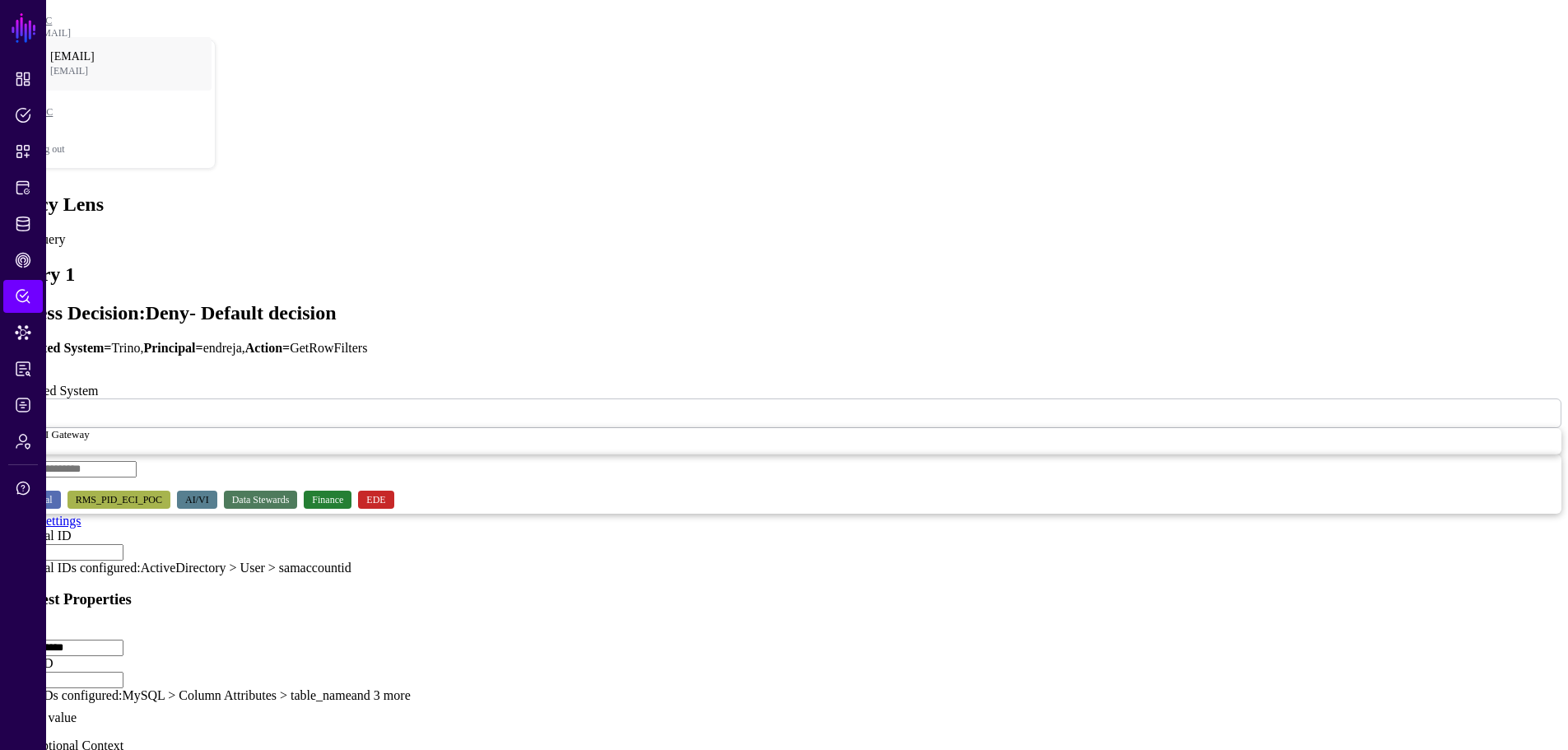 click on "Edit" at bounding box center (17, 375) 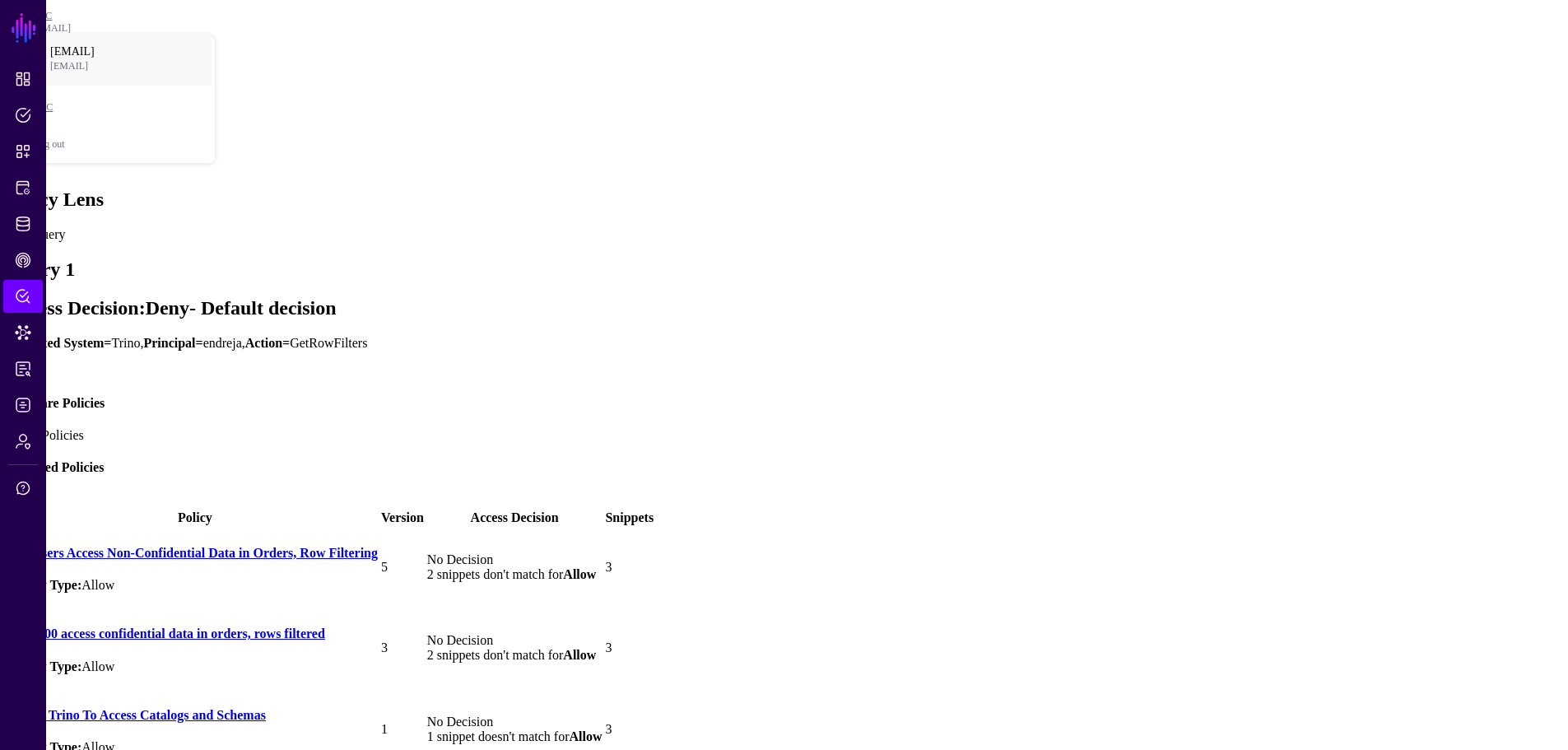 scroll, scrollTop: 6, scrollLeft: 0, axis: vertical 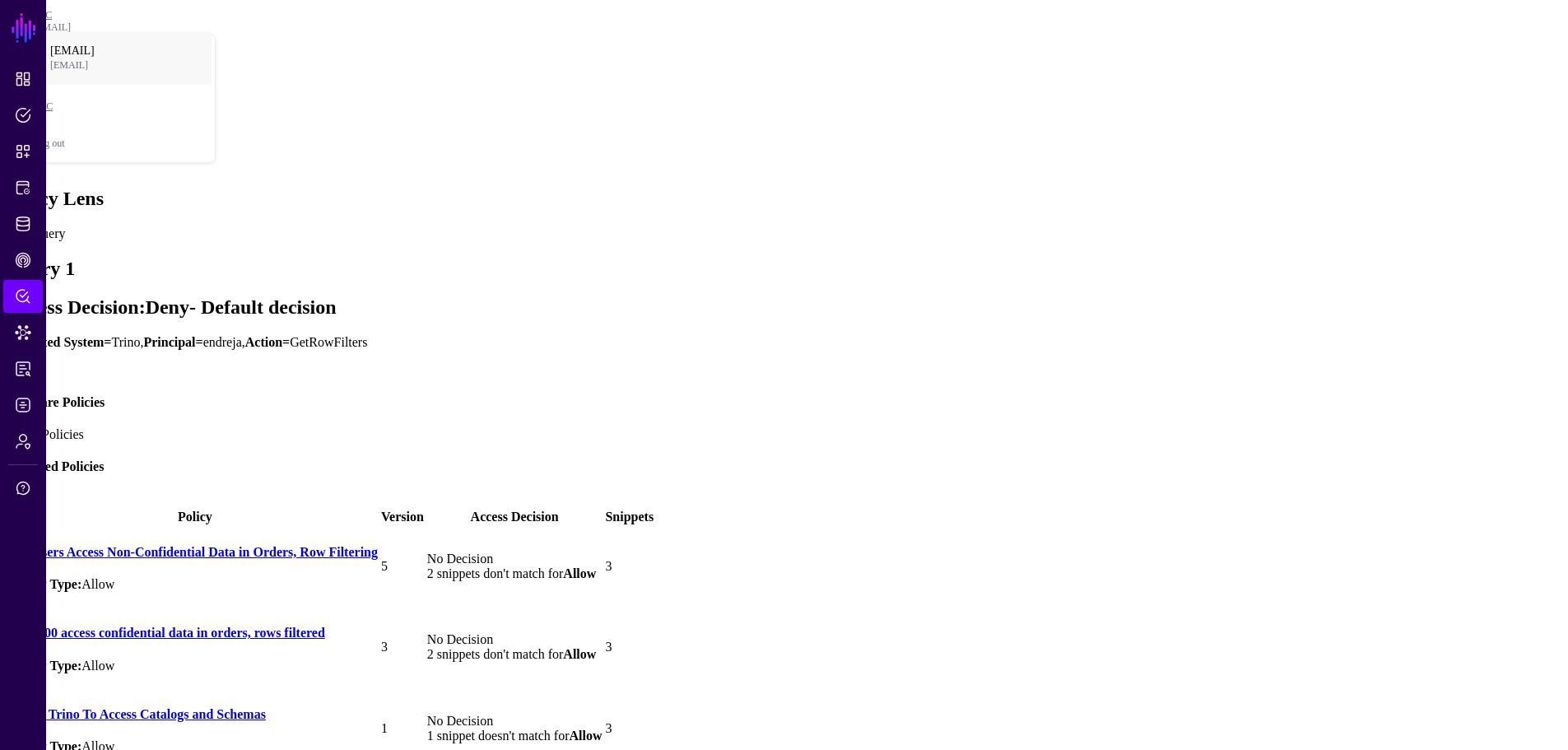 click on "Edit" at bounding box center [17, 370] 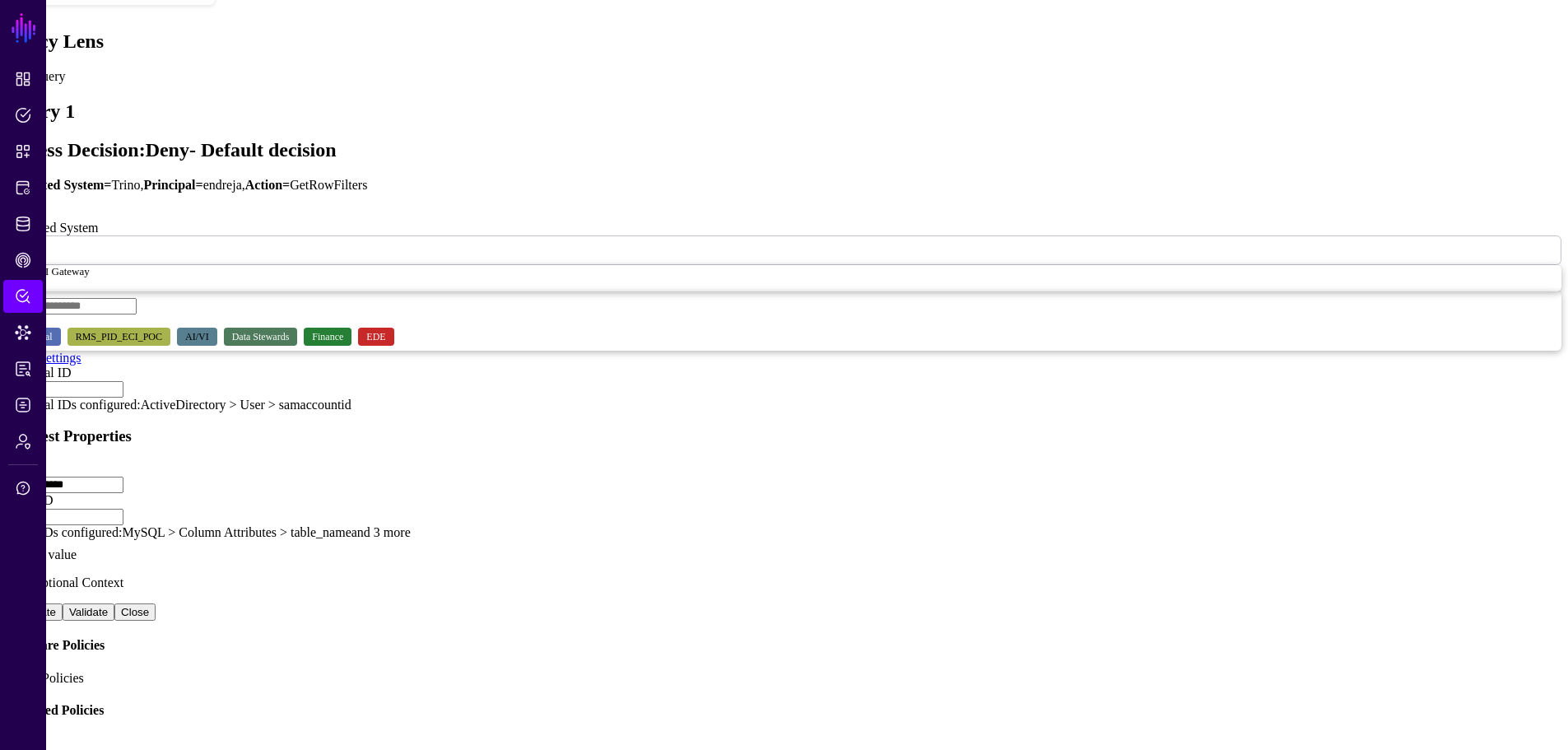 scroll, scrollTop: 170, scrollLeft: 0, axis: vertical 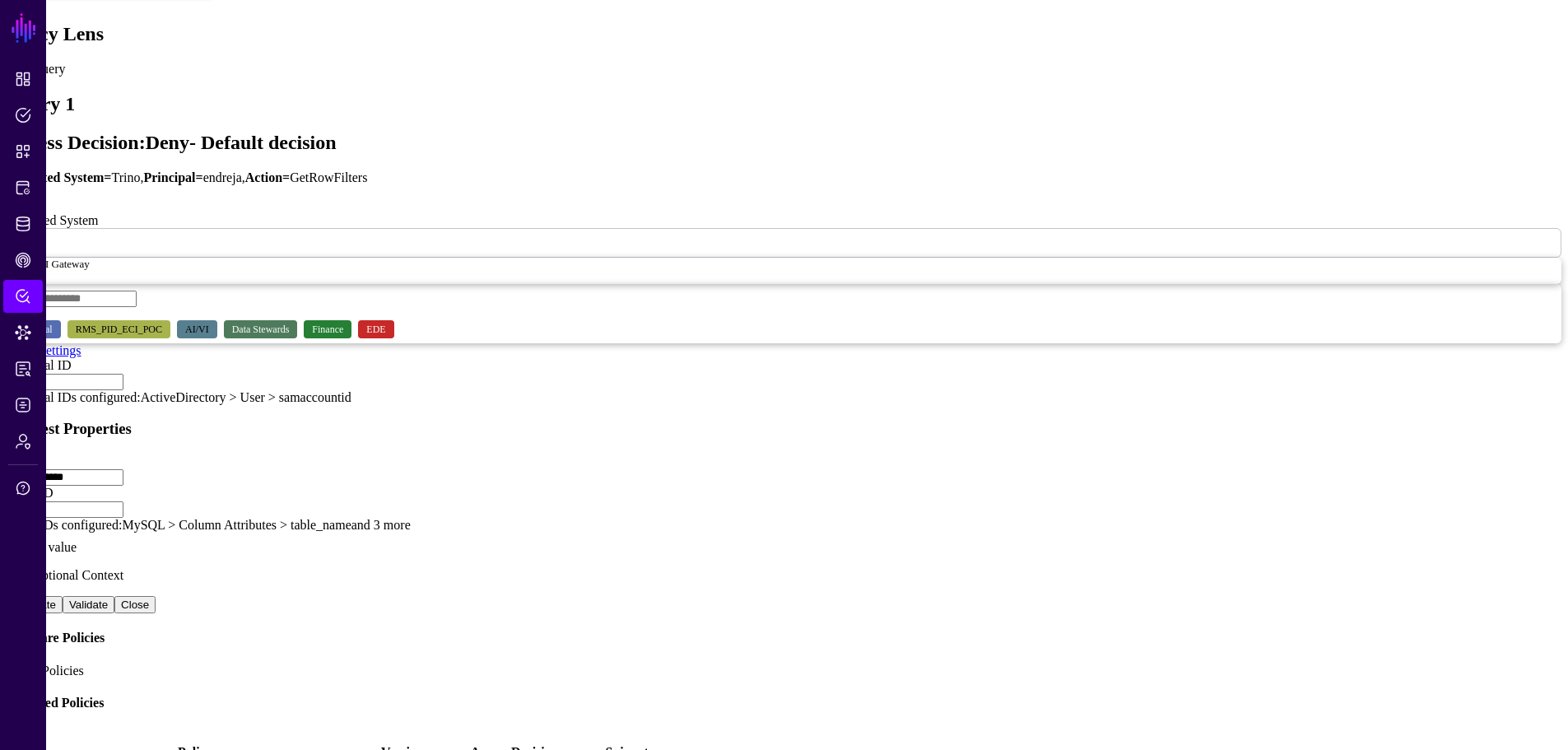 click on "Add Optional Context" at bounding box center [65, 575] 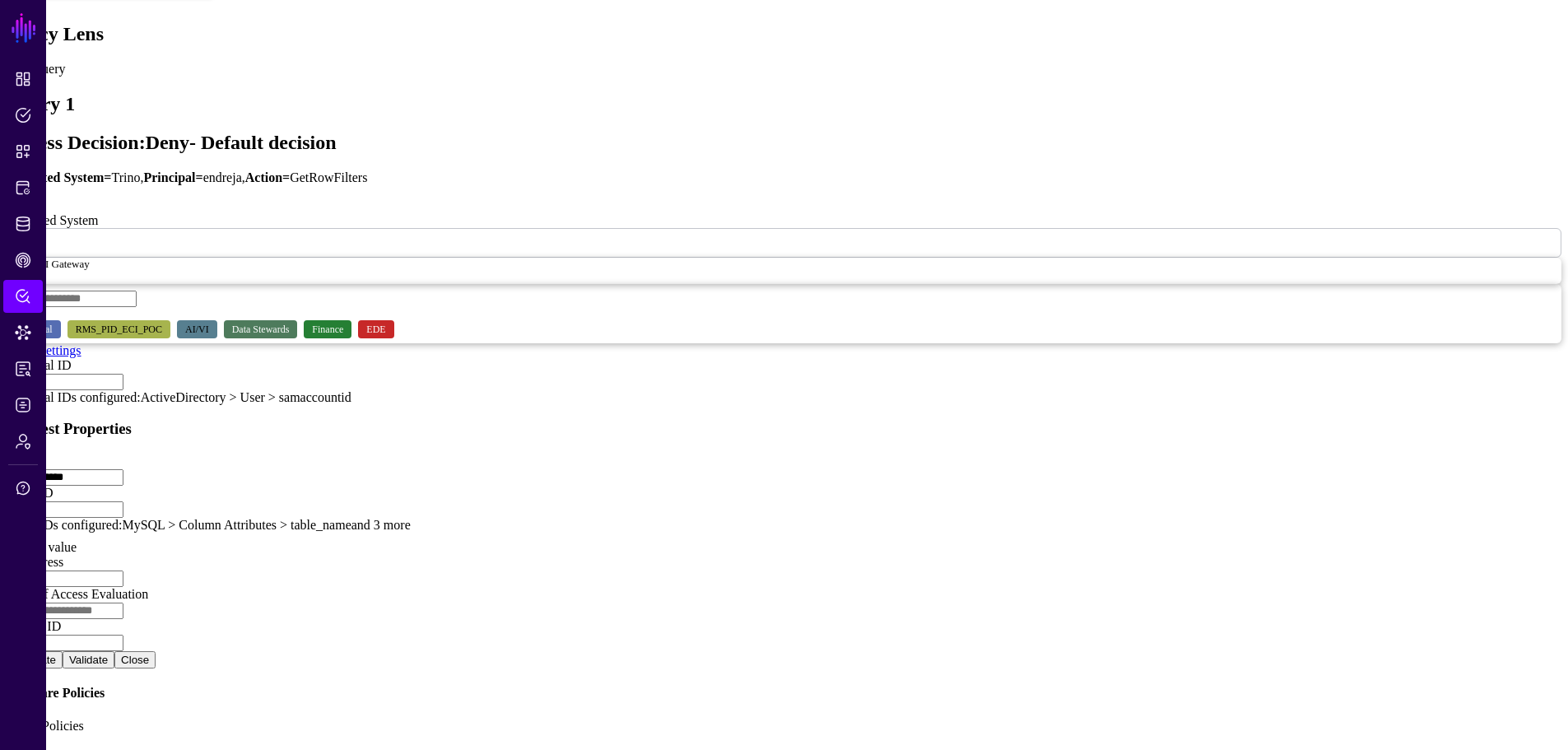click on "Device ID" at bounding box center (65, 643) 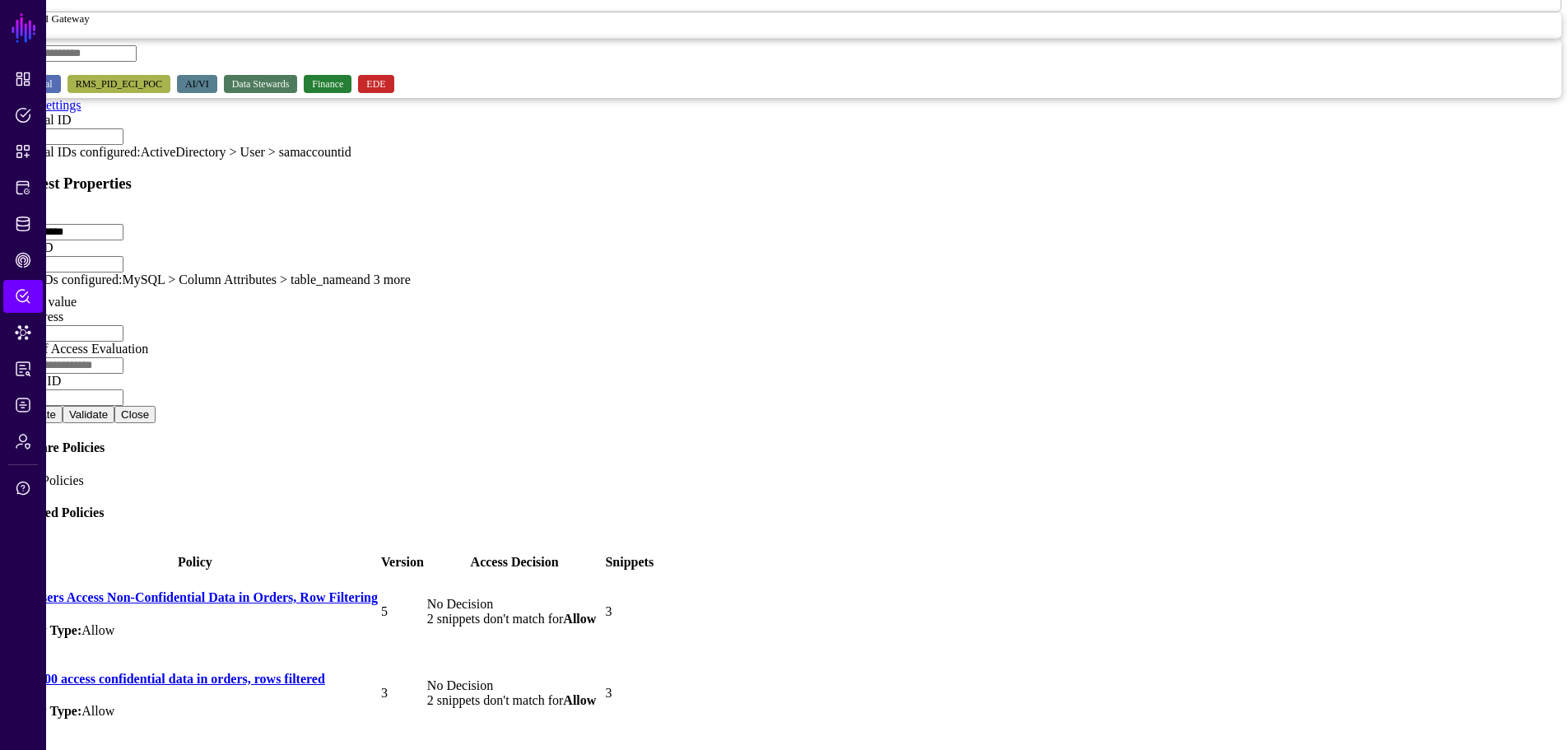 scroll, scrollTop: 431, scrollLeft: 0, axis: vertical 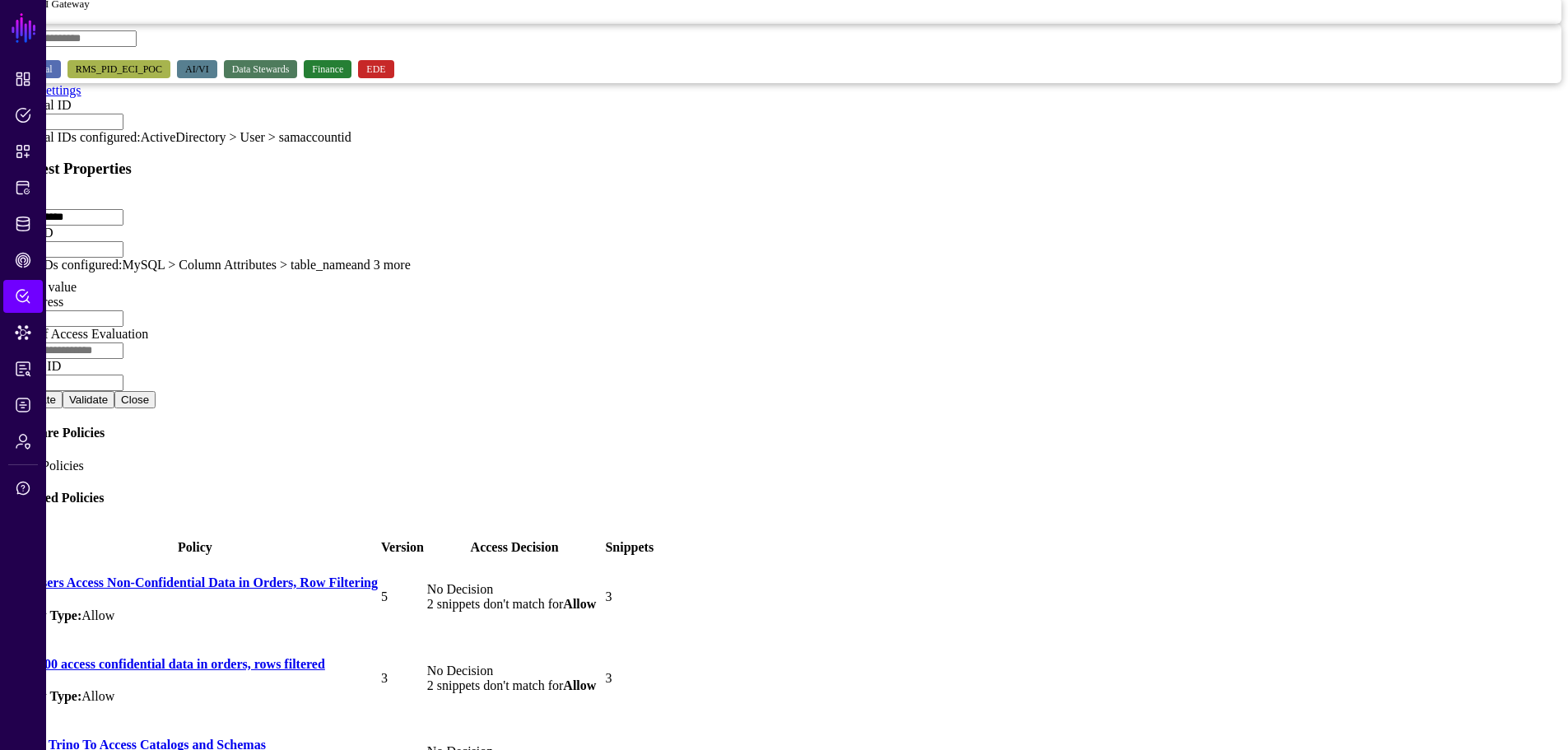 click at bounding box center [9, 597] 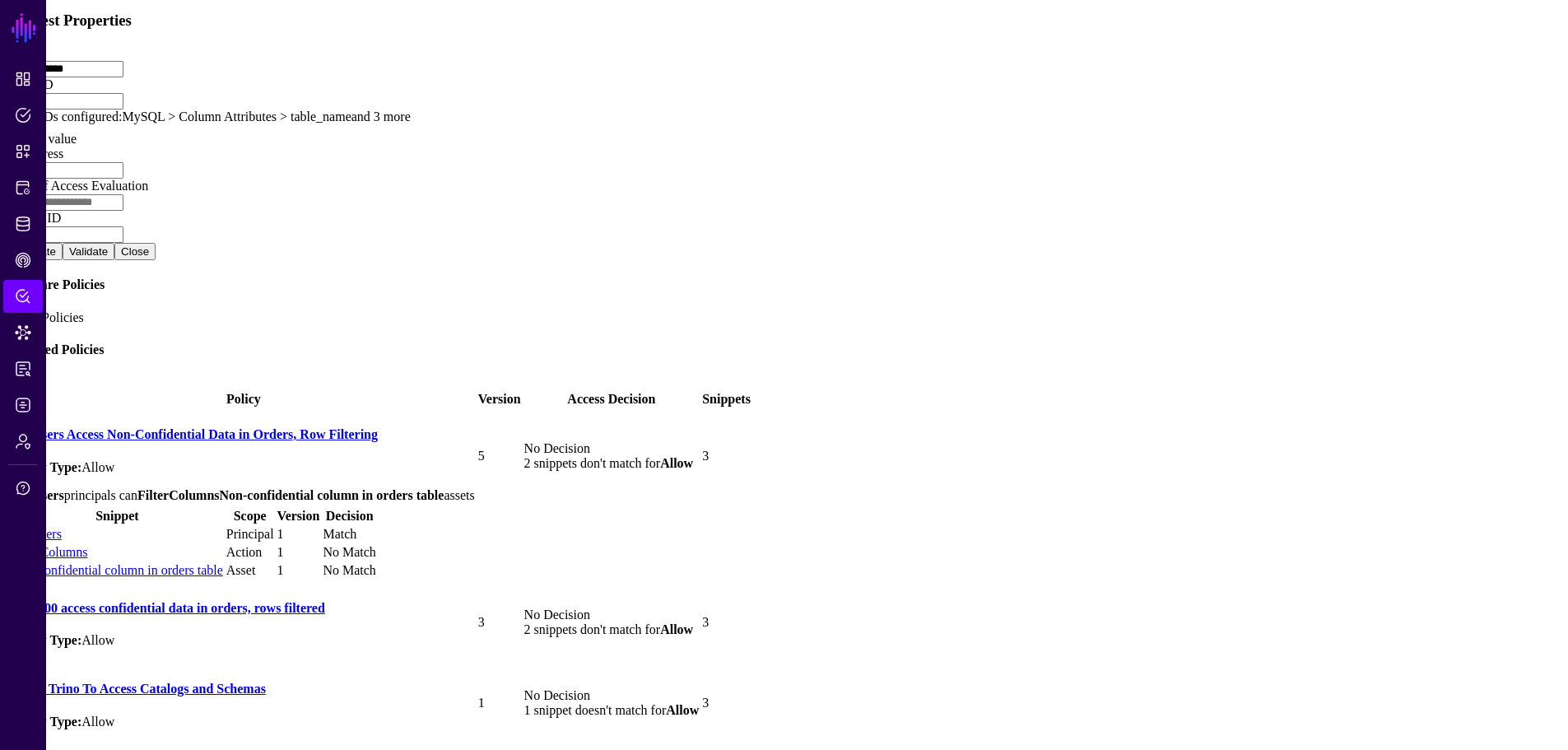 scroll, scrollTop: 659, scrollLeft: 0, axis: vertical 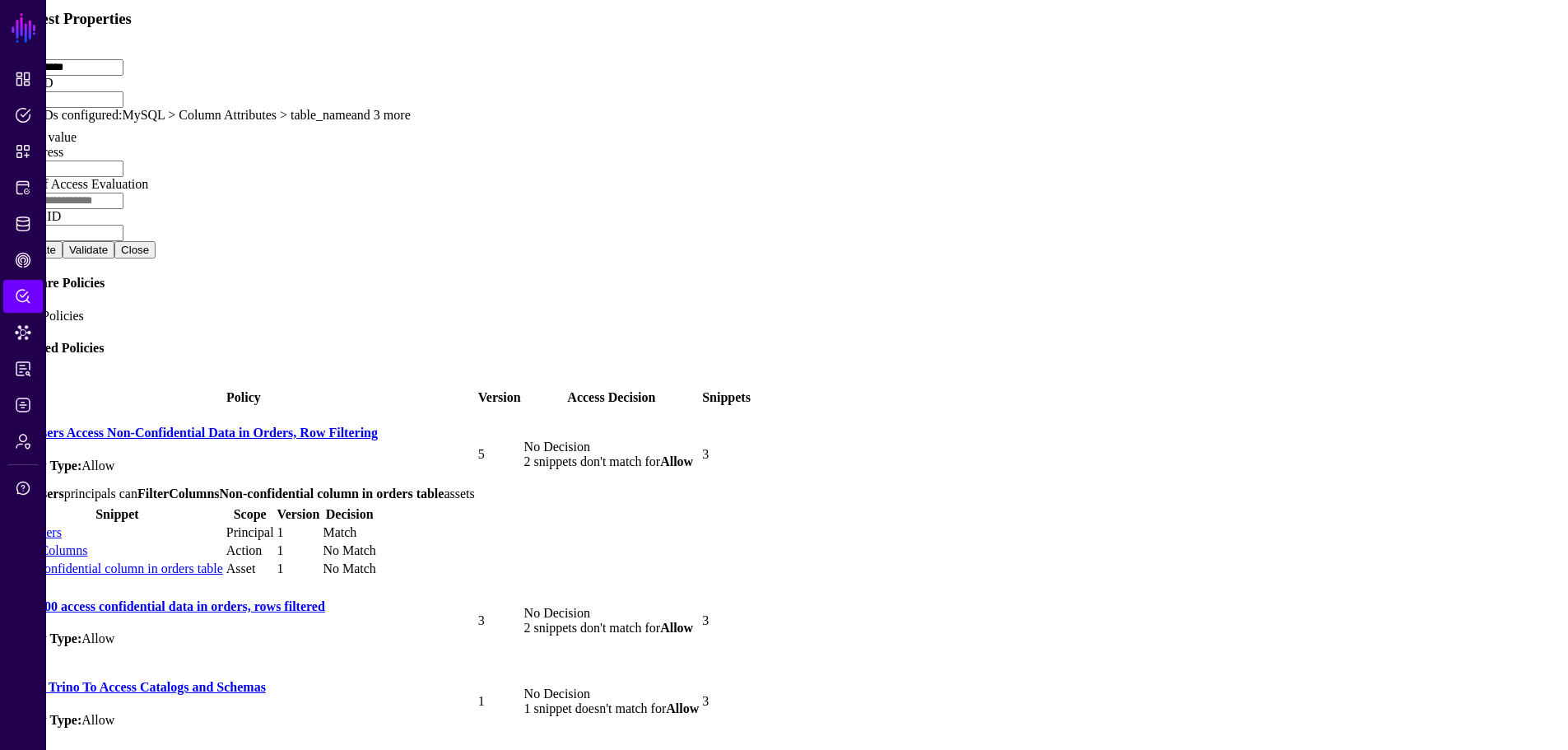 click at bounding box center (9, 621) 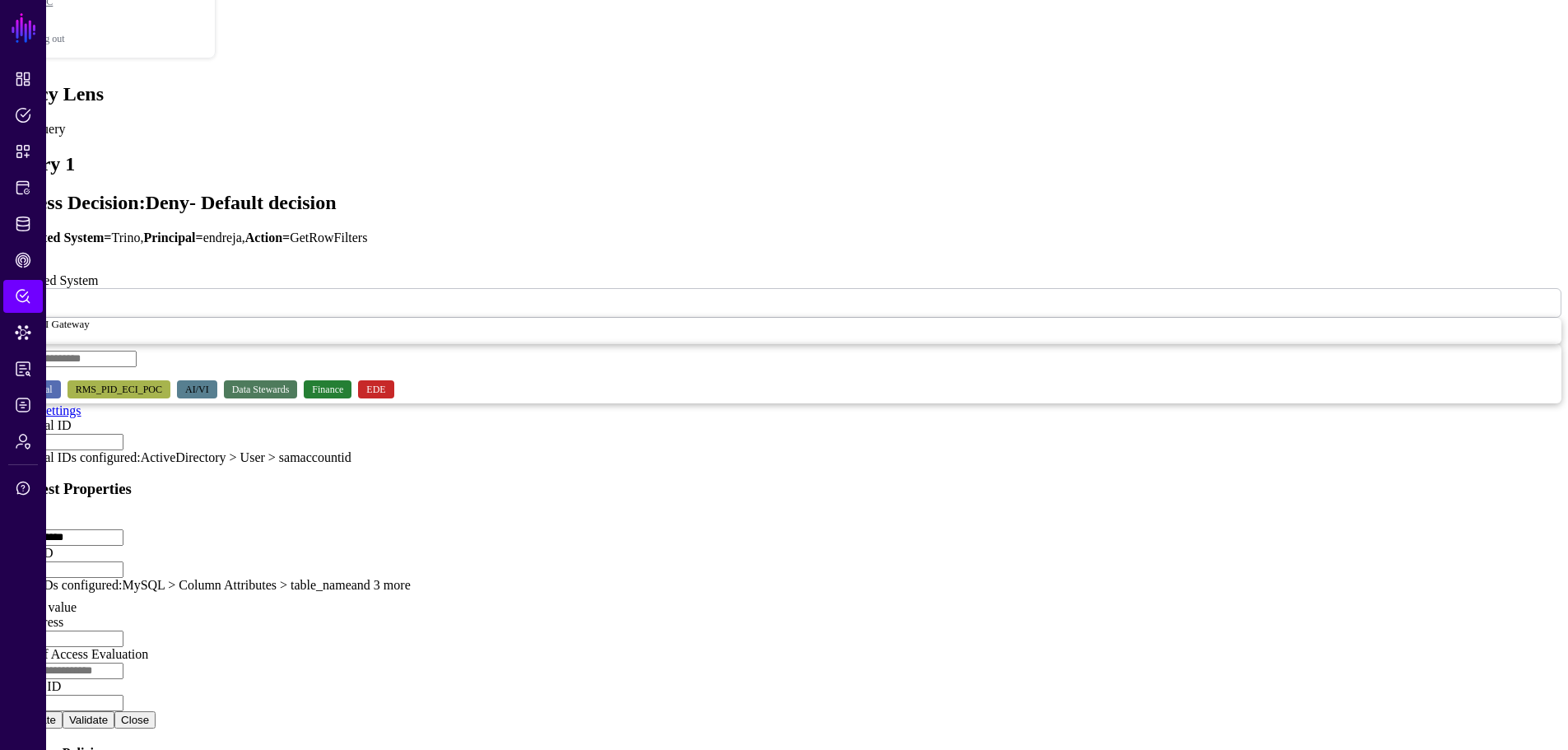 scroll, scrollTop: 83, scrollLeft: 0, axis: vertical 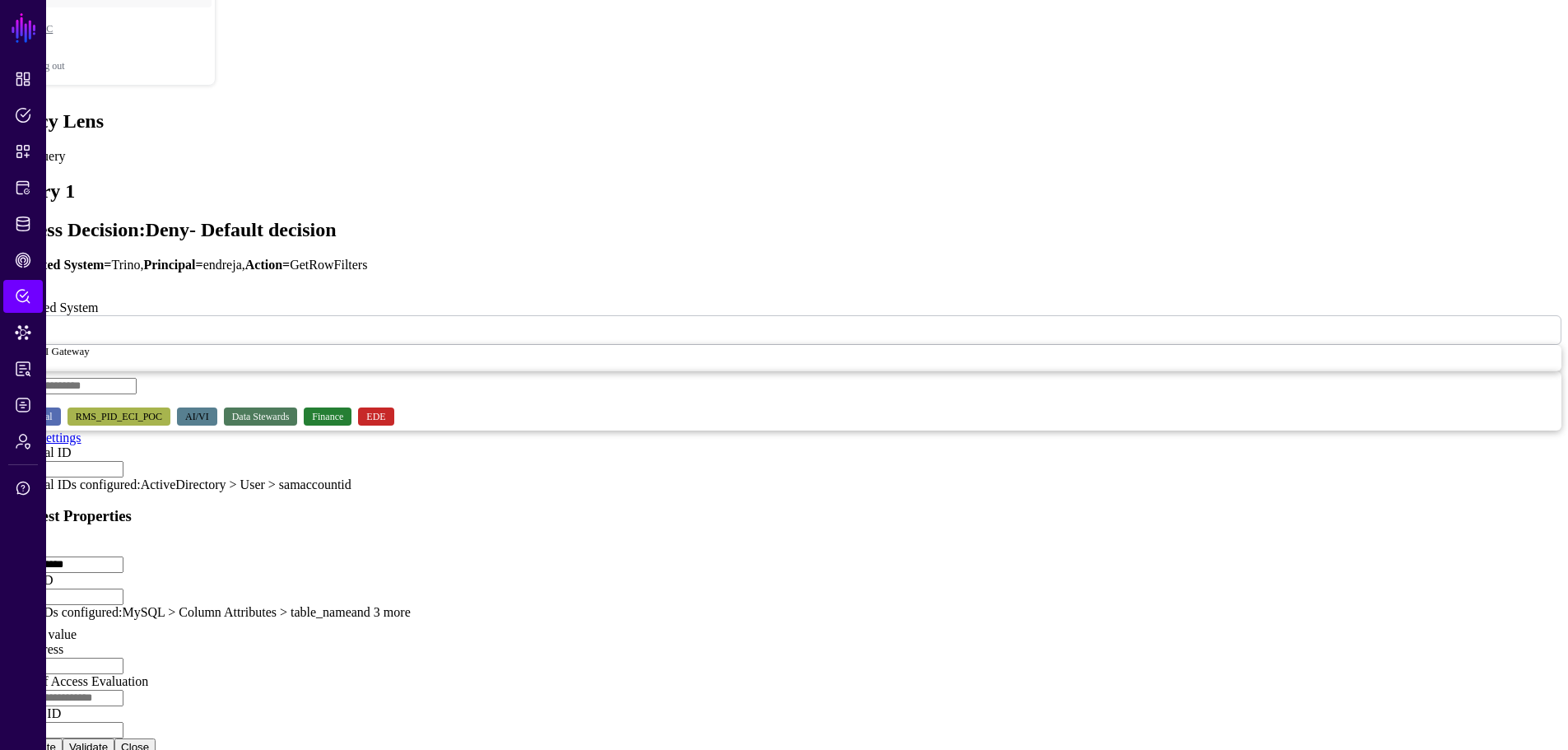 drag, startPoint x: 232, startPoint y: 418, endPoint x: 147, endPoint y: 435, distance: 86.68333 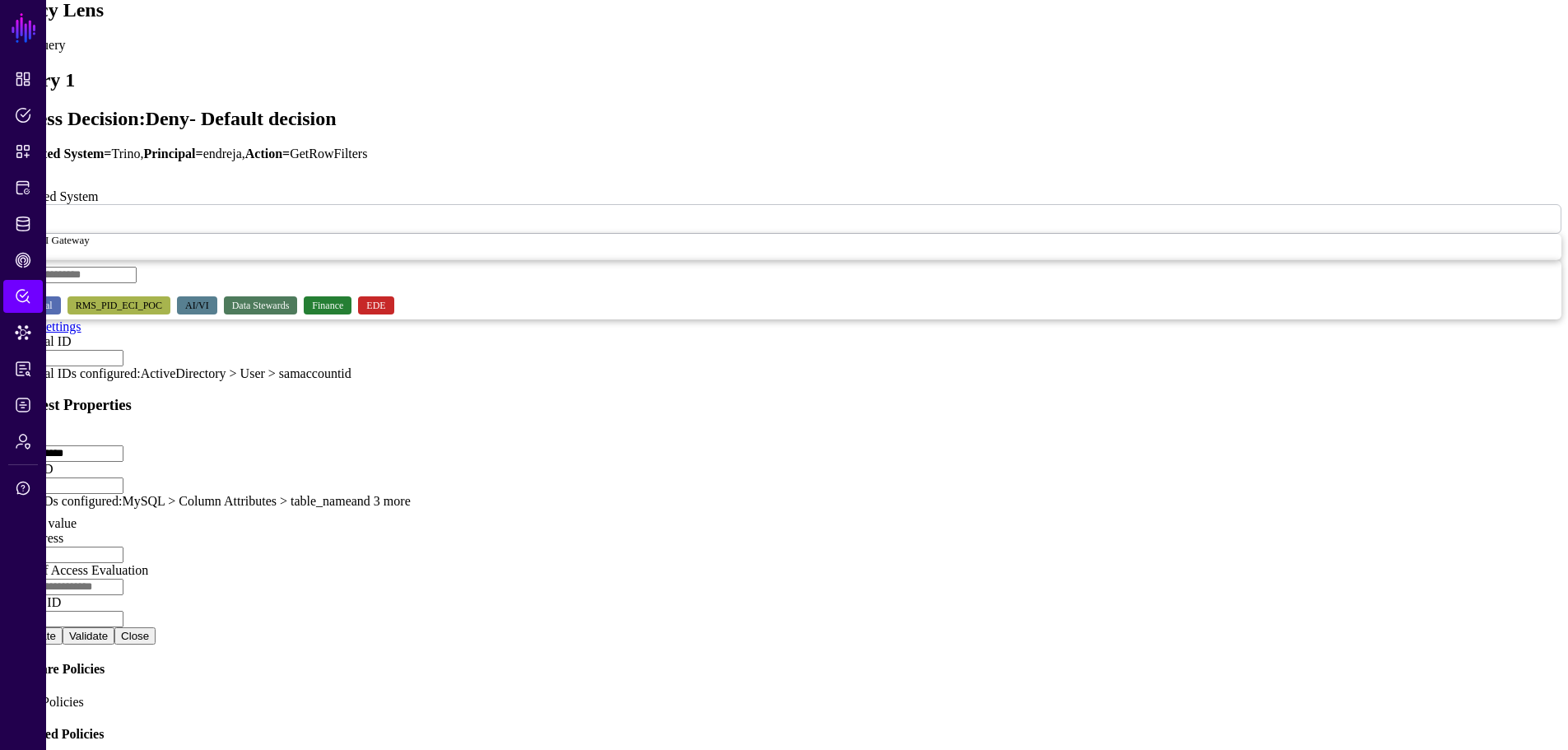 scroll, scrollTop: 165, scrollLeft: 0, axis: vertical 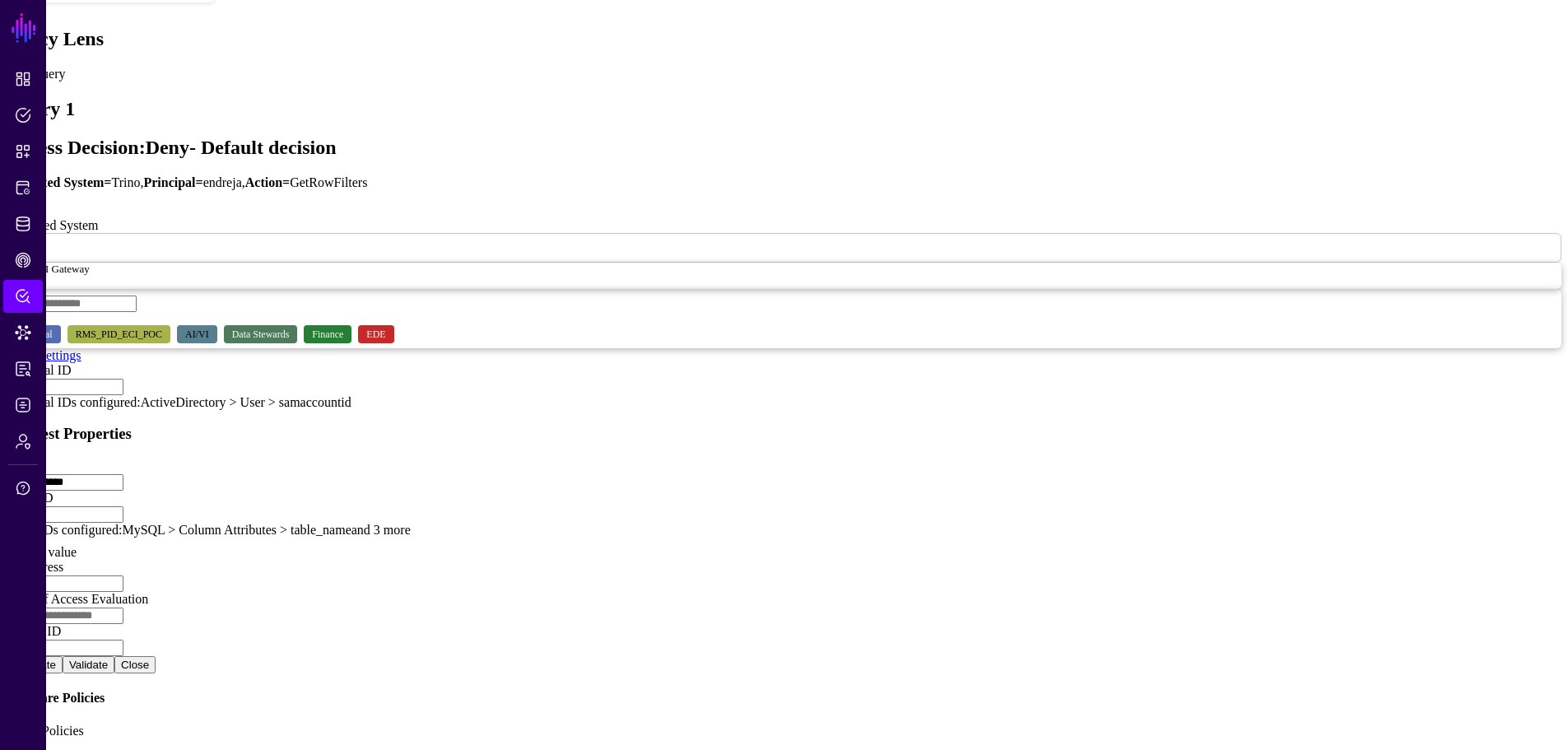 drag, startPoint x: 247, startPoint y: 337, endPoint x: 151, endPoint y: 345, distance: 96.33276 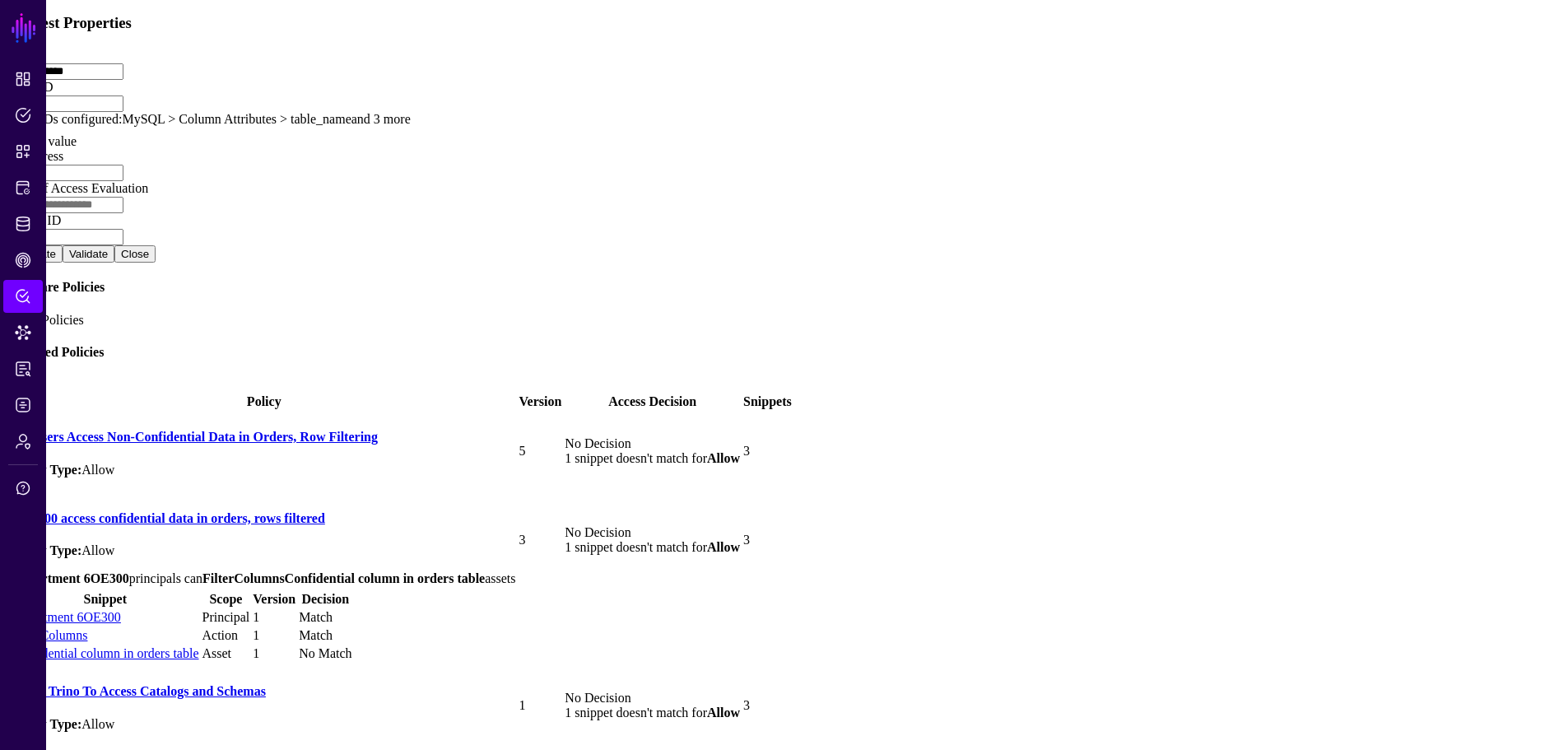 scroll, scrollTop: 659, scrollLeft: 0, axis: vertical 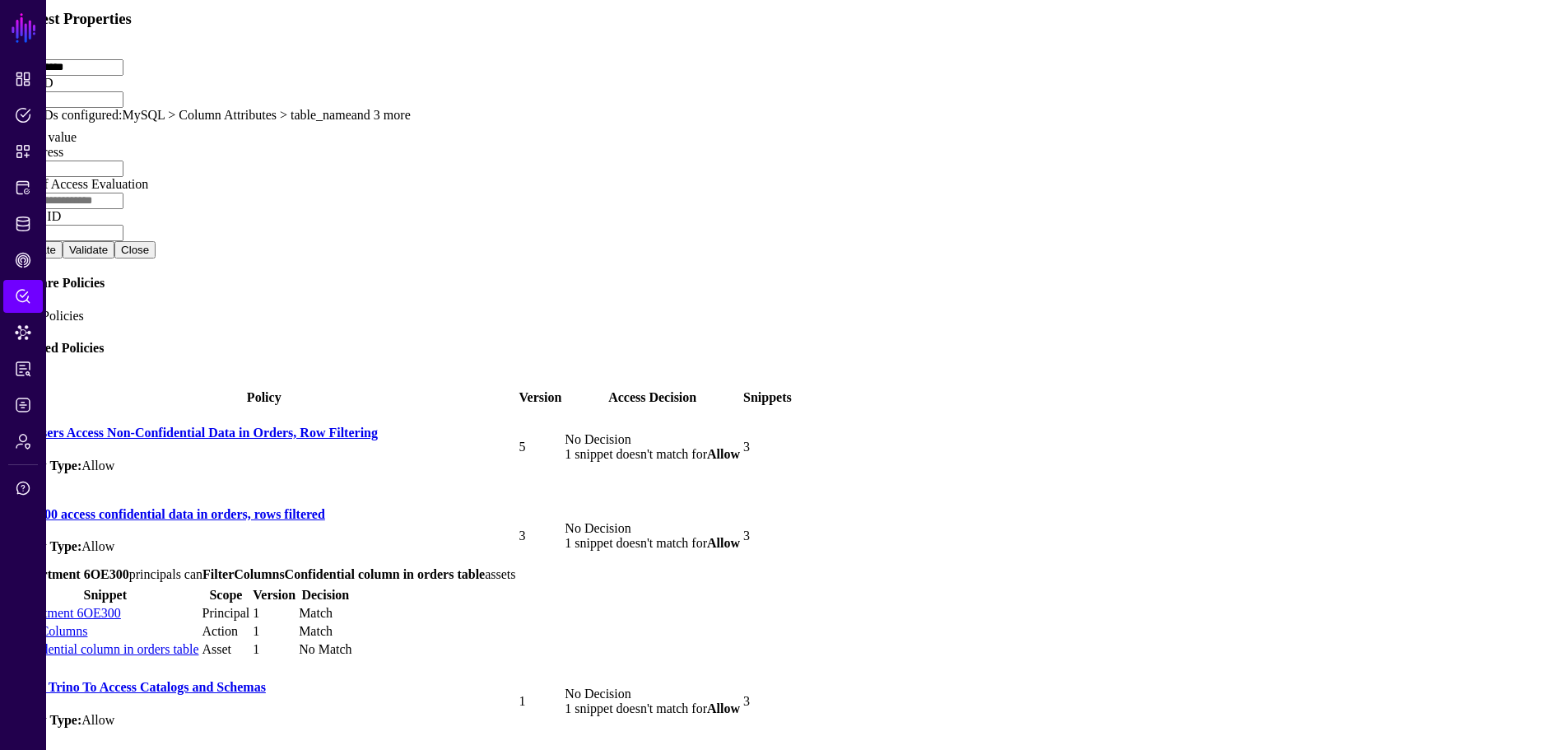 click at bounding box center (9, 536) 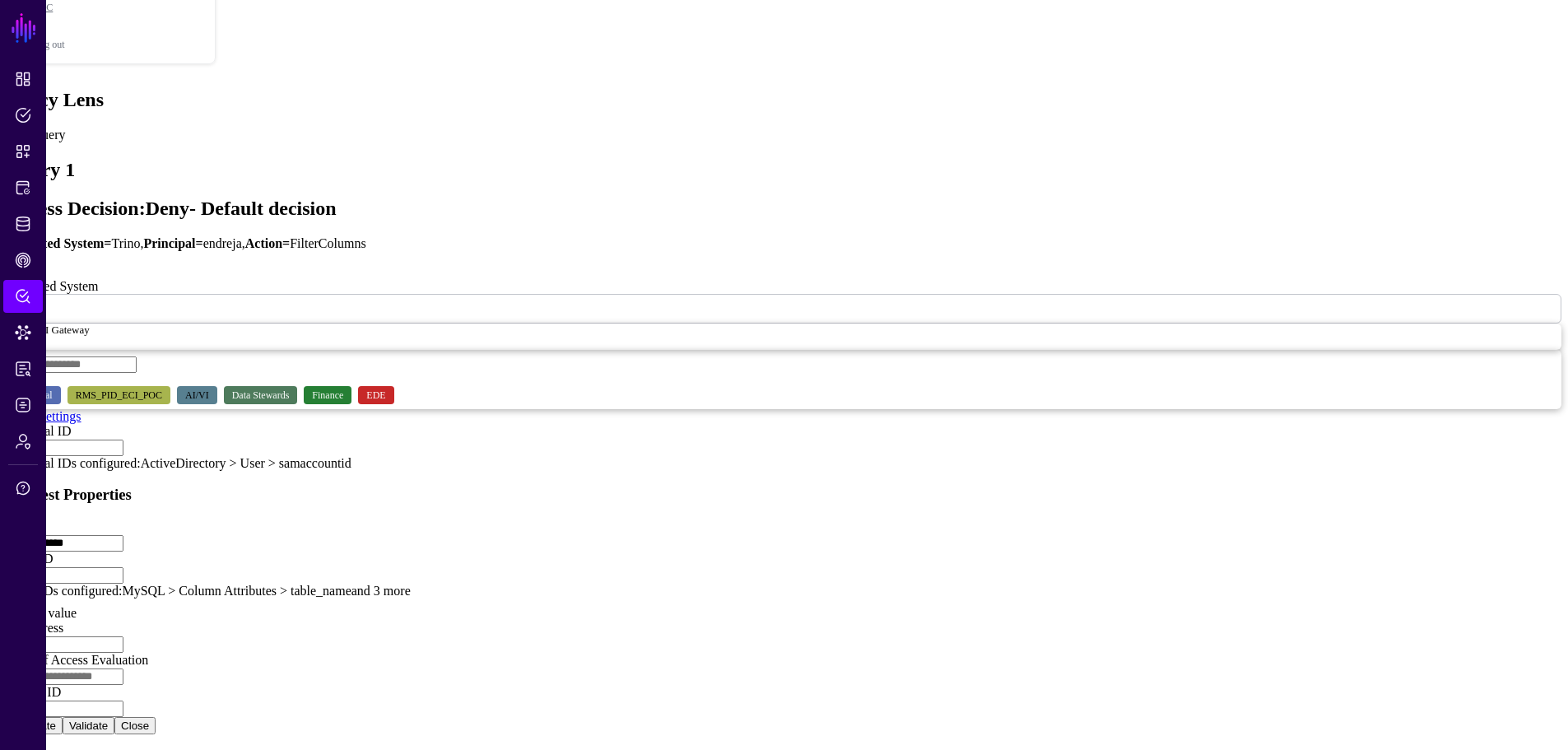 scroll, scrollTop: 101, scrollLeft: 0, axis: vertical 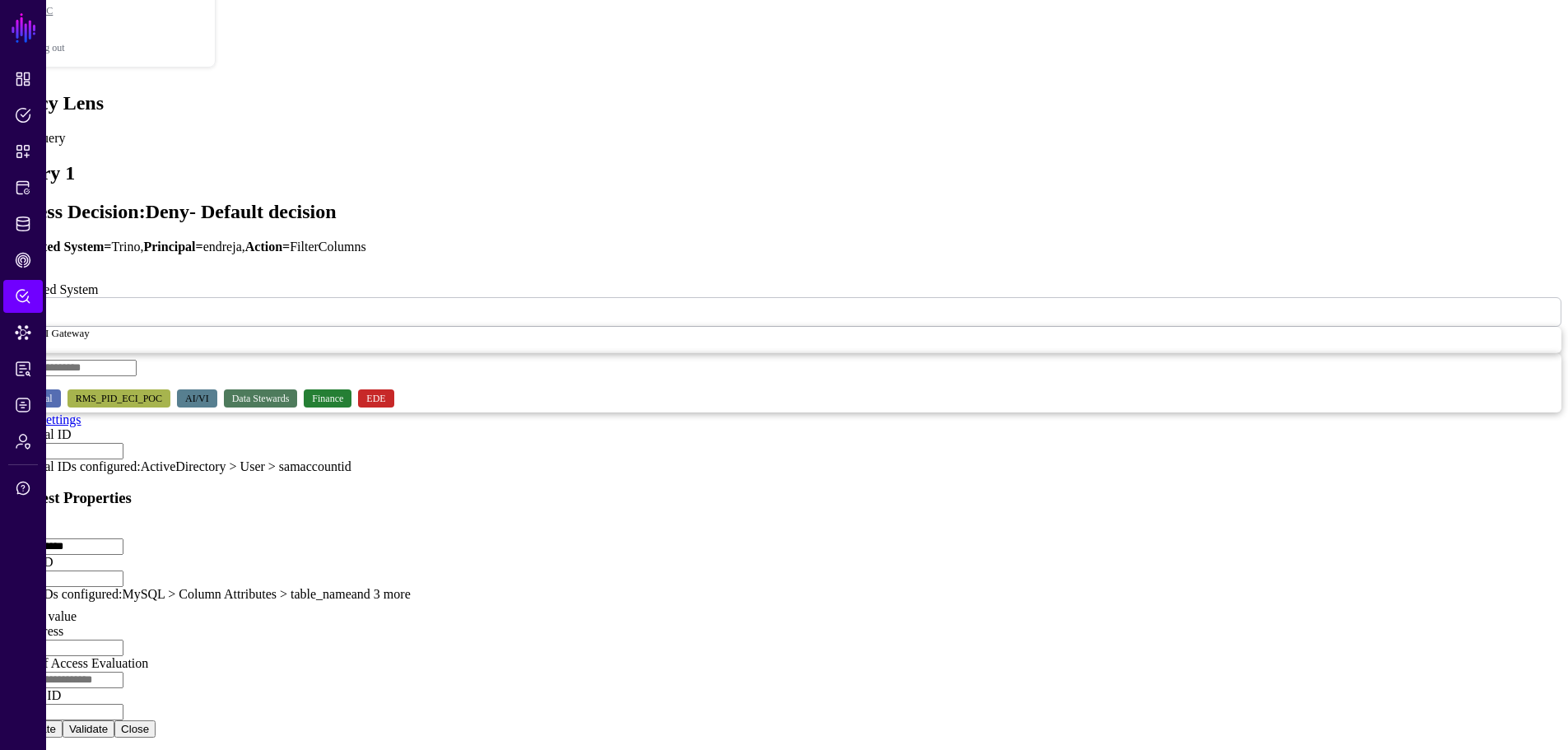 click on "Validate" at bounding box center (88, 729) 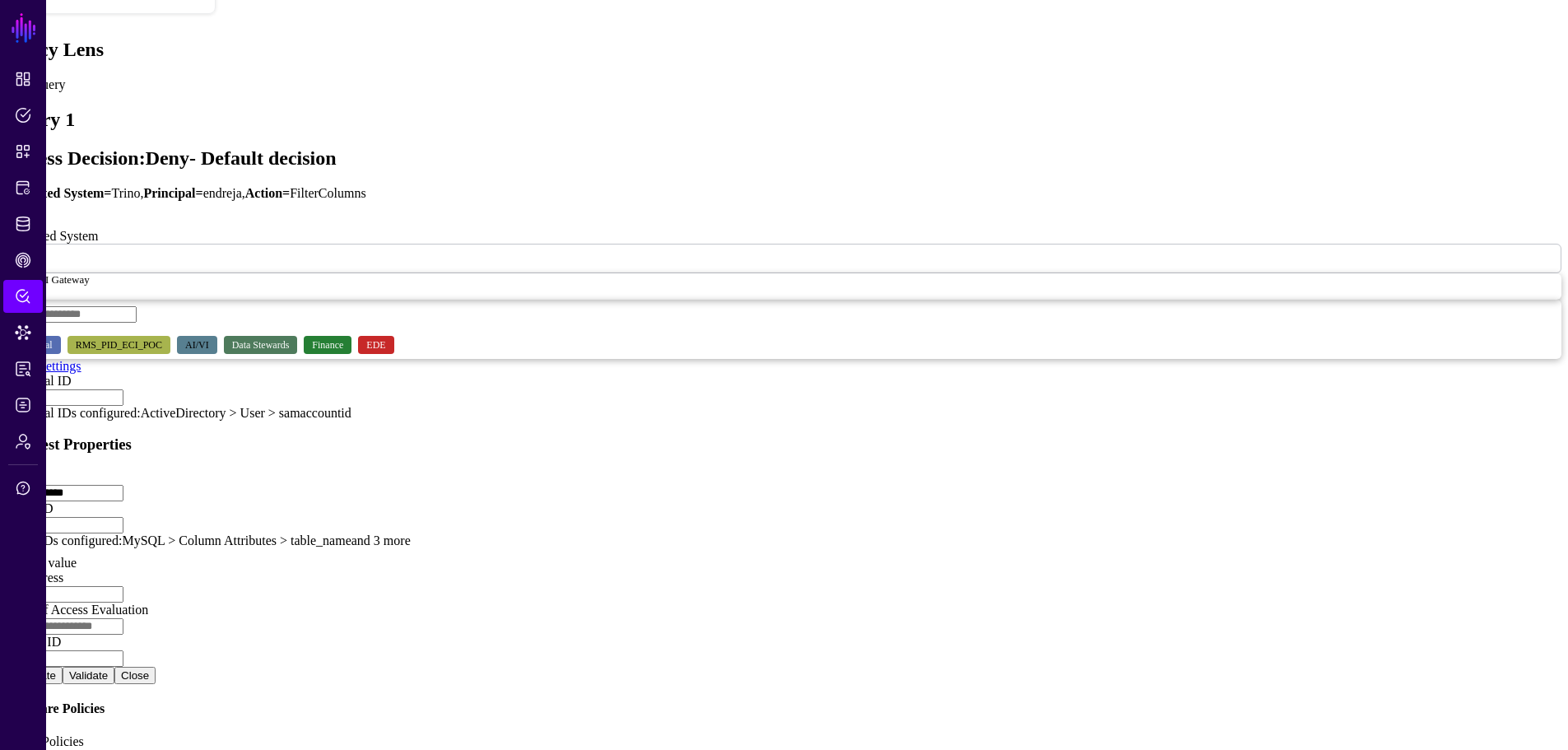 scroll, scrollTop: 184, scrollLeft: 0, axis: vertical 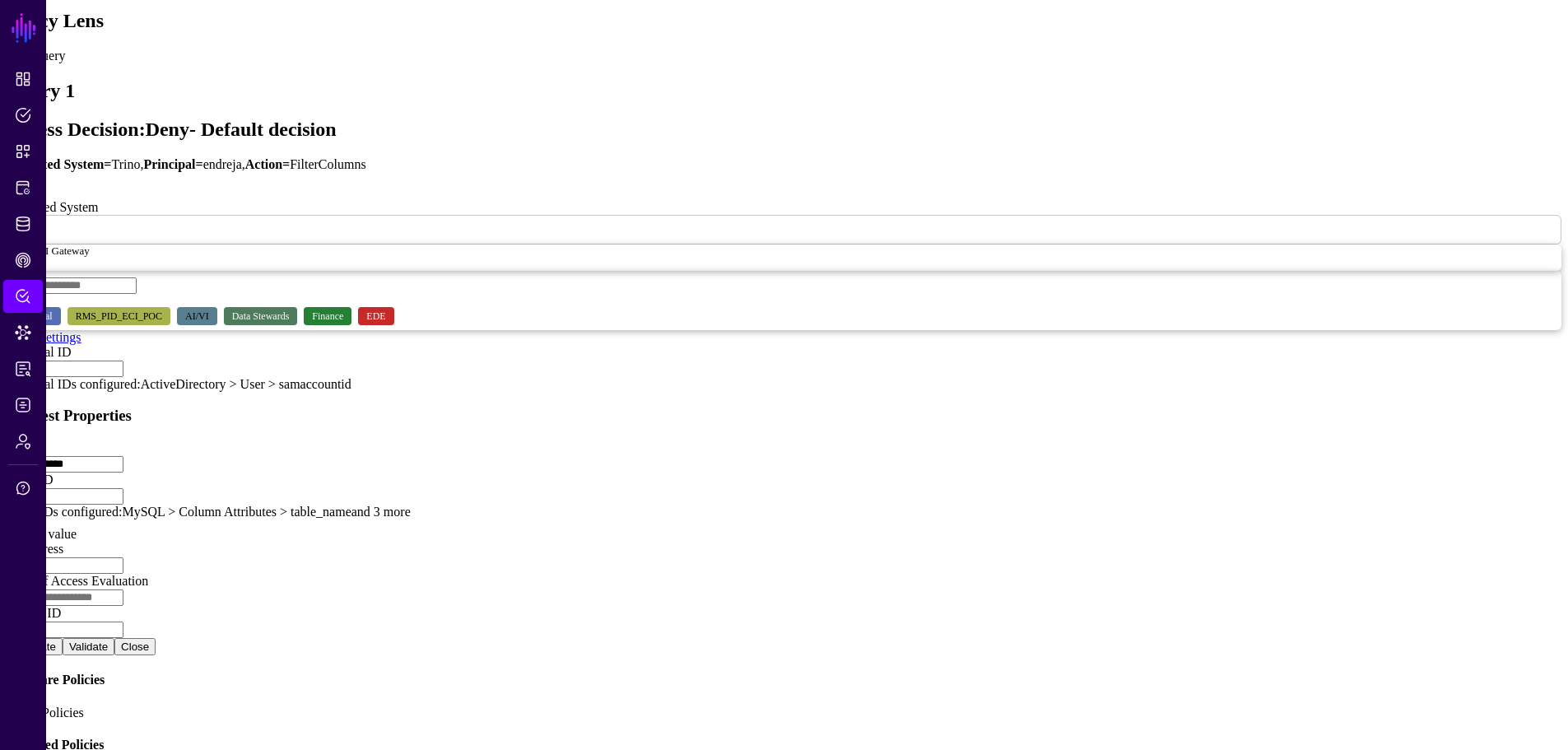 type on "**********" 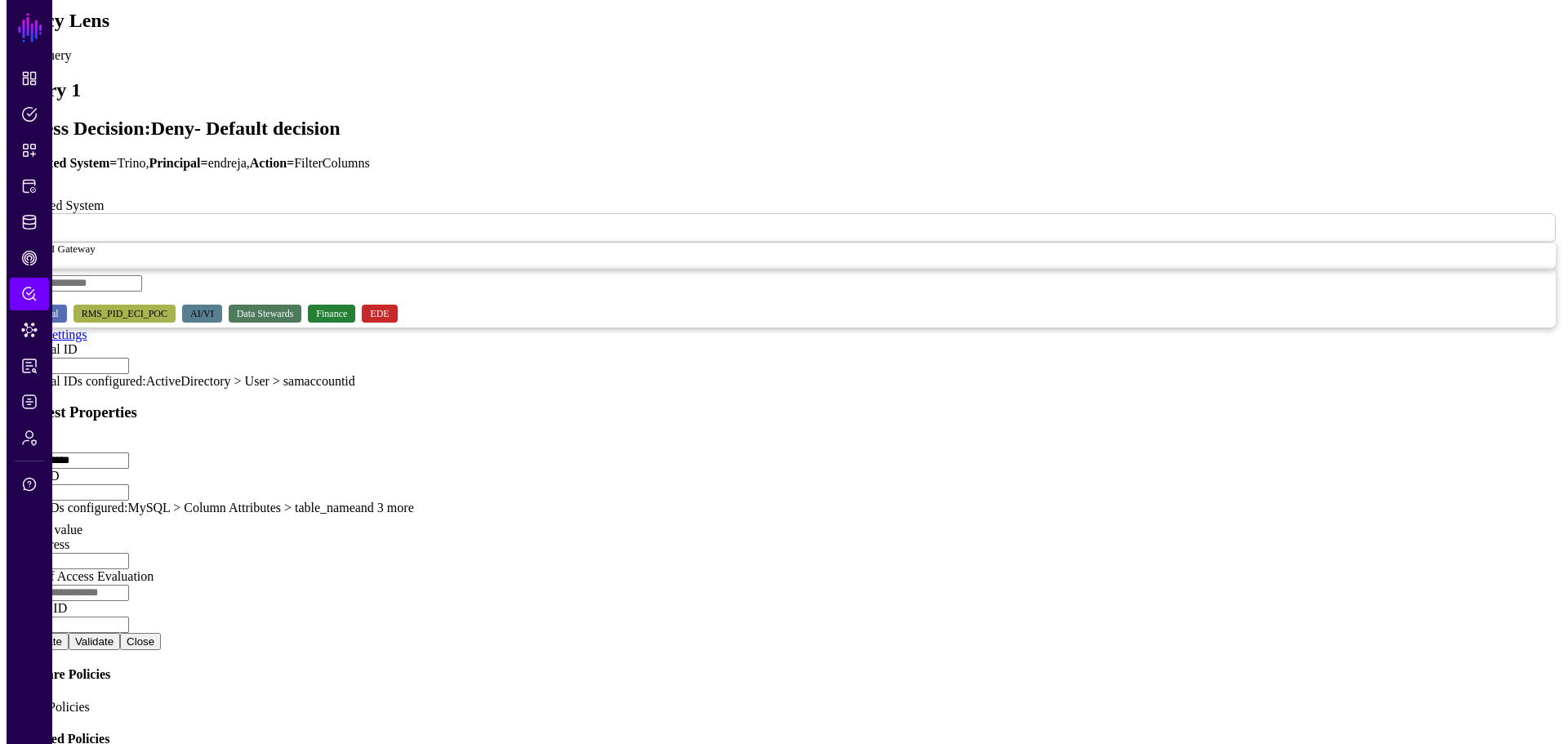 scroll, scrollTop: 0, scrollLeft: 0, axis: both 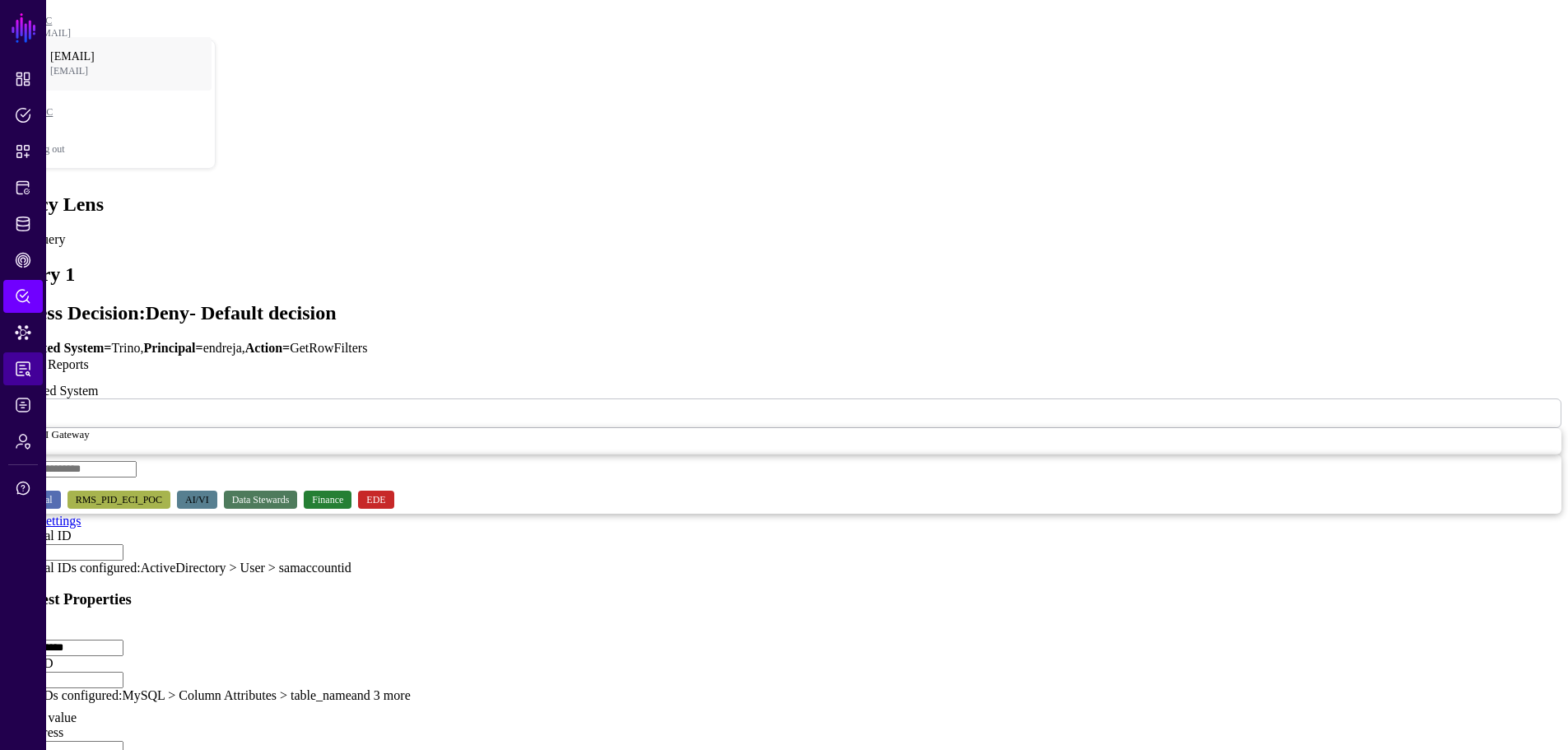 click on "Reports" 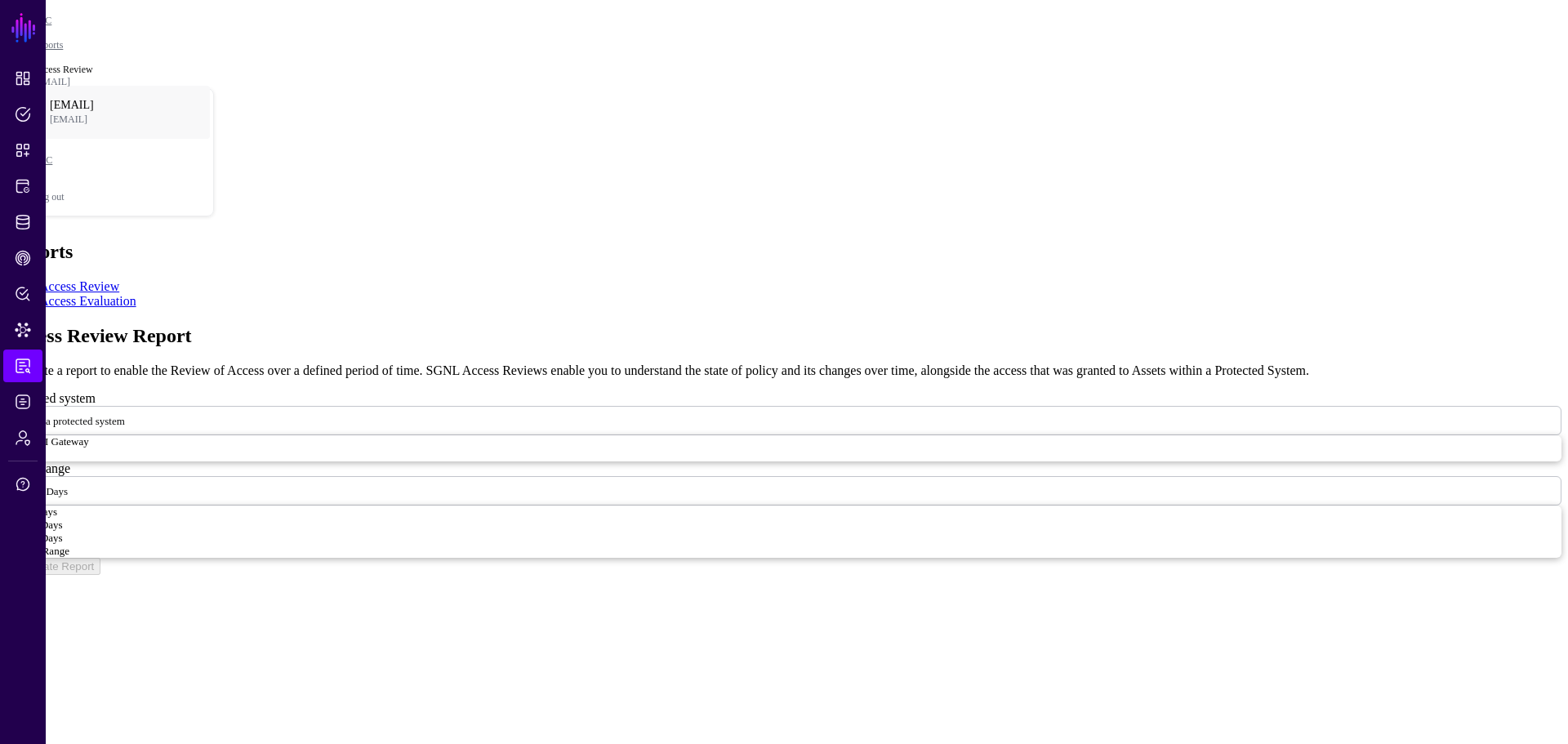 click 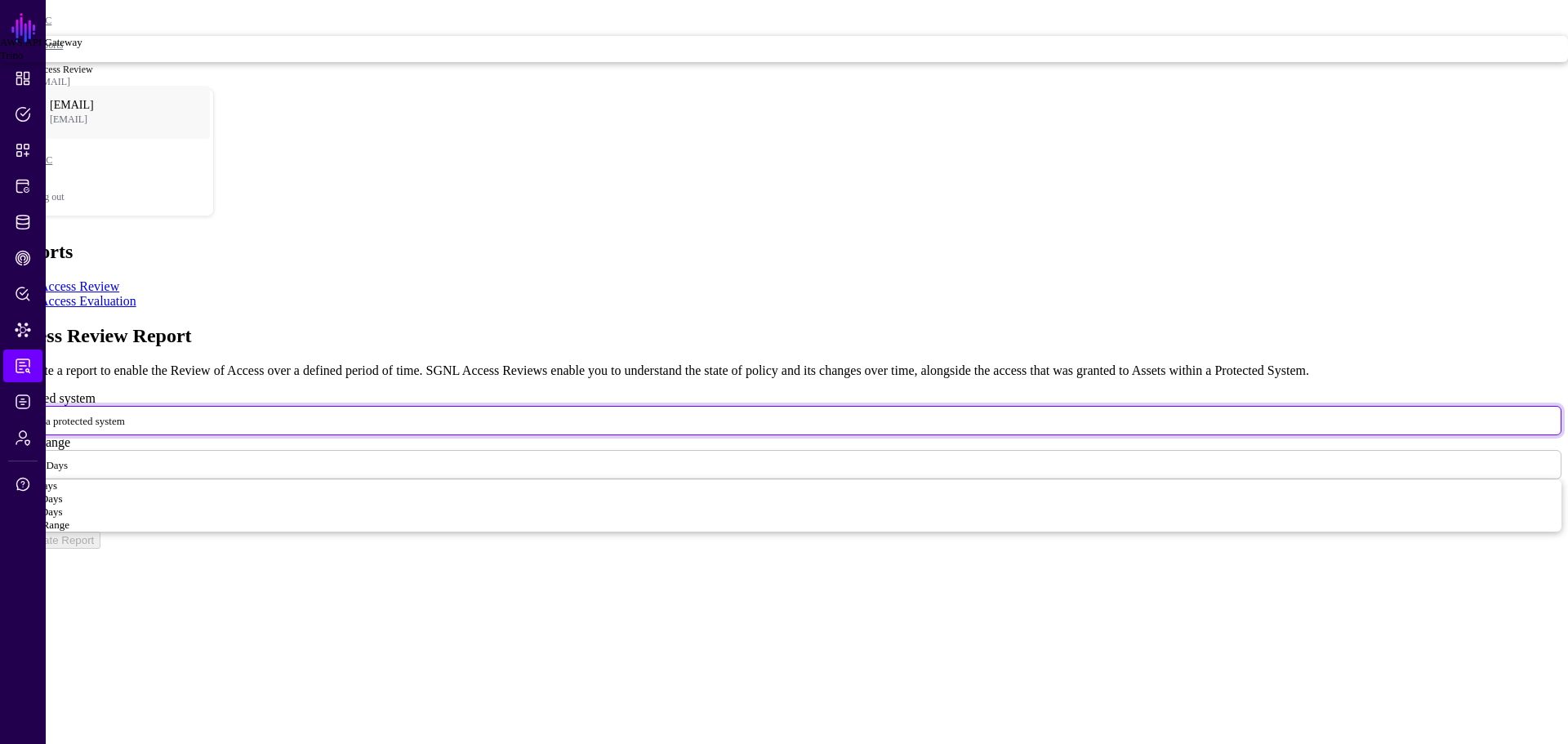 click on "Access Evaluation" 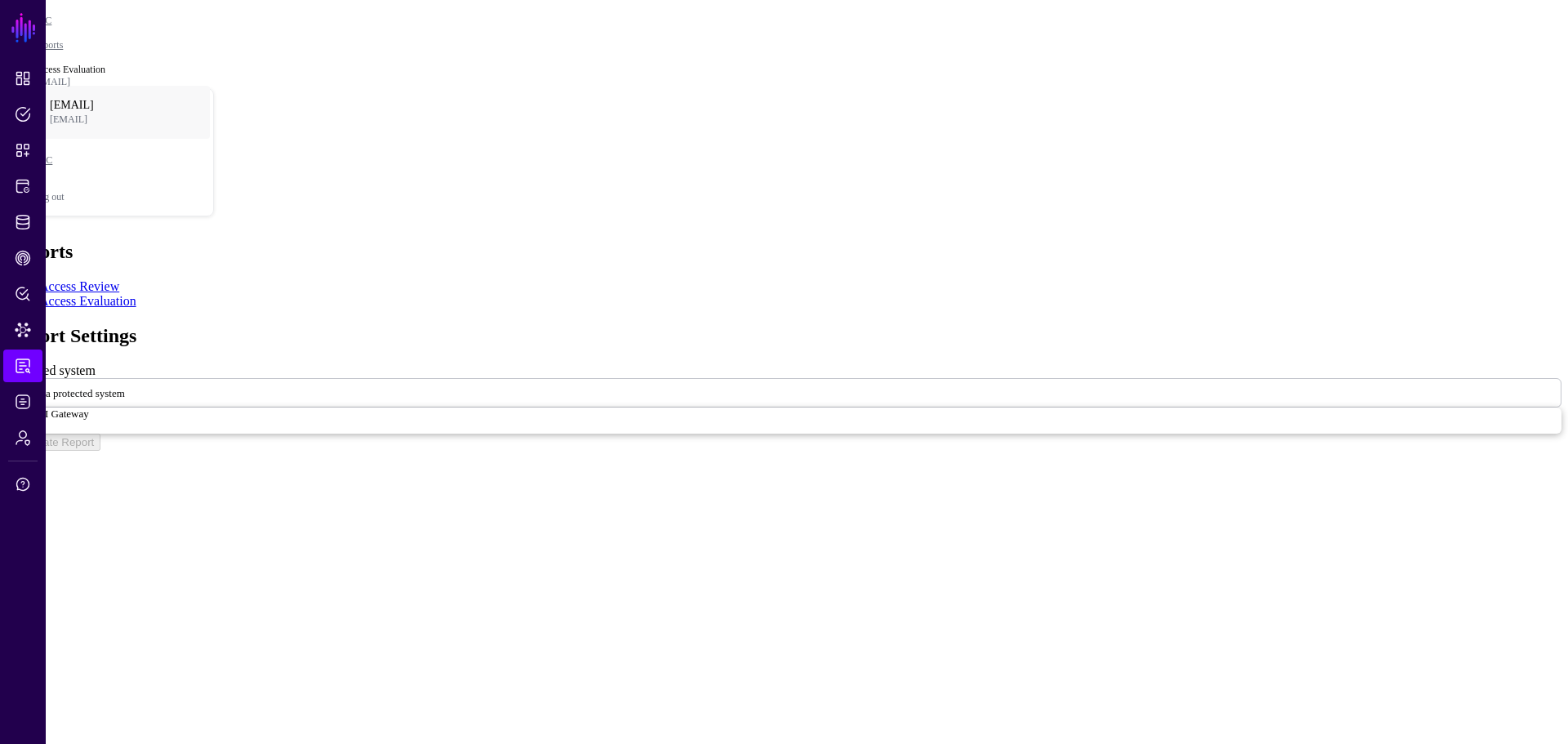 click 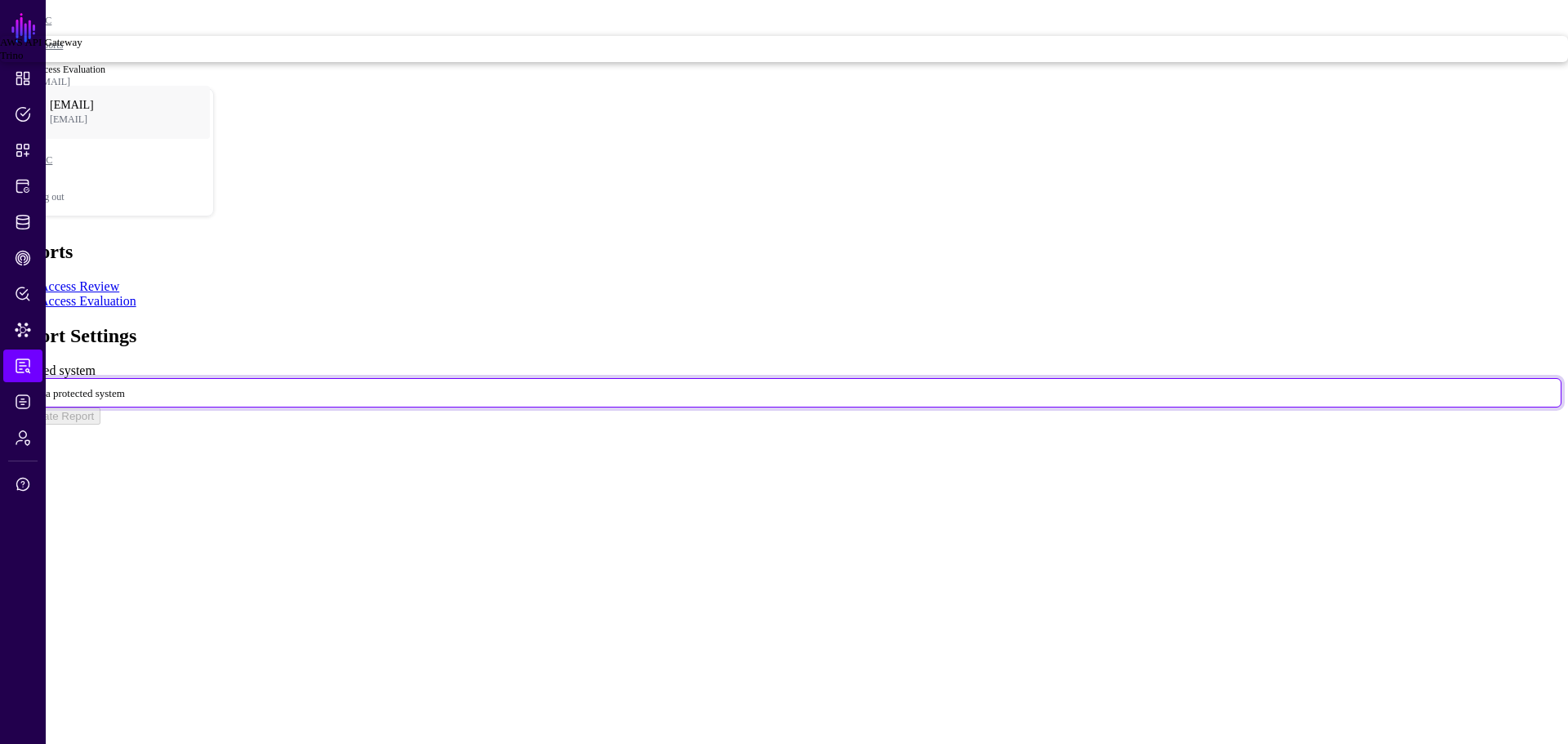 click on "Trino" 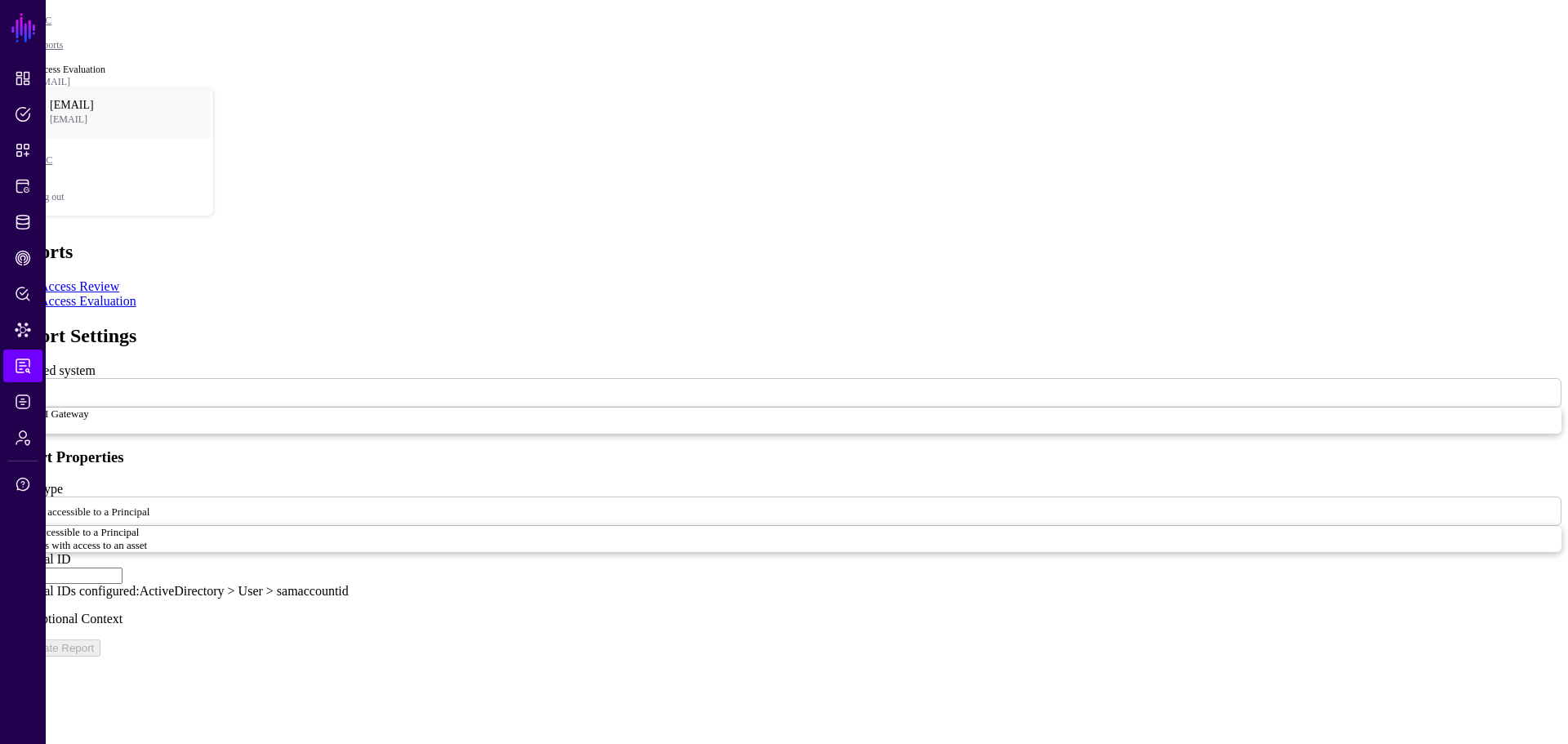click on "Principal ID" at bounding box center (65, 576) 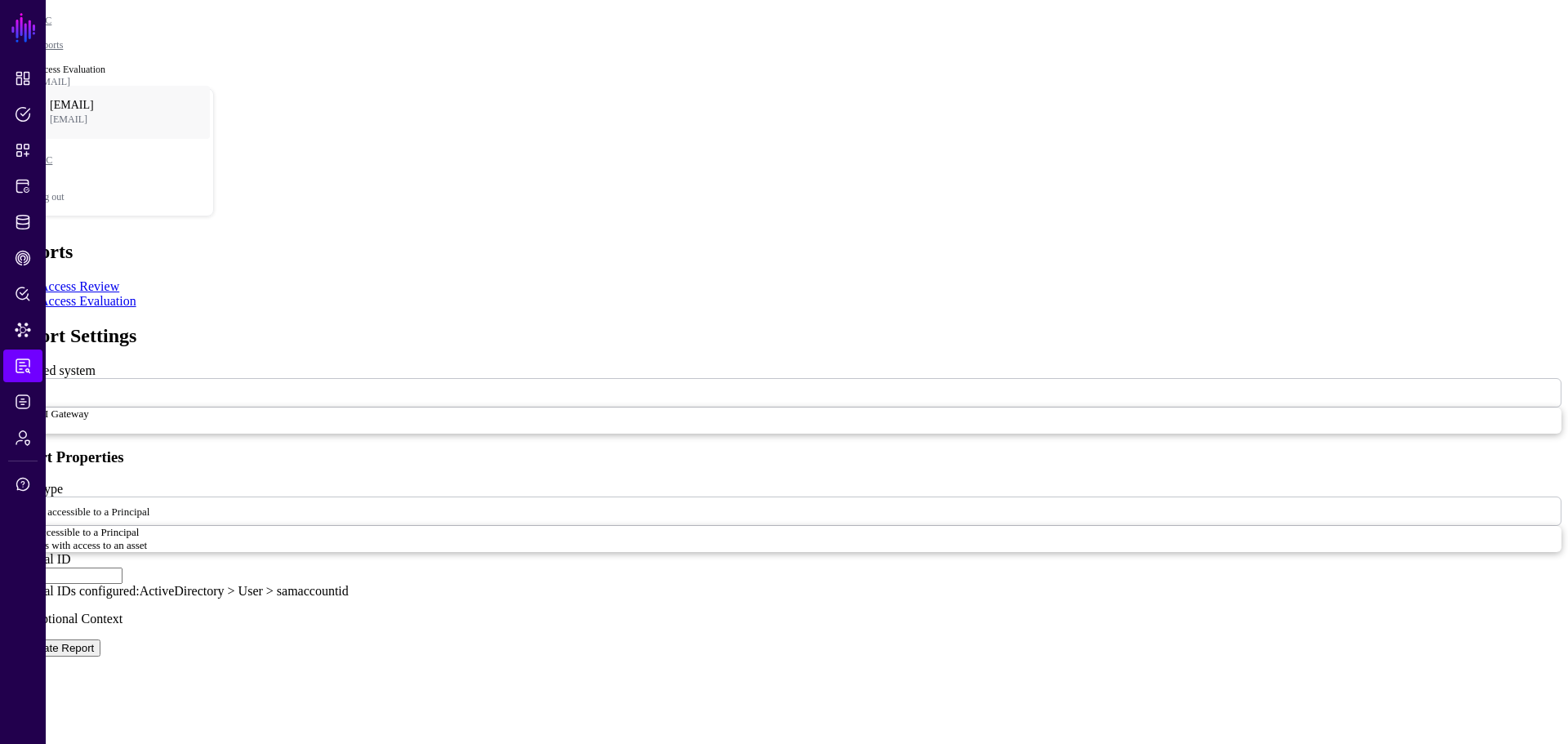 type on "*******" 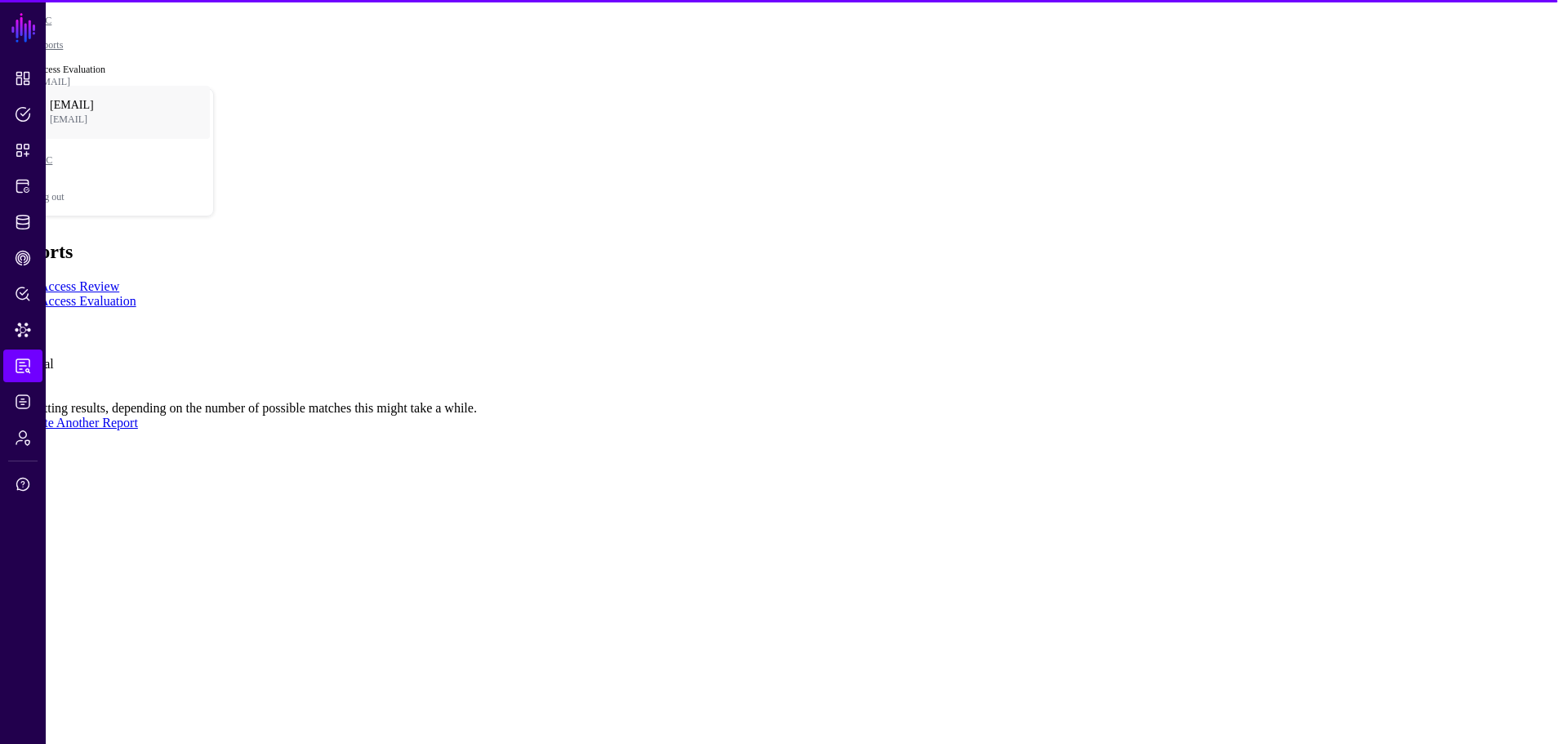 click on "Edit" 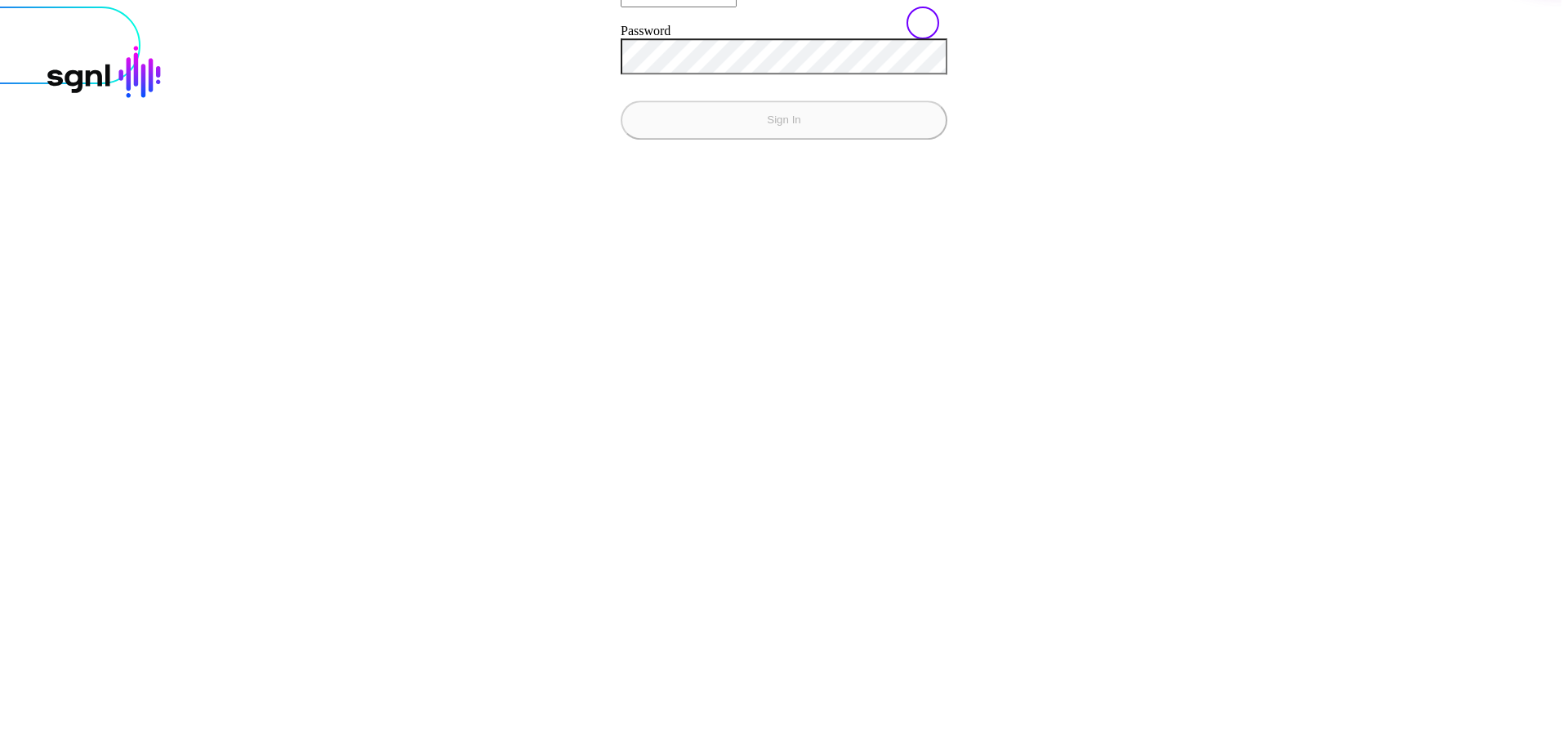 scroll, scrollTop: 0, scrollLeft: 0, axis: both 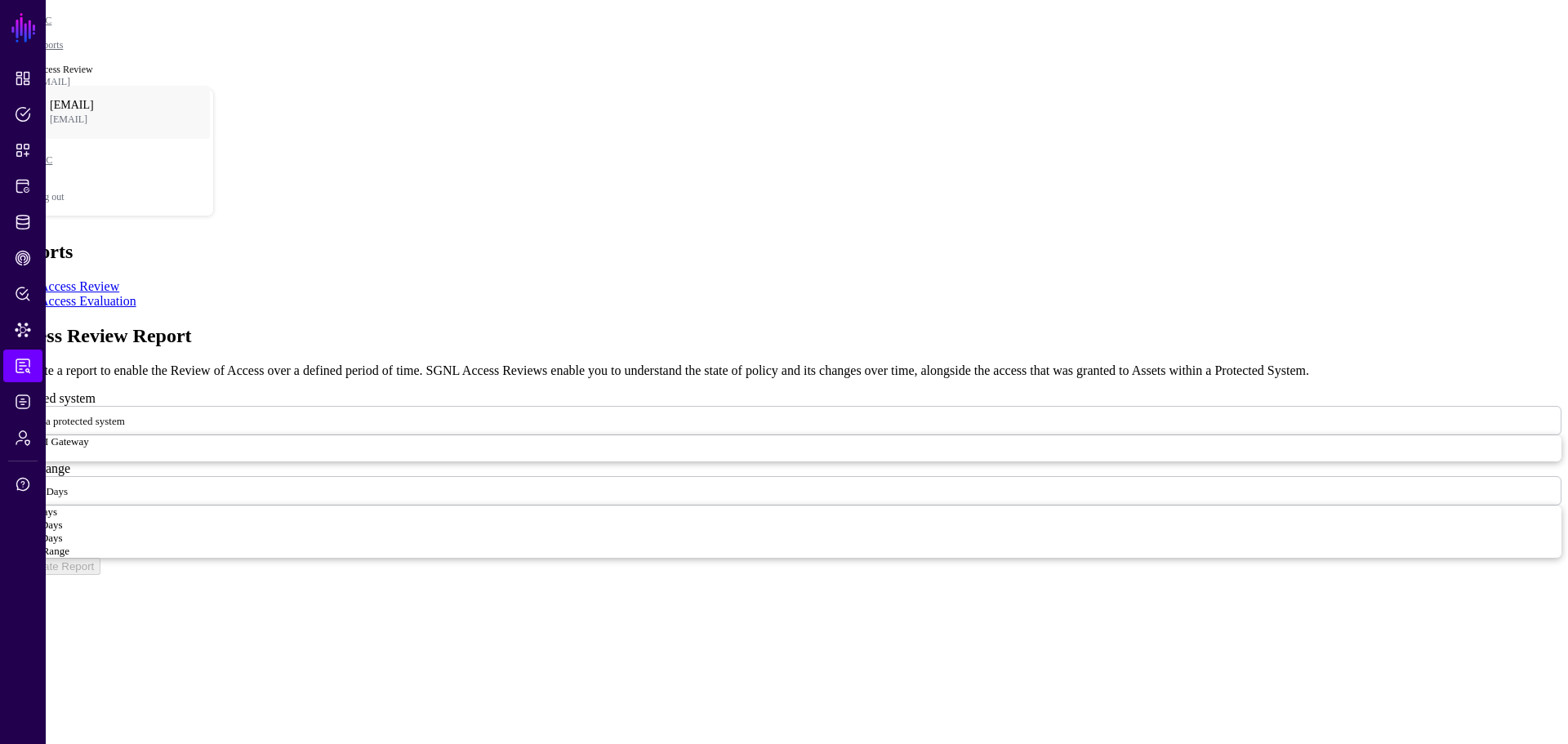 click 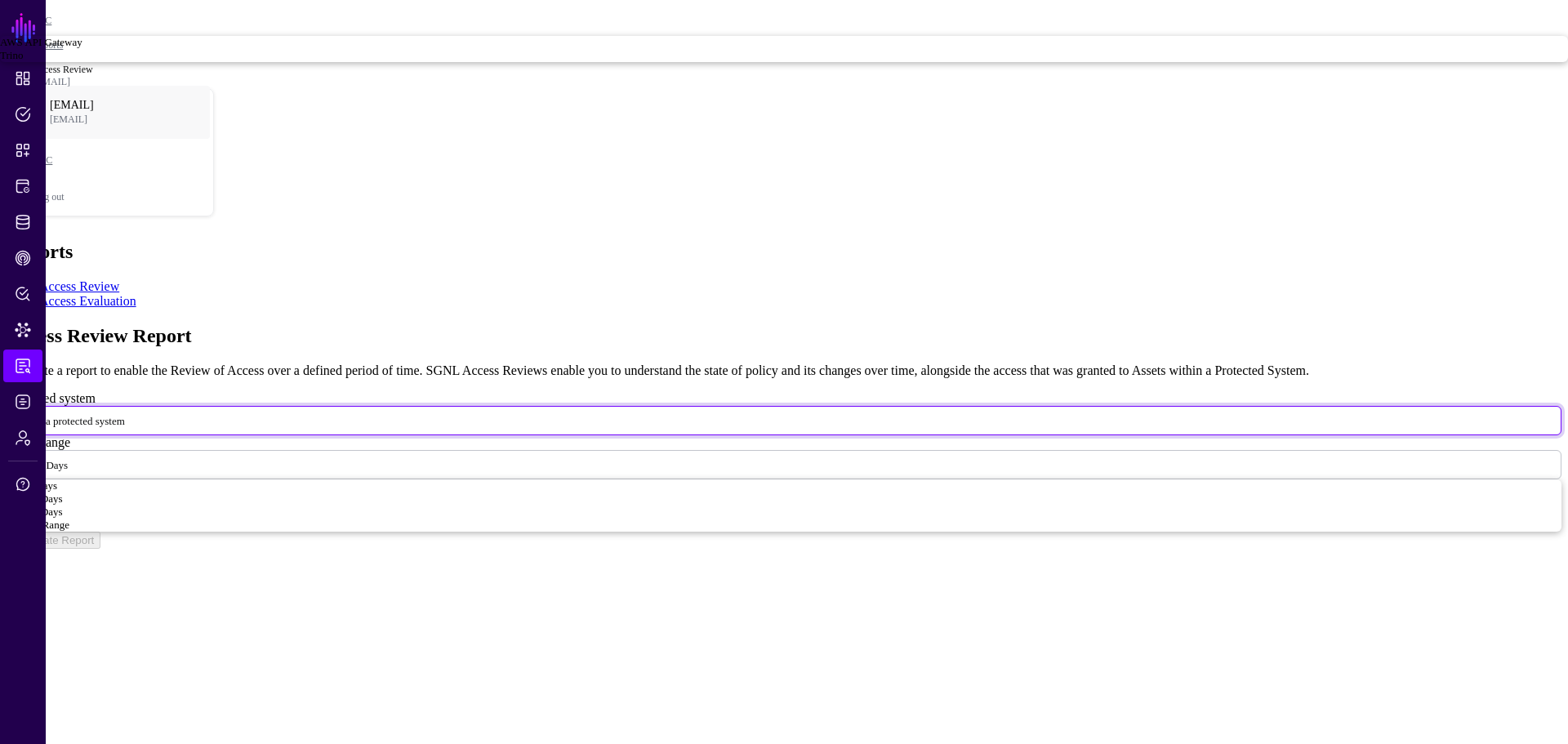 click on "Access Evaluation" 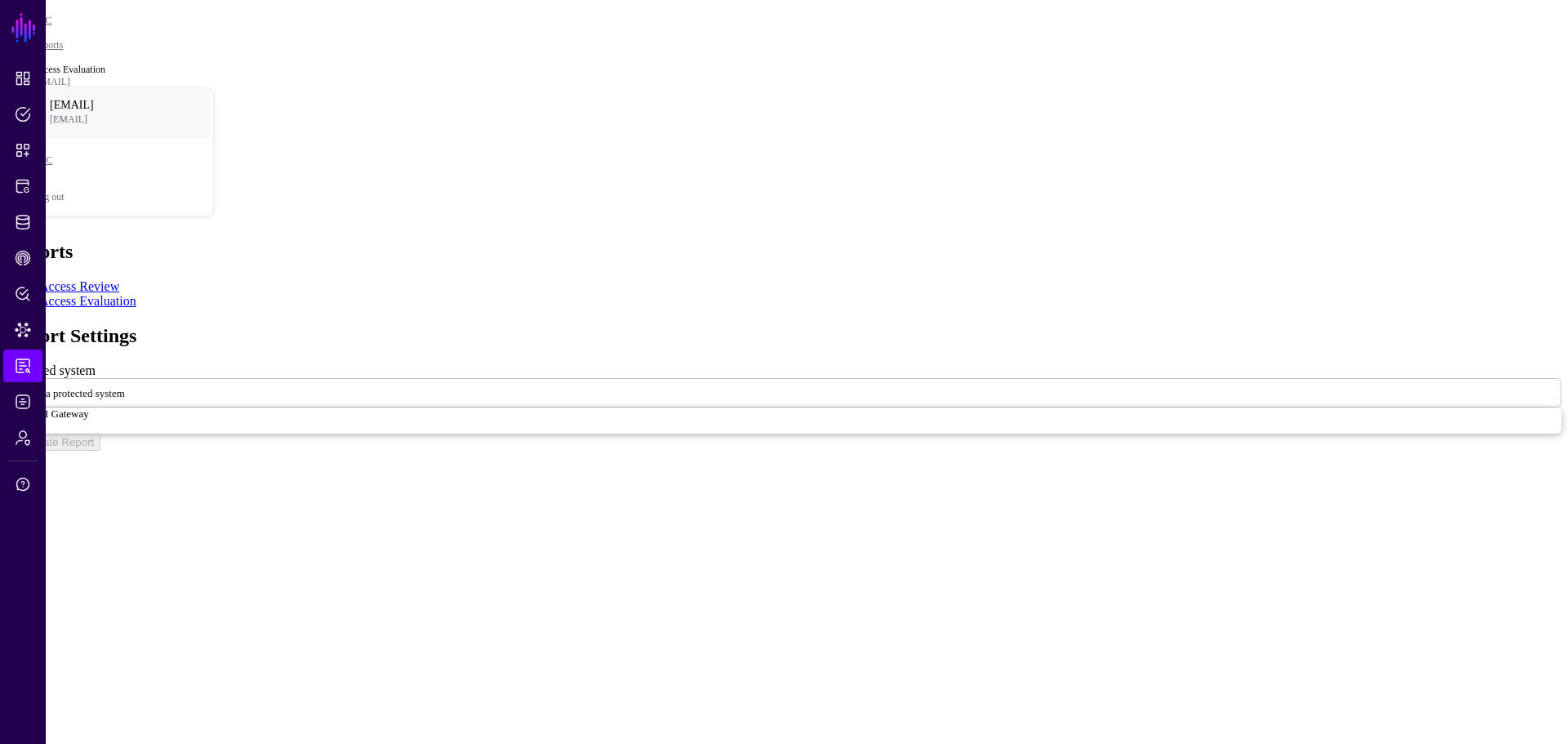 click 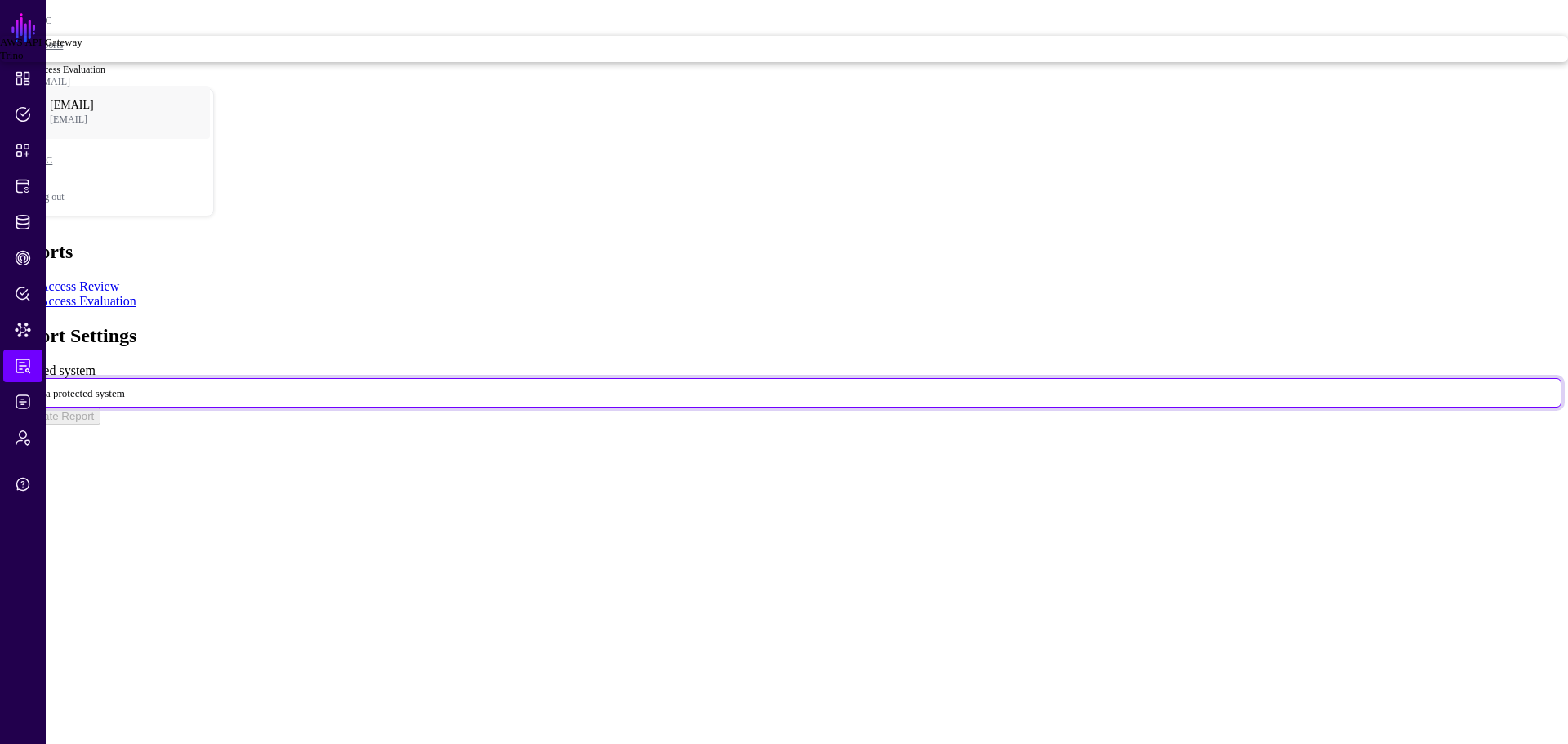 click on "Trino" 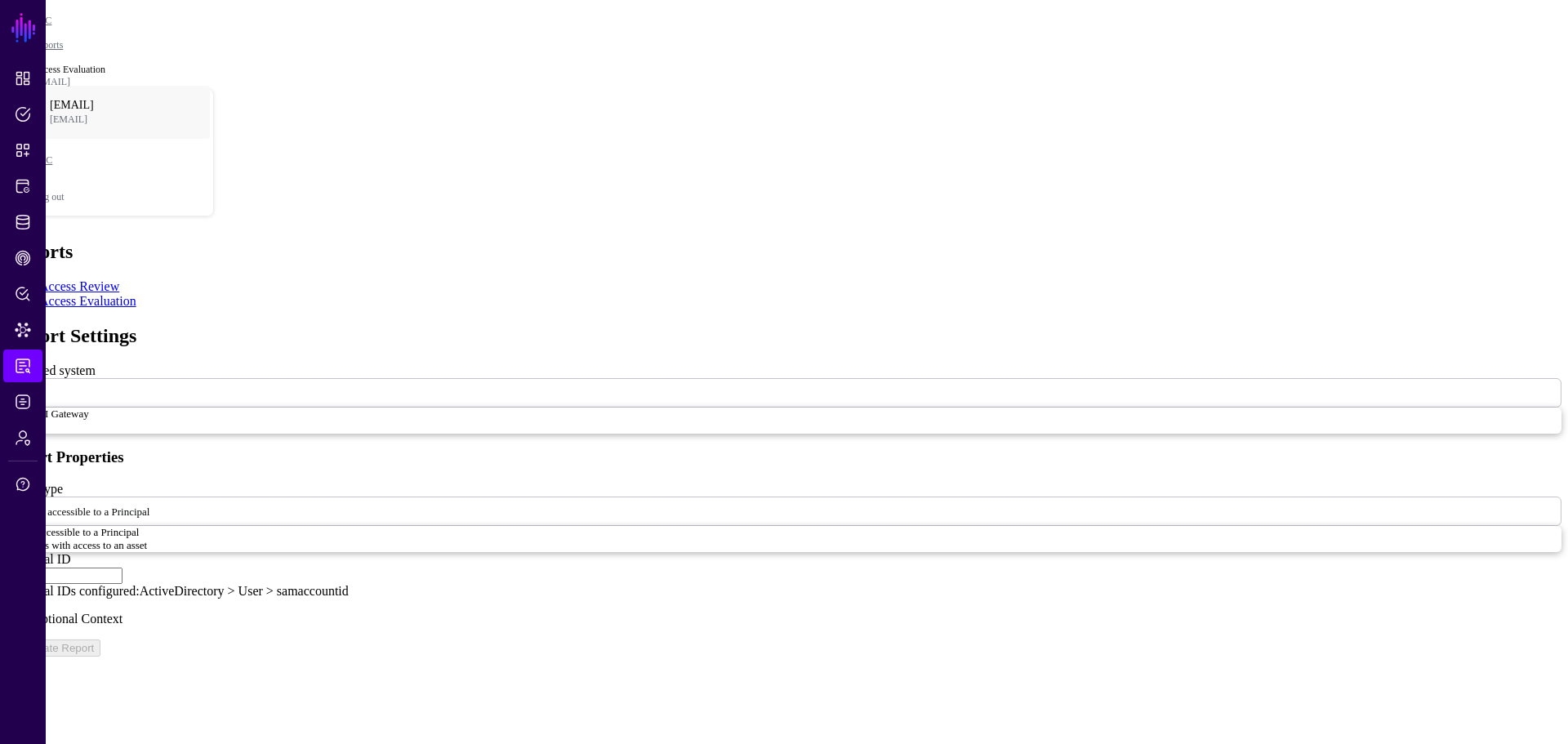 click on "Principal ID" at bounding box center (65, 576) 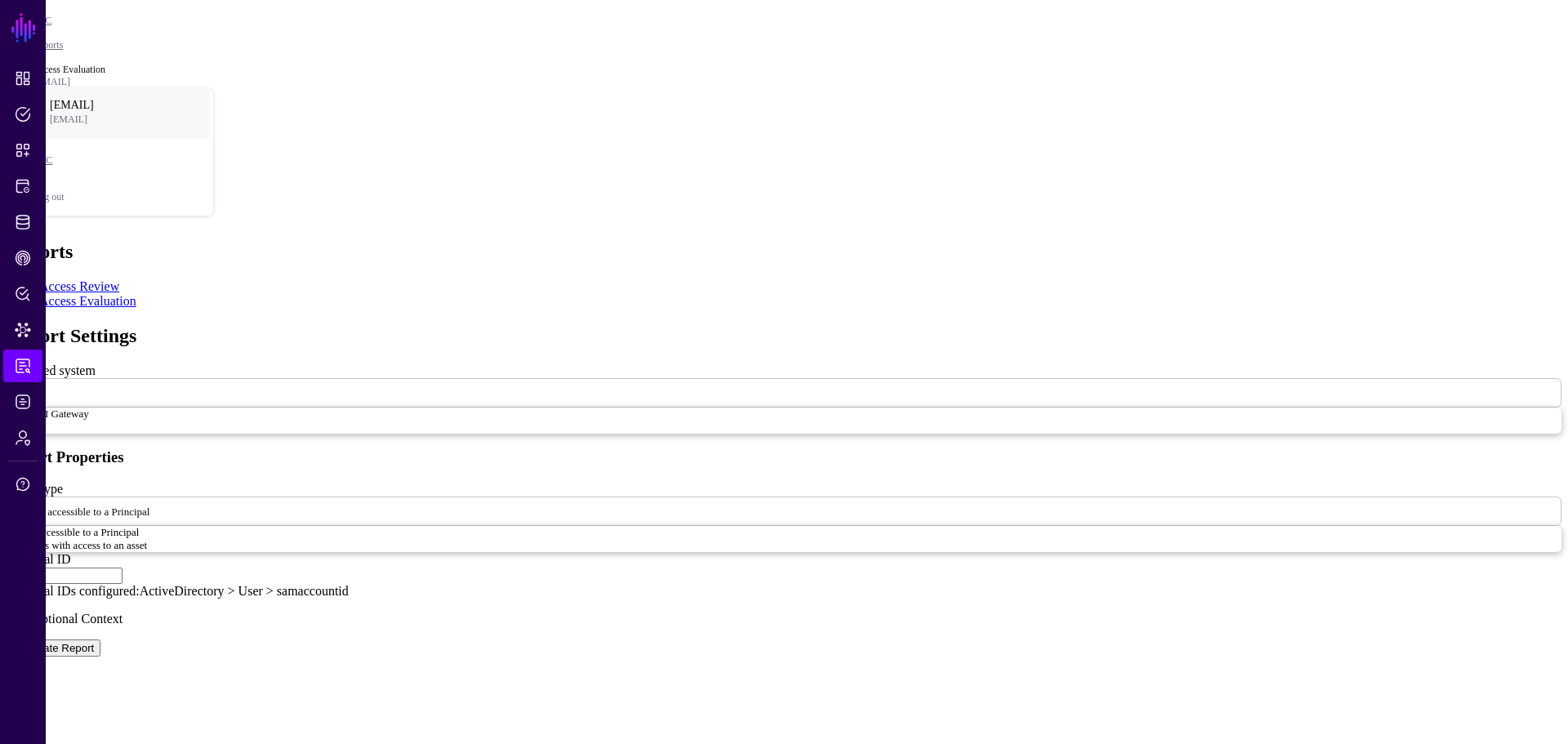 type on "*******" 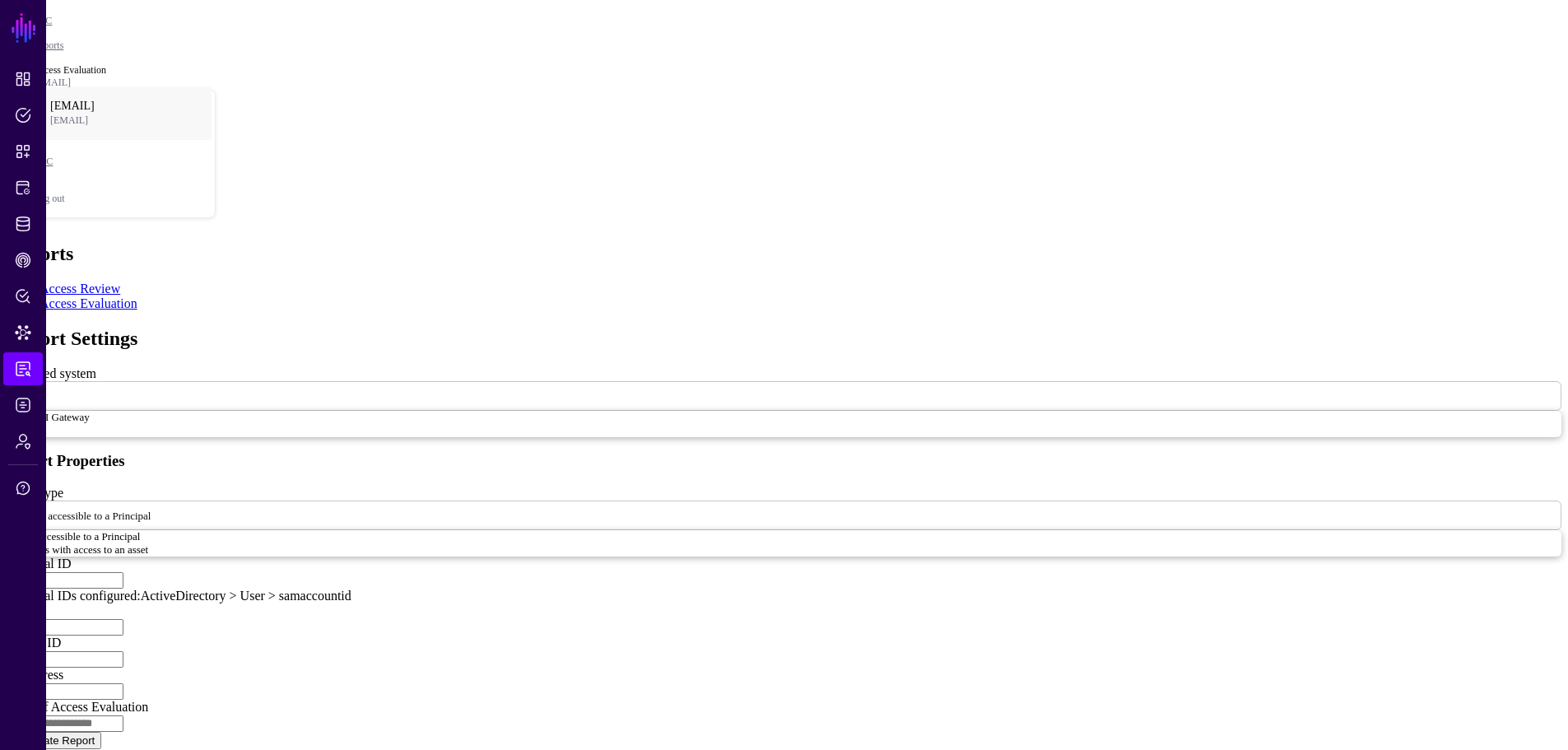 click on "Action" at bounding box center [65, 627] 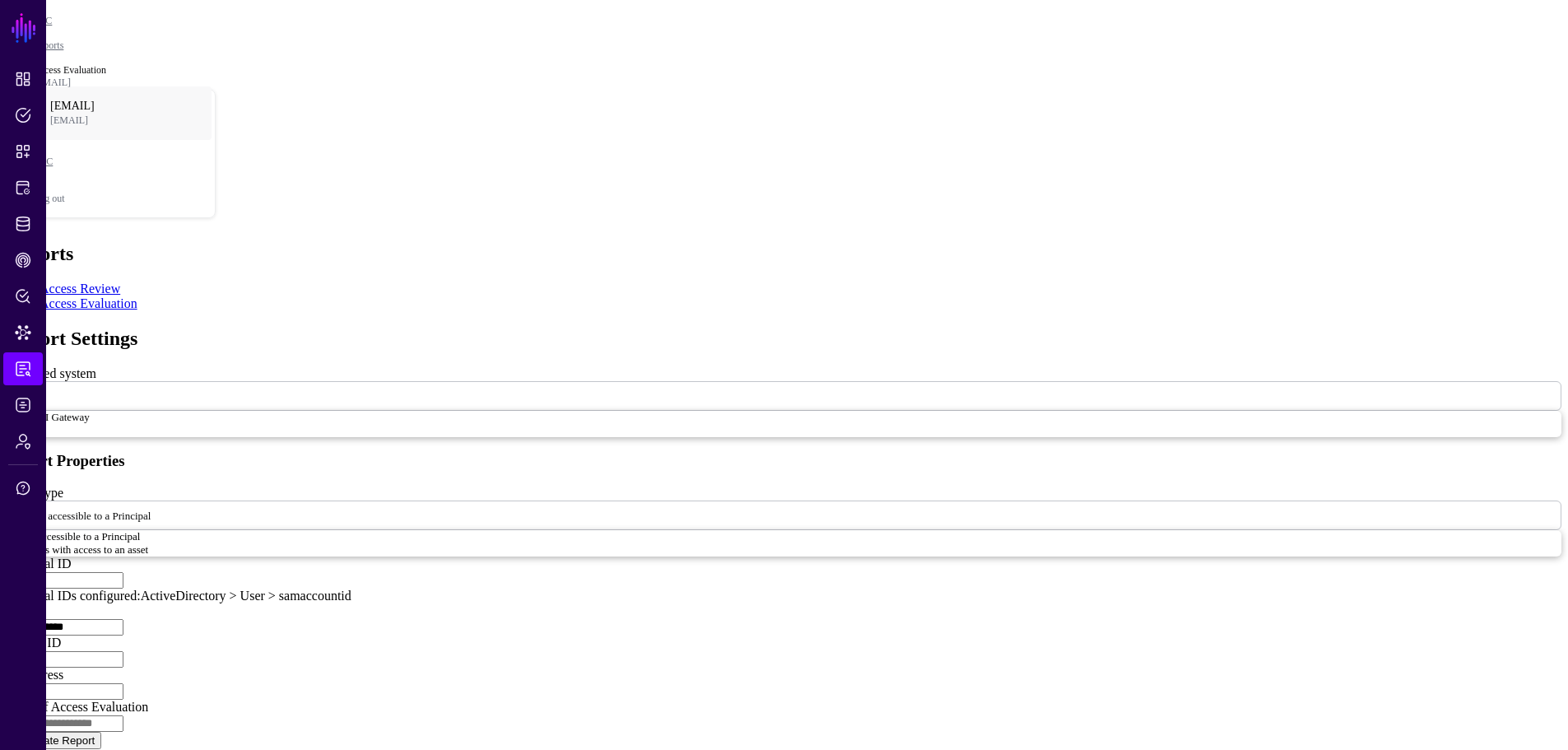 type on "**********" 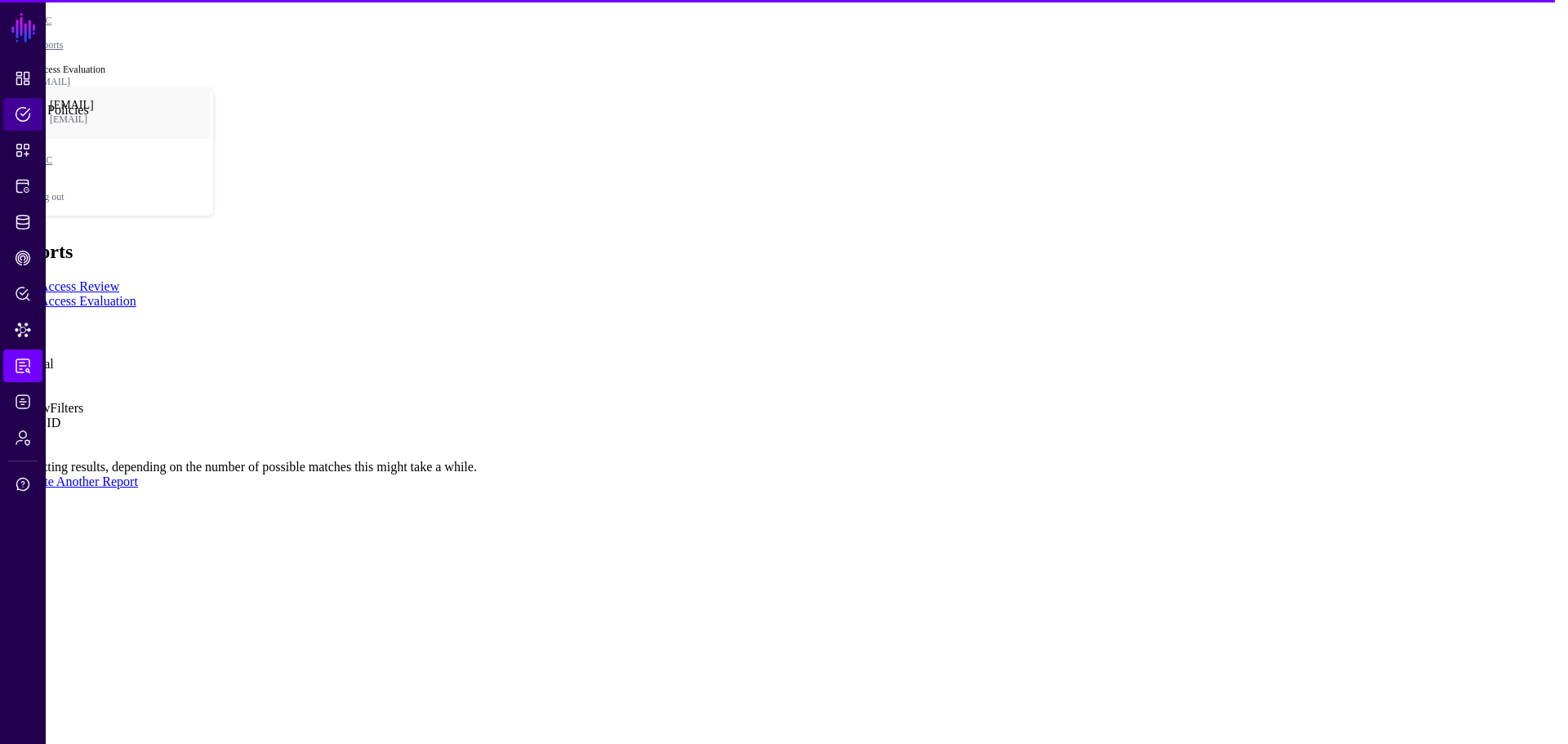 click on "Policies" 